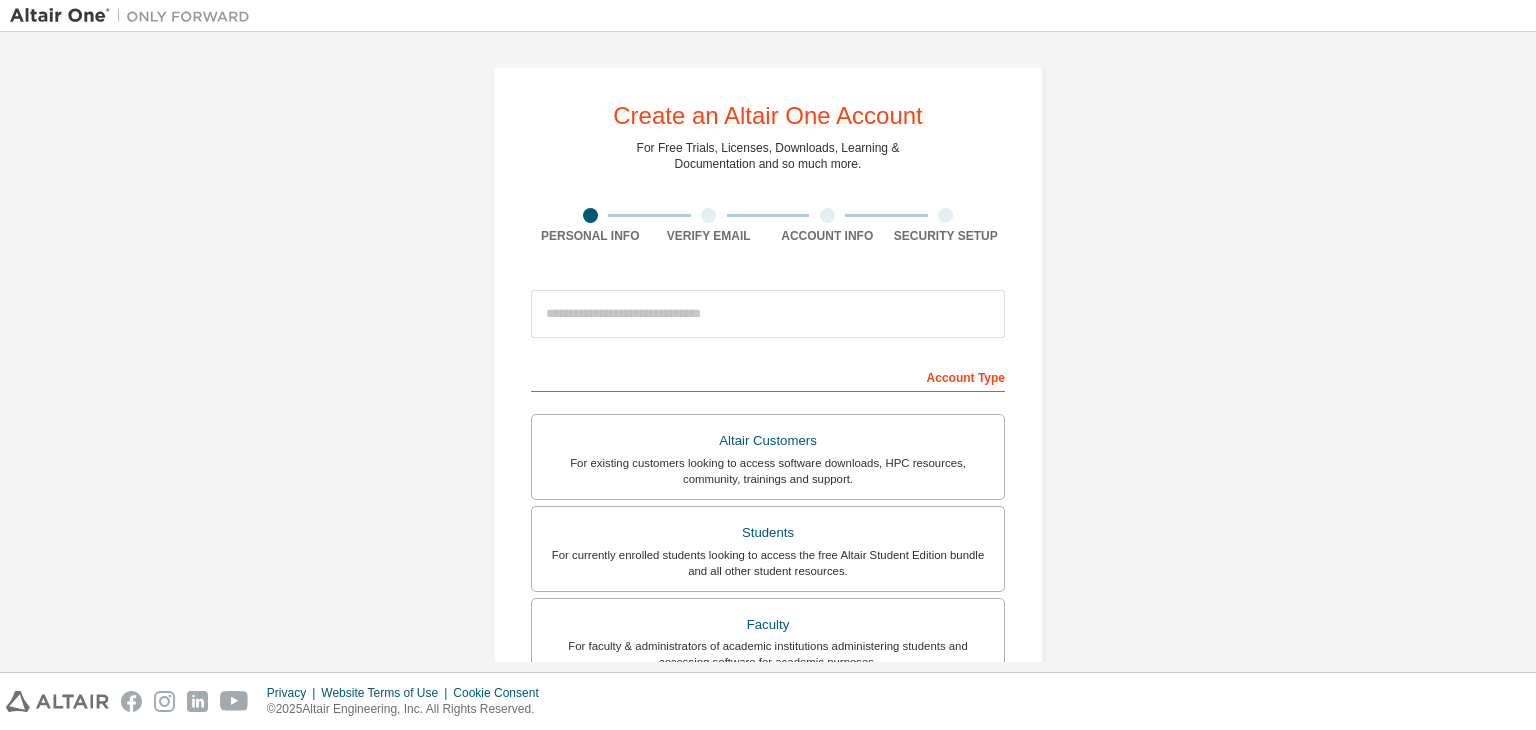 scroll, scrollTop: 0, scrollLeft: 0, axis: both 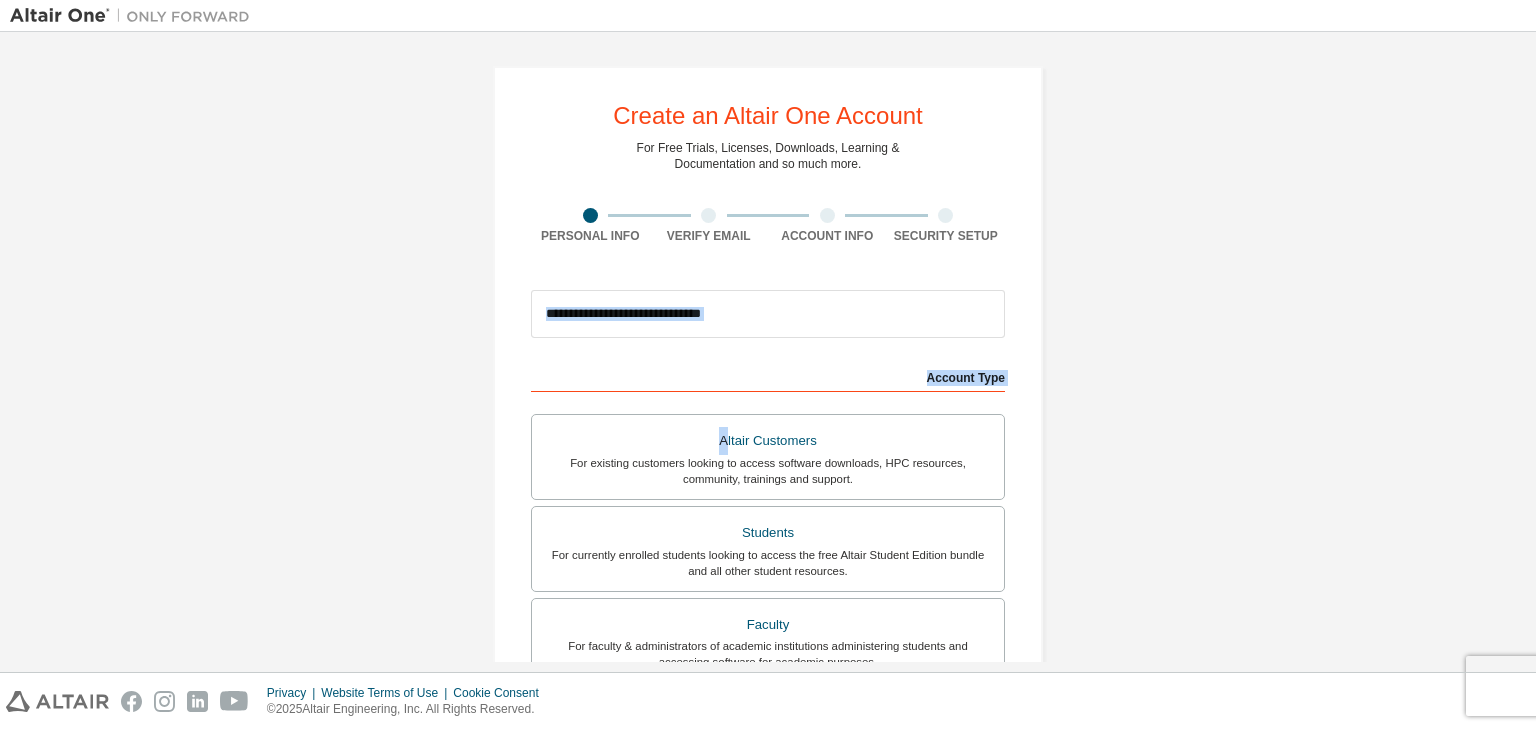 drag, startPoint x: 721, startPoint y: 450, endPoint x: 766, endPoint y: 321, distance: 136.62357 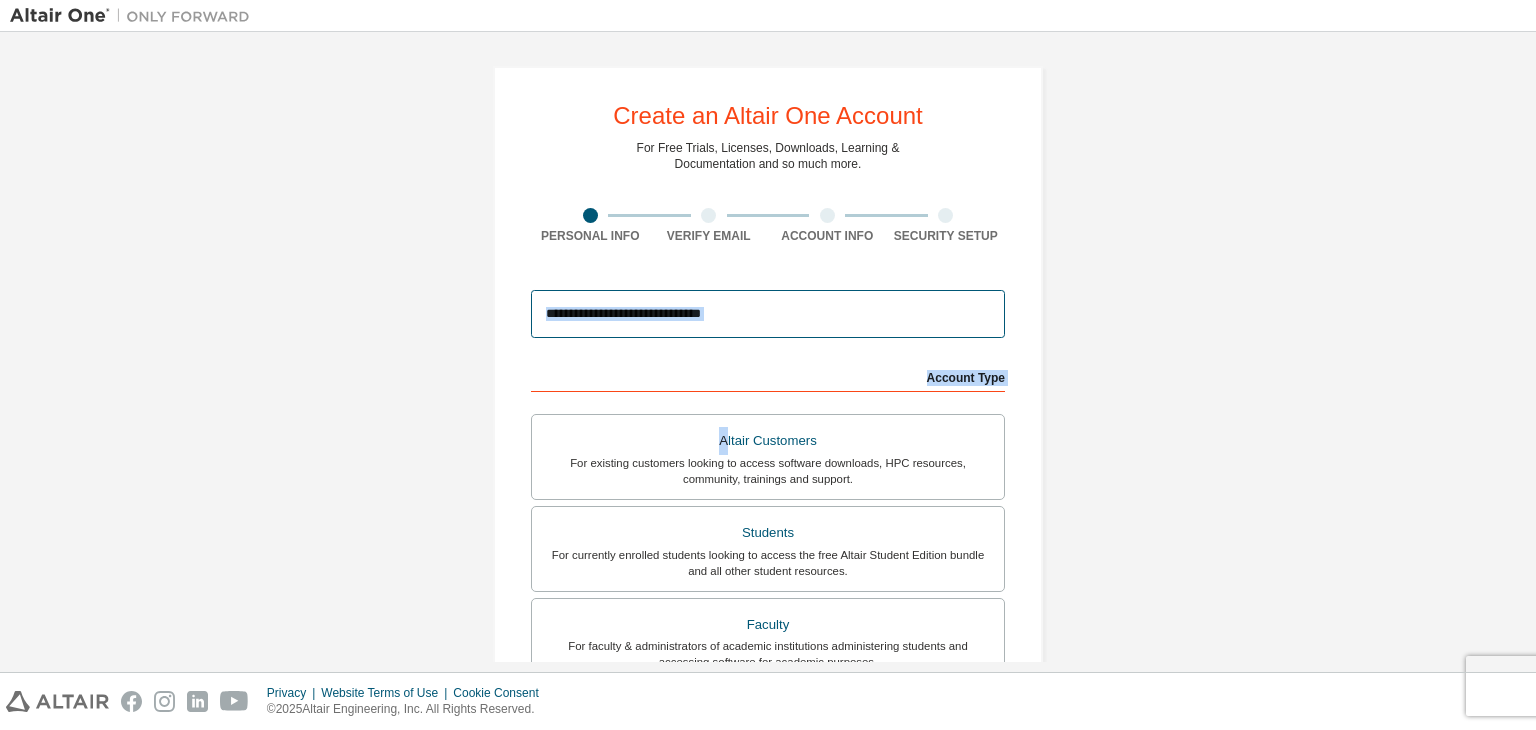 click at bounding box center [768, 314] 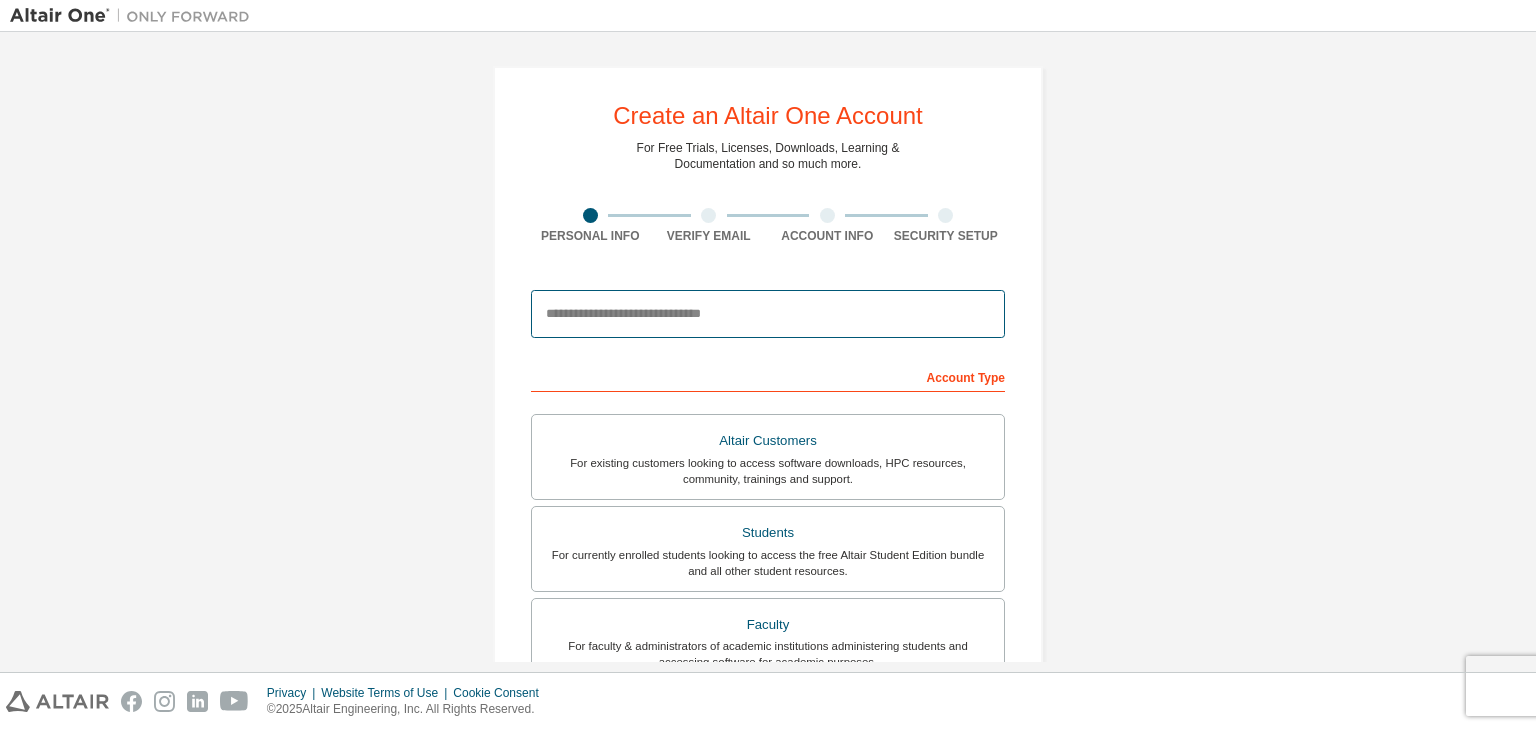 type on "**********" 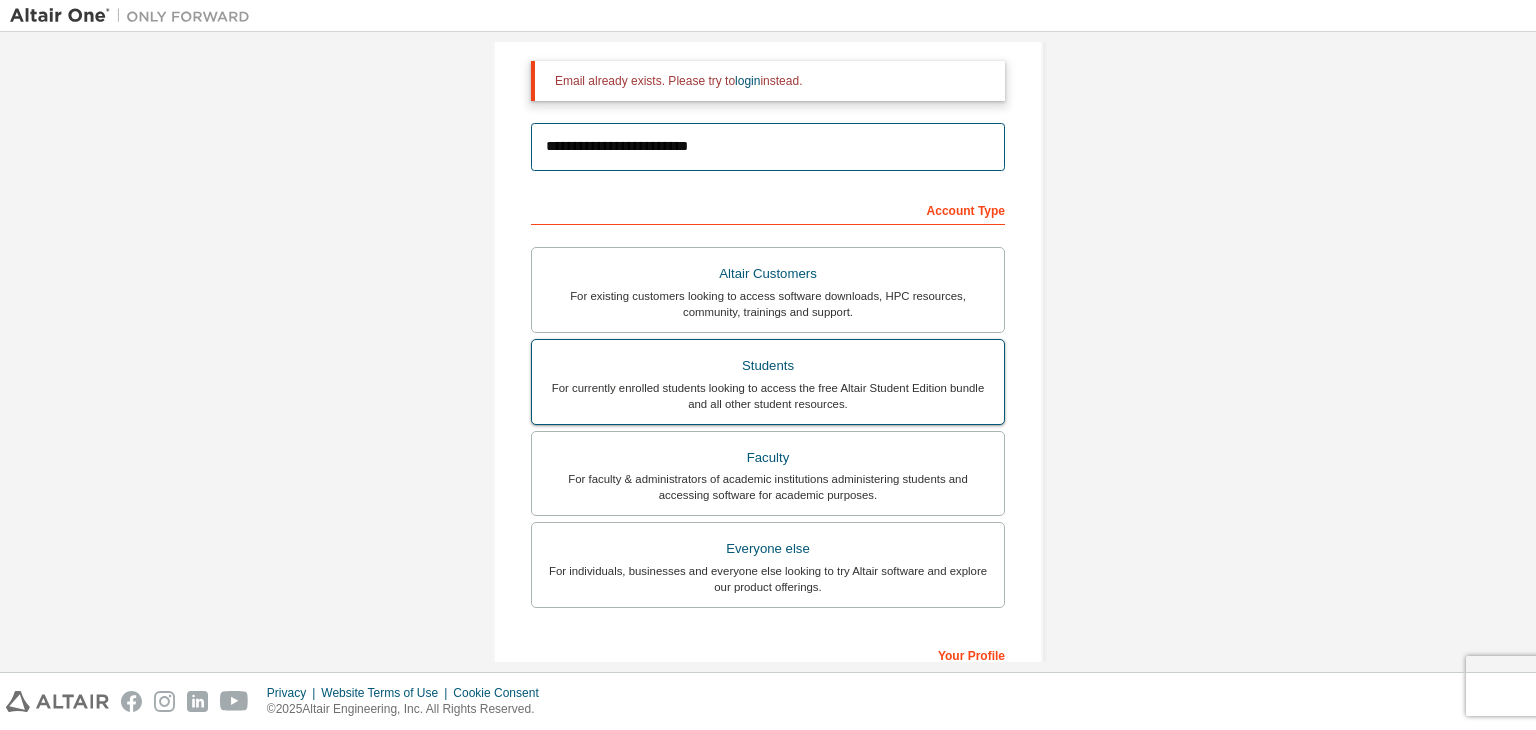 scroll, scrollTop: 240, scrollLeft: 0, axis: vertical 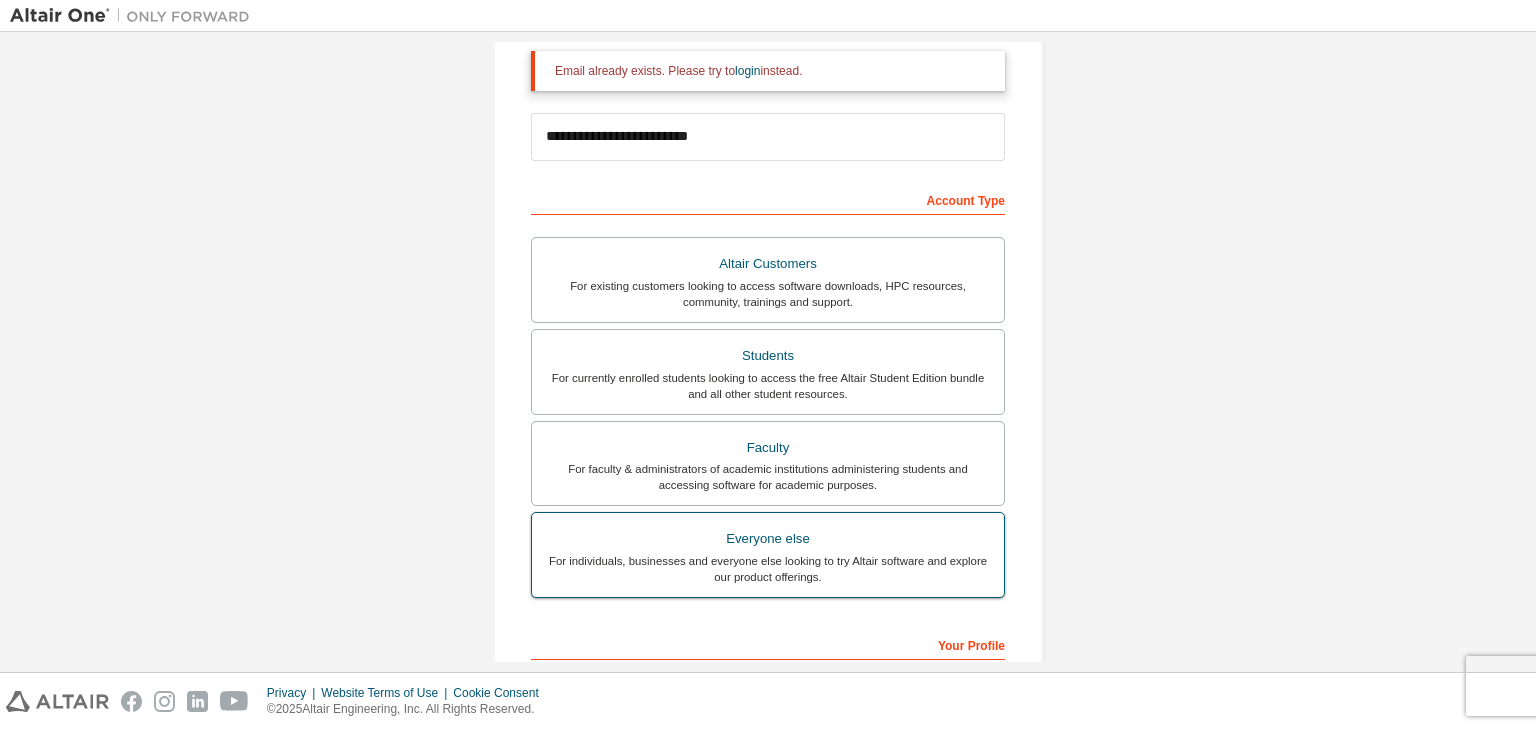 click on "For individuals, businesses and everyone else looking to try Altair software and explore our product offerings." at bounding box center [768, 569] 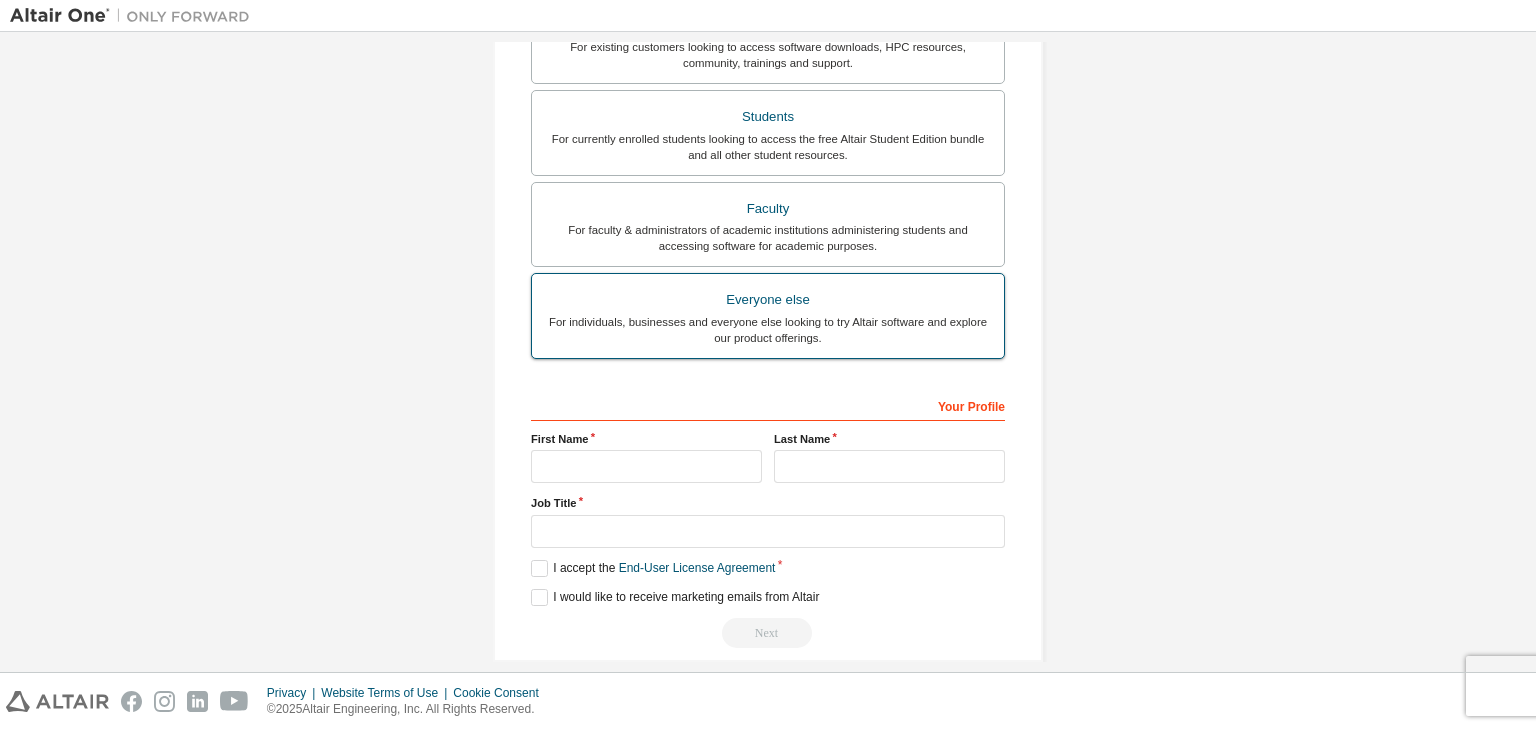 scroll, scrollTop: 498, scrollLeft: 0, axis: vertical 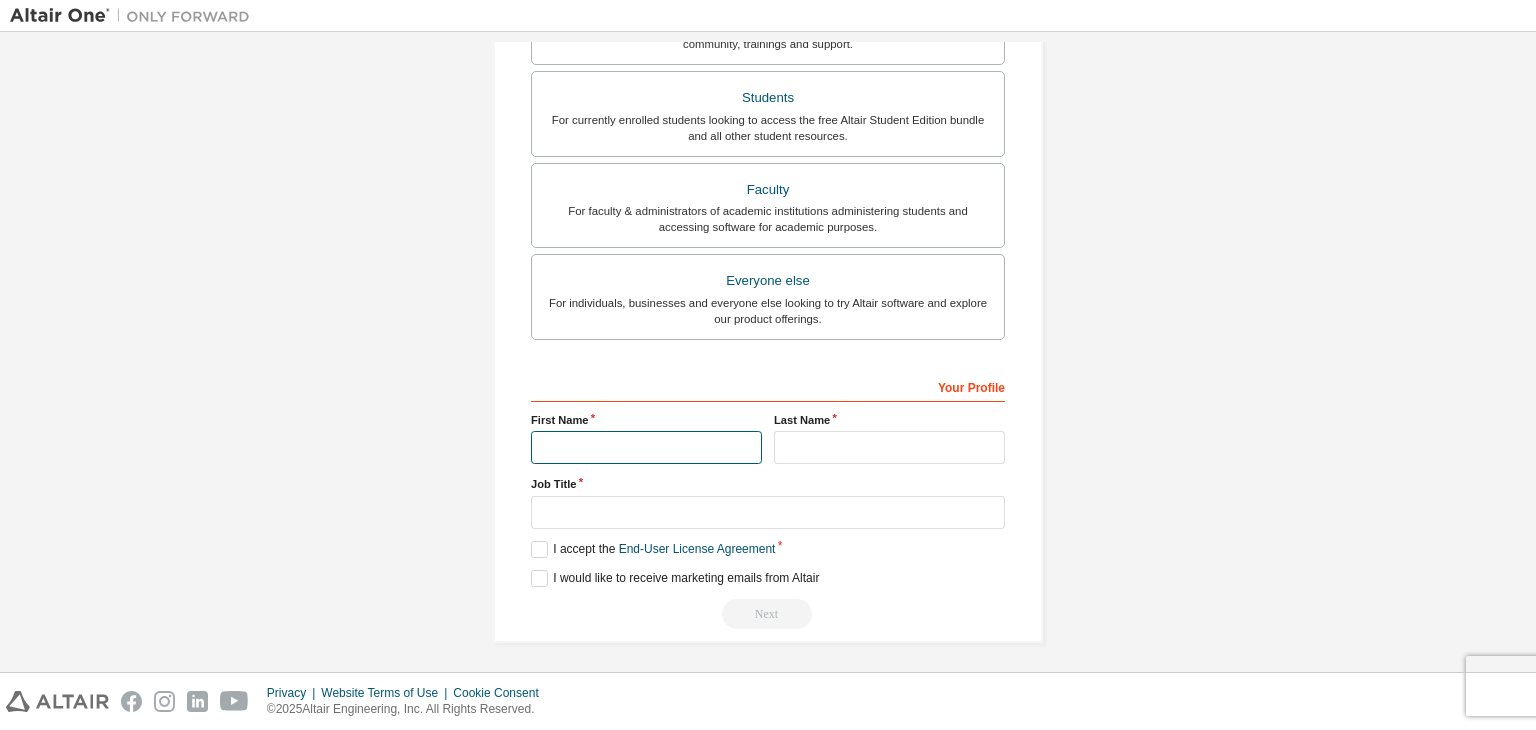 click at bounding box center [646, 447] 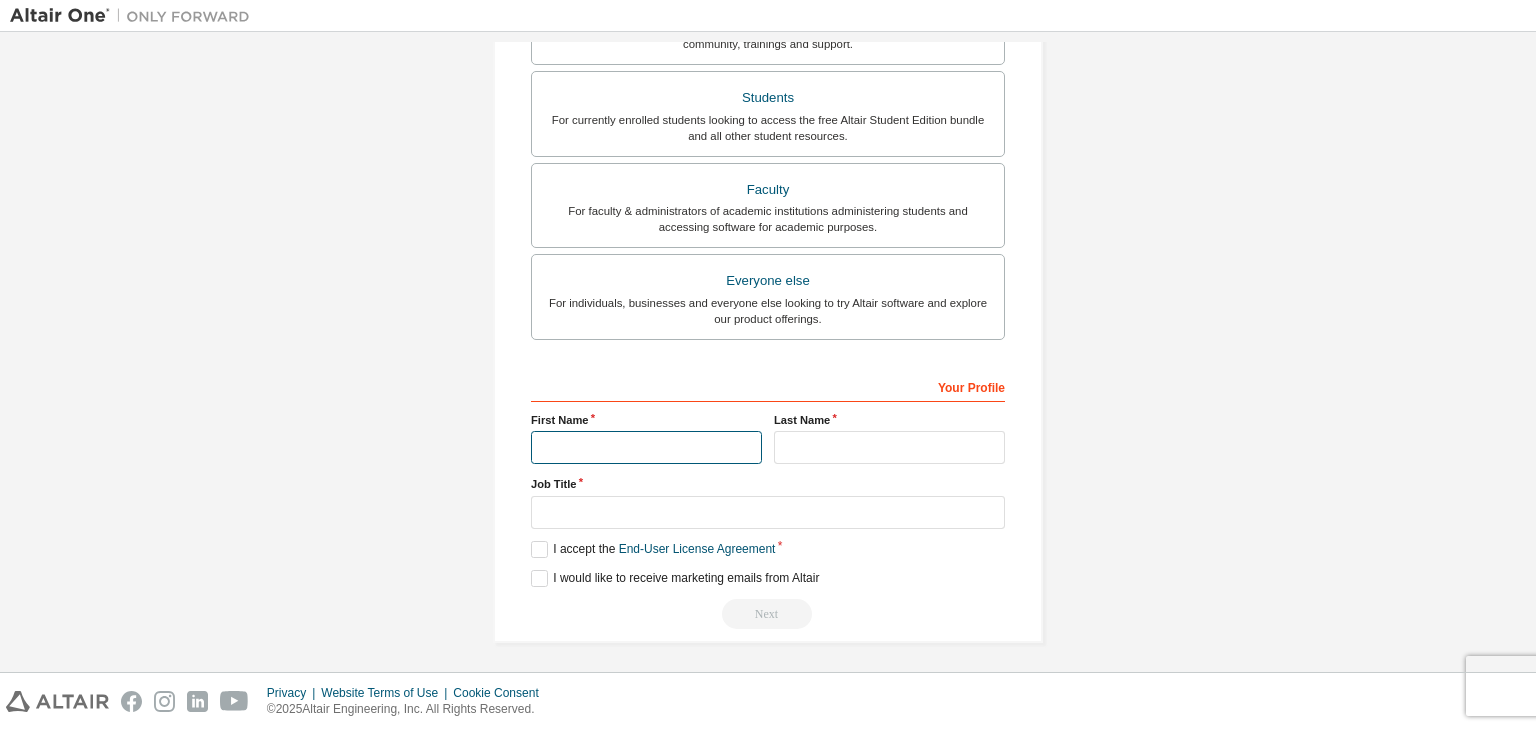 type on "******" 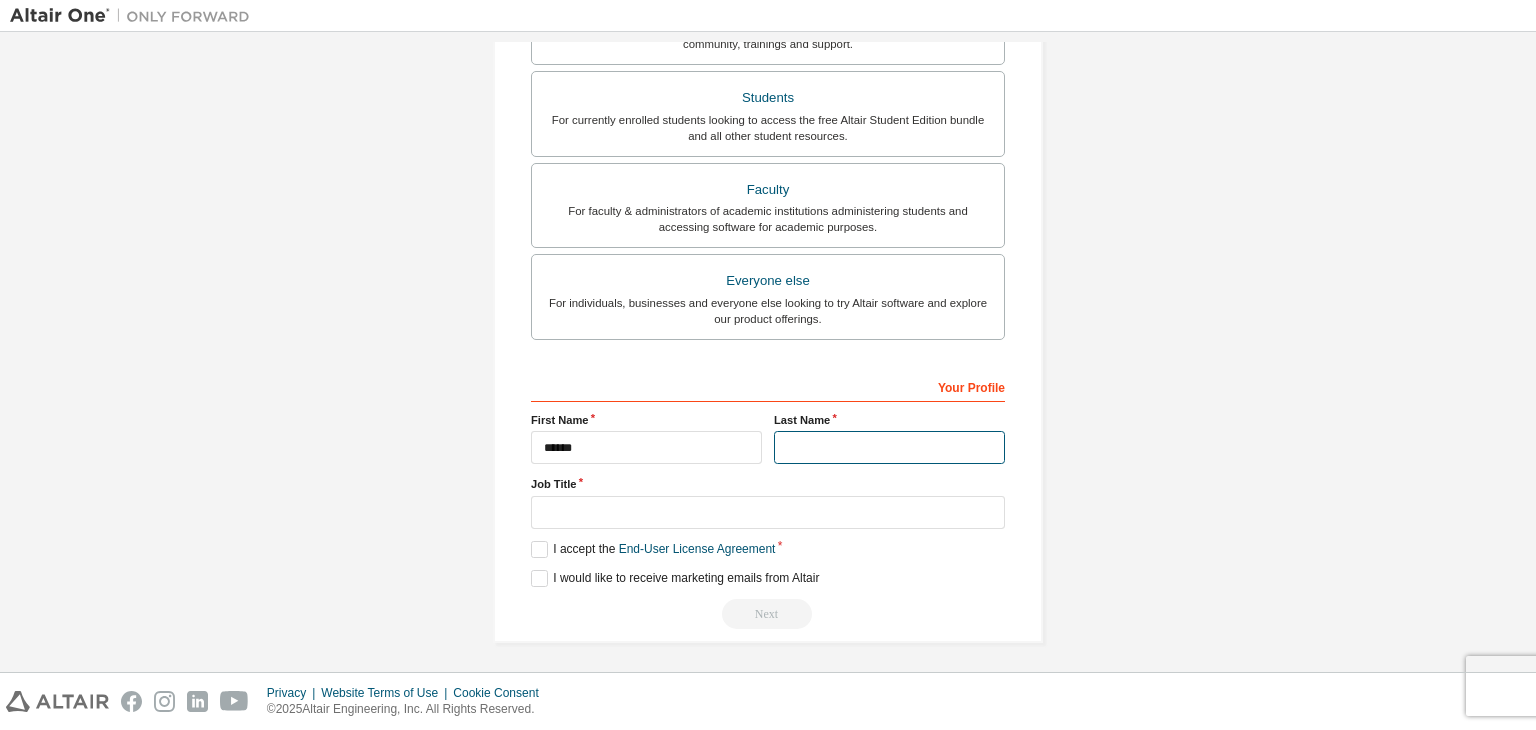 click at bounding box center [889, 447] 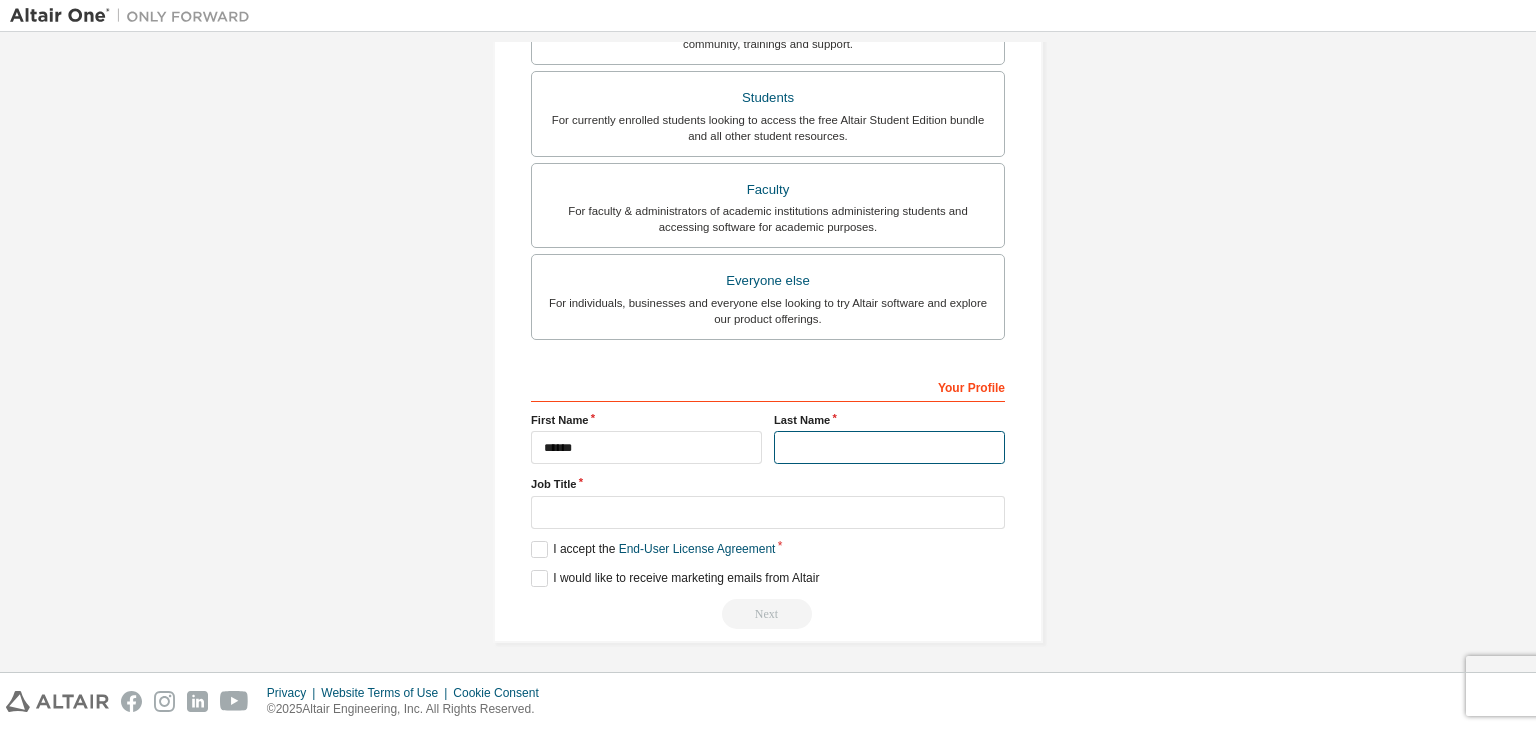 type on "*****" 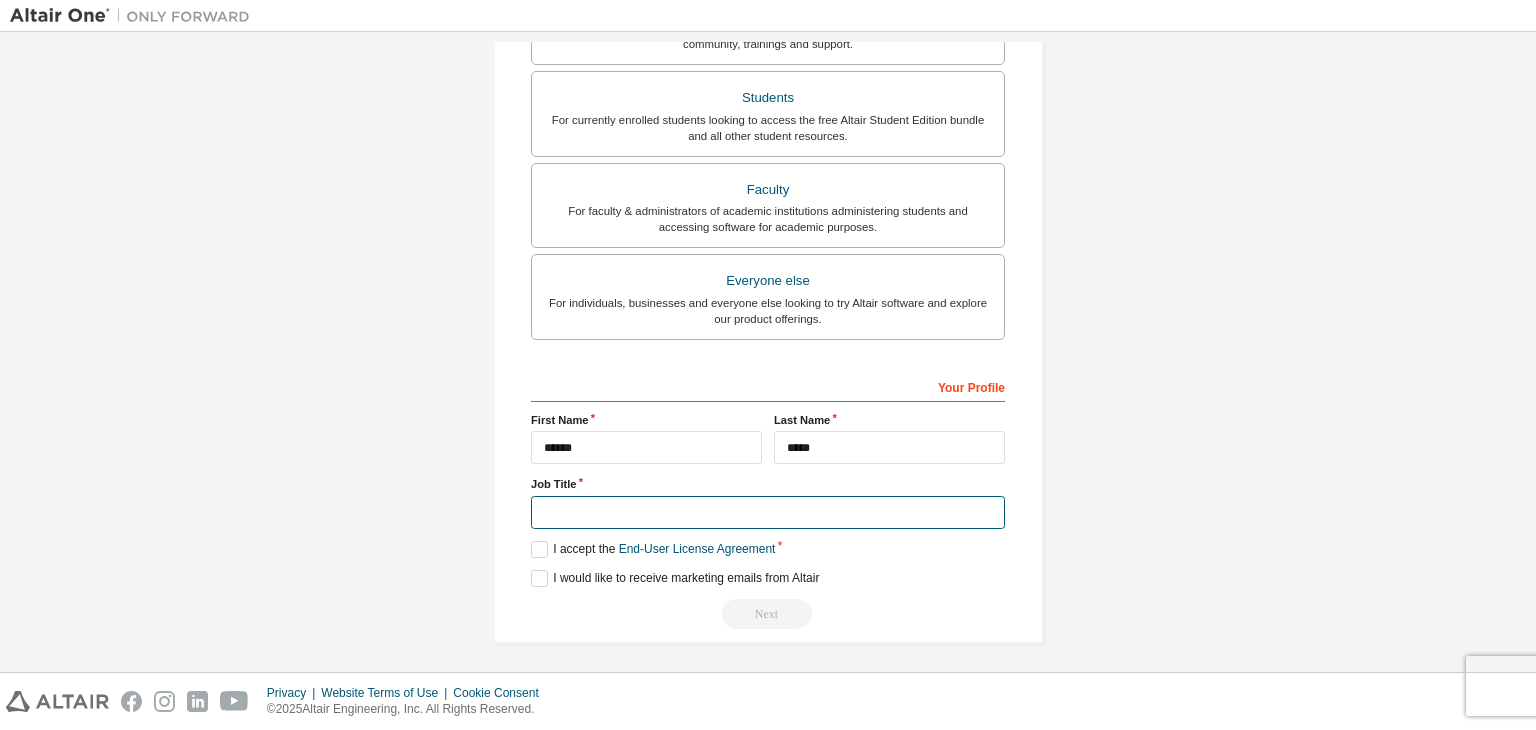 click at bounding box center (768, 512) 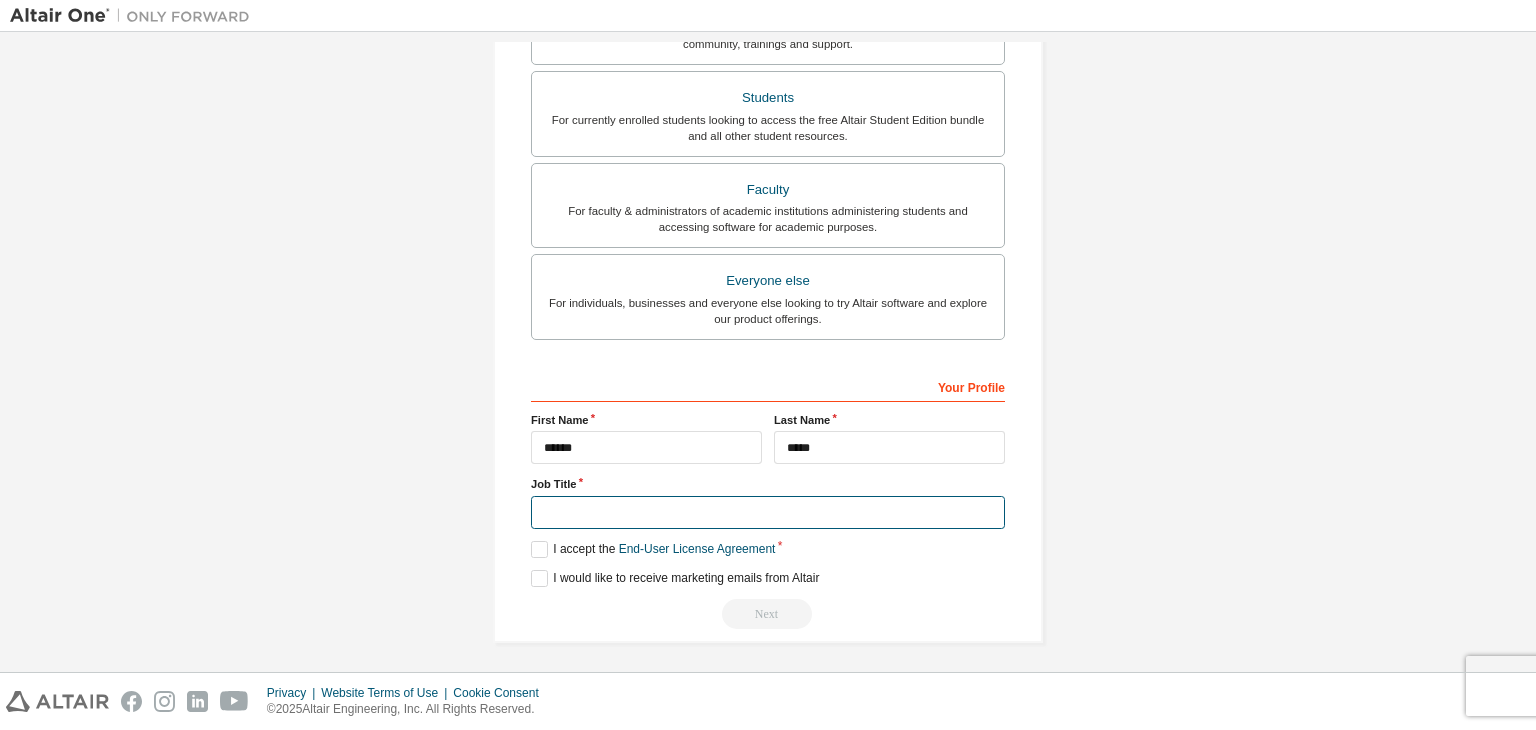 type on "*******" 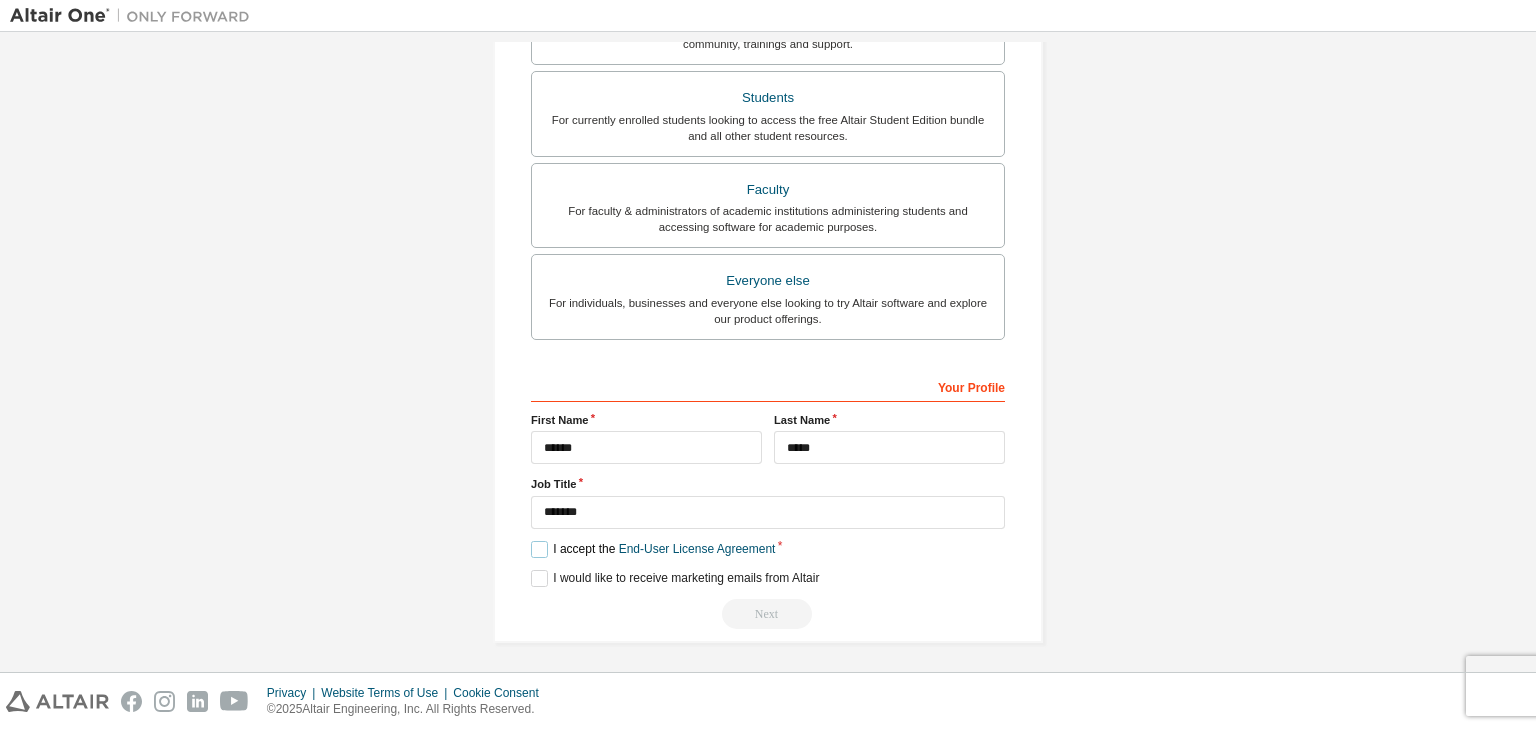 click on "I accept the    End-User License Agreement" at bounding box center [653, 549] 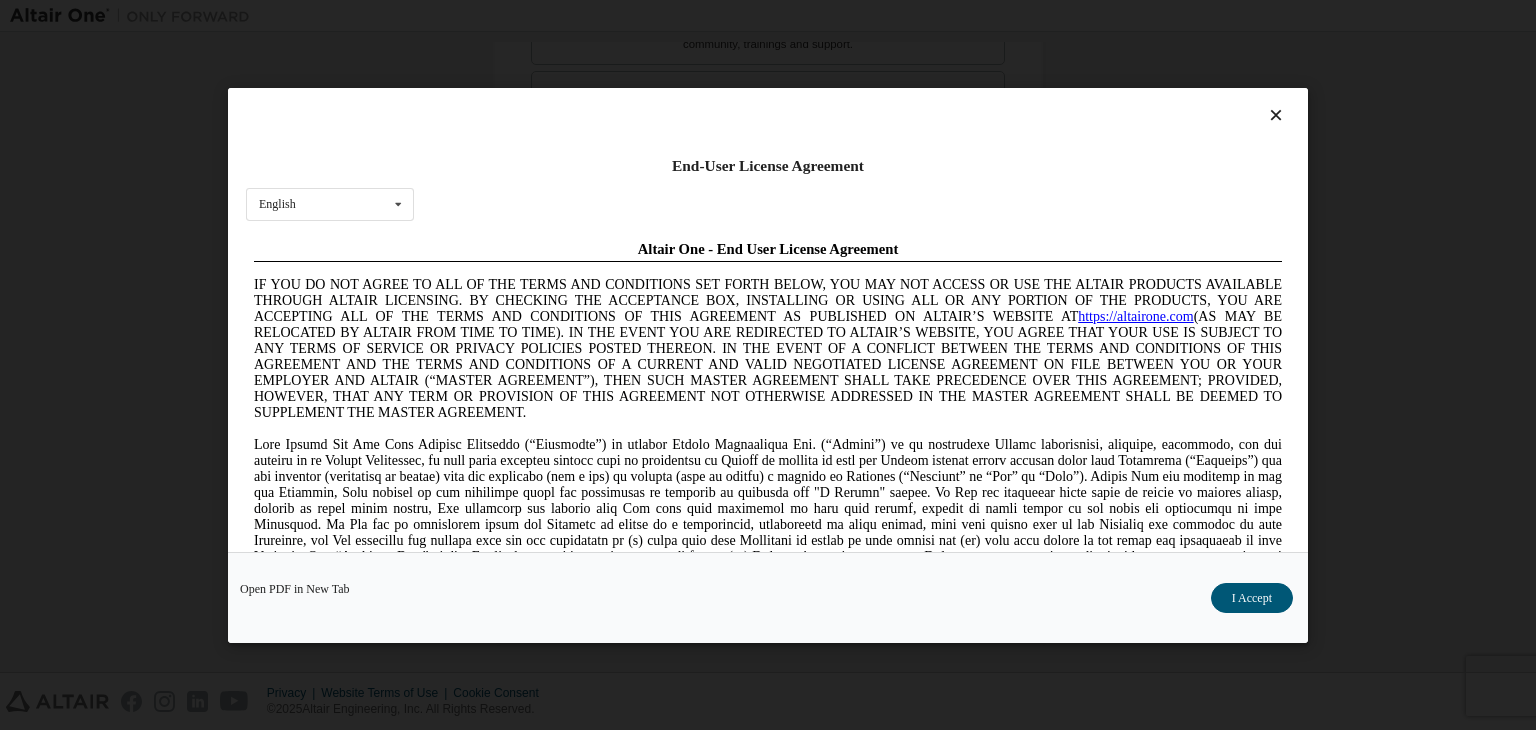 scroll, scrollTop: 0, scrollLeft: 0, axis: both 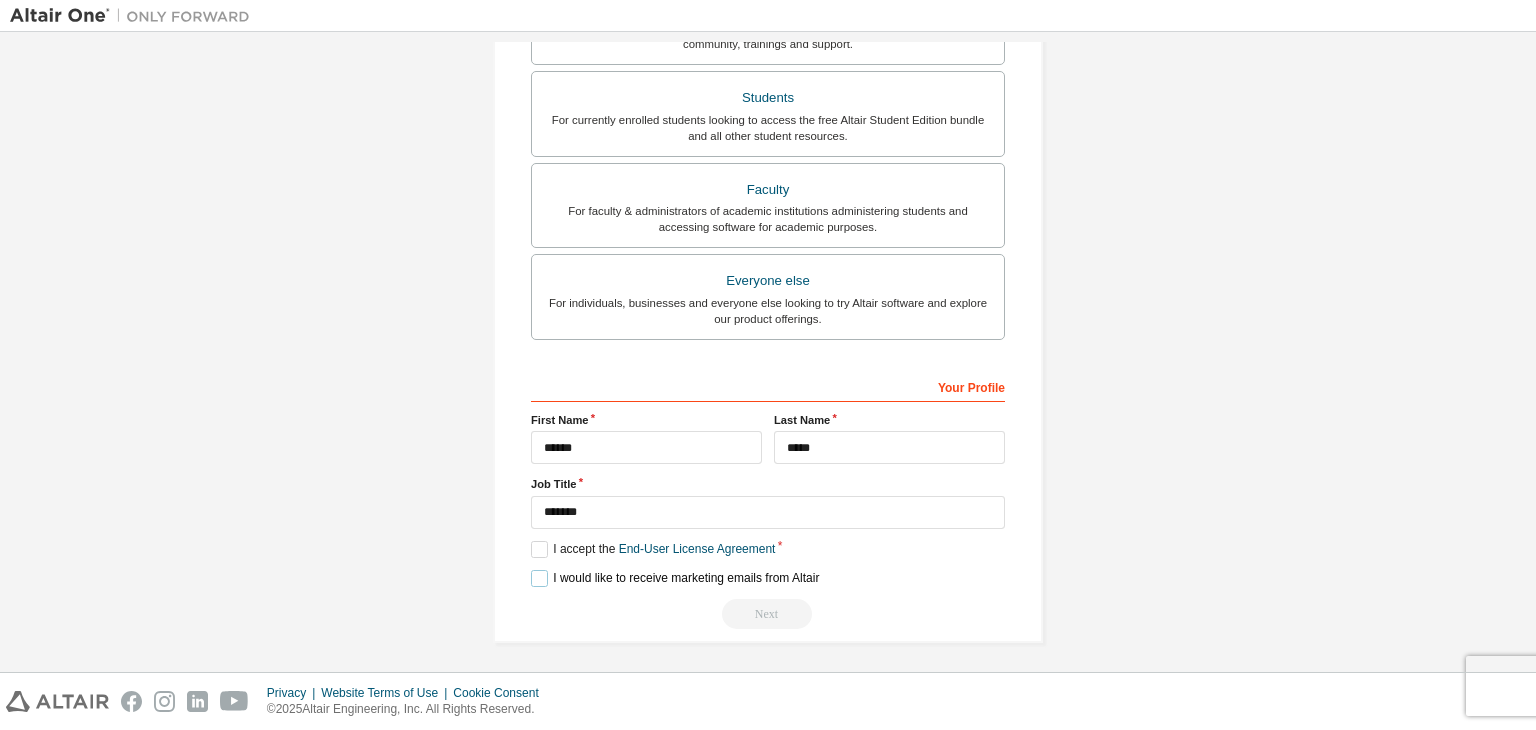 click on "I would like to receive marketing emails from Altair" at bounding box center [675, 578] 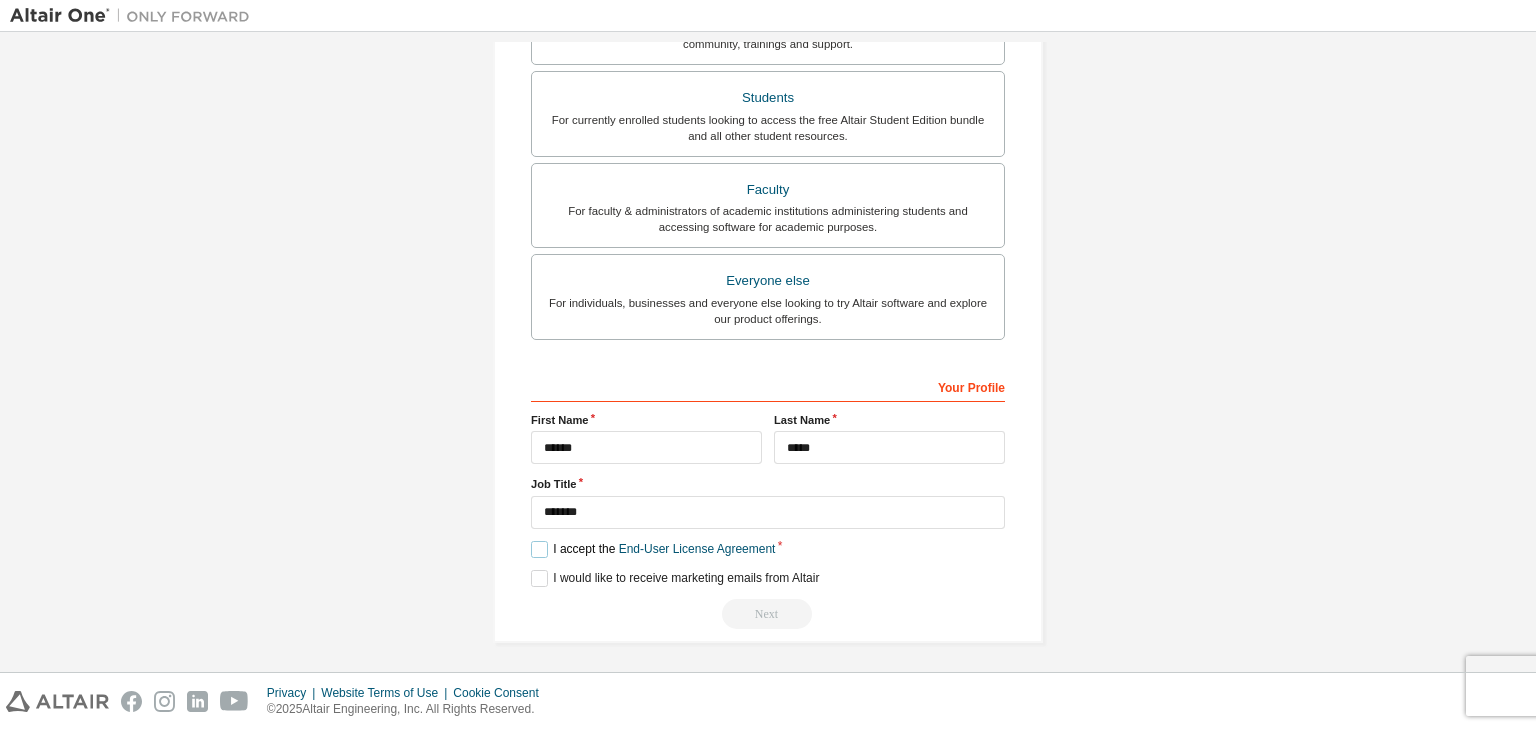 click on "I accept the    End-User License Agreement" at bounding box center [653, 549] 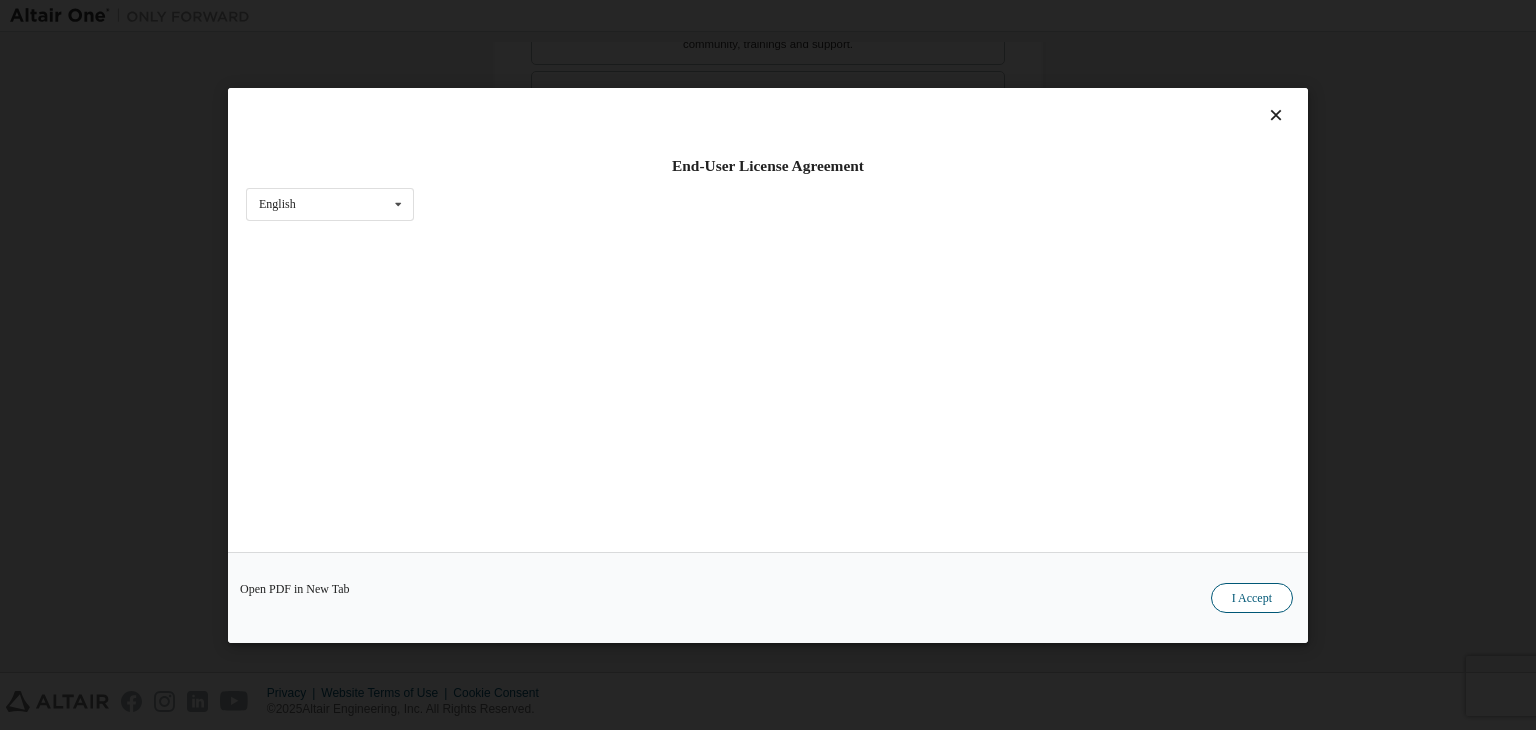 click on "I Accept" at bounding box center [1252, 598] 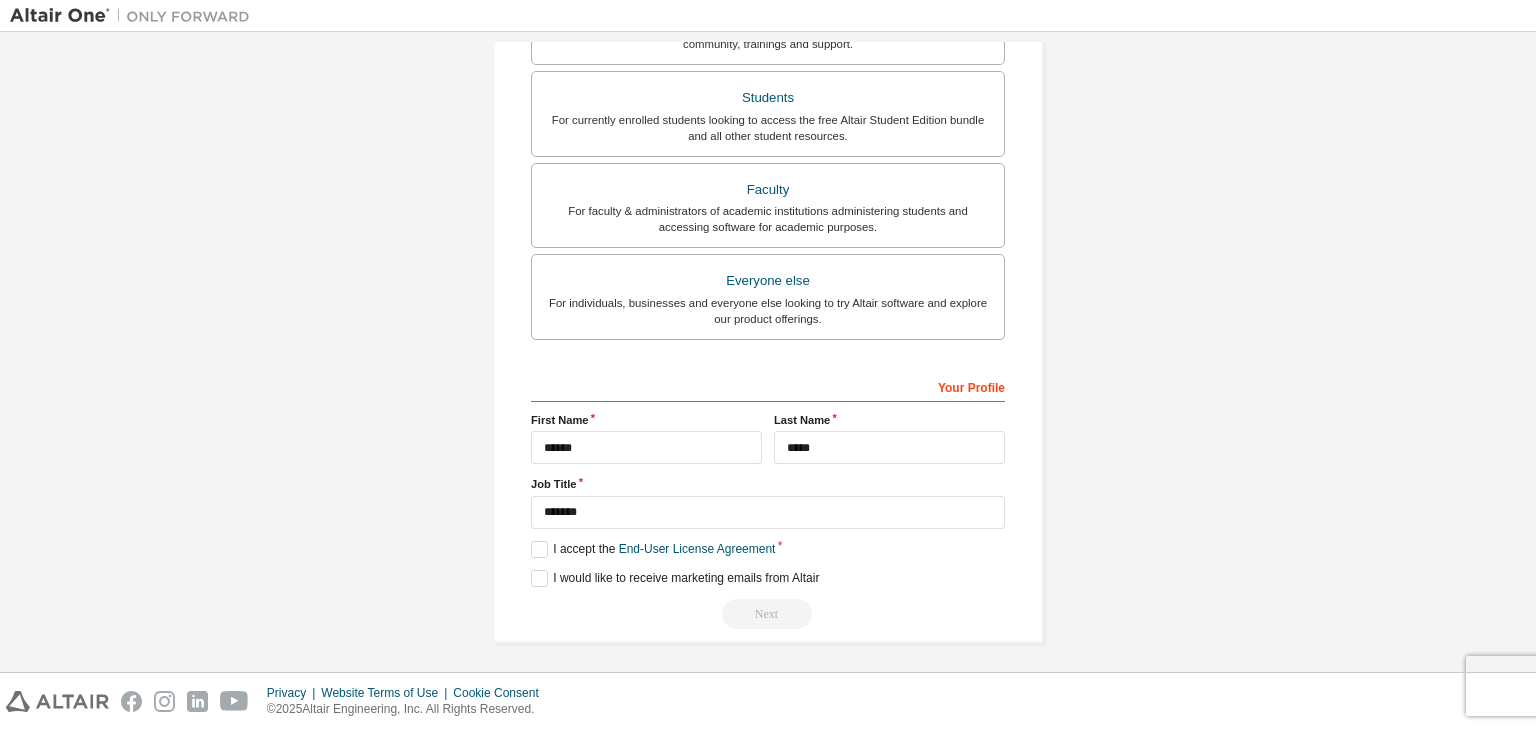 click on "Next" at bounding box center [768, 614] 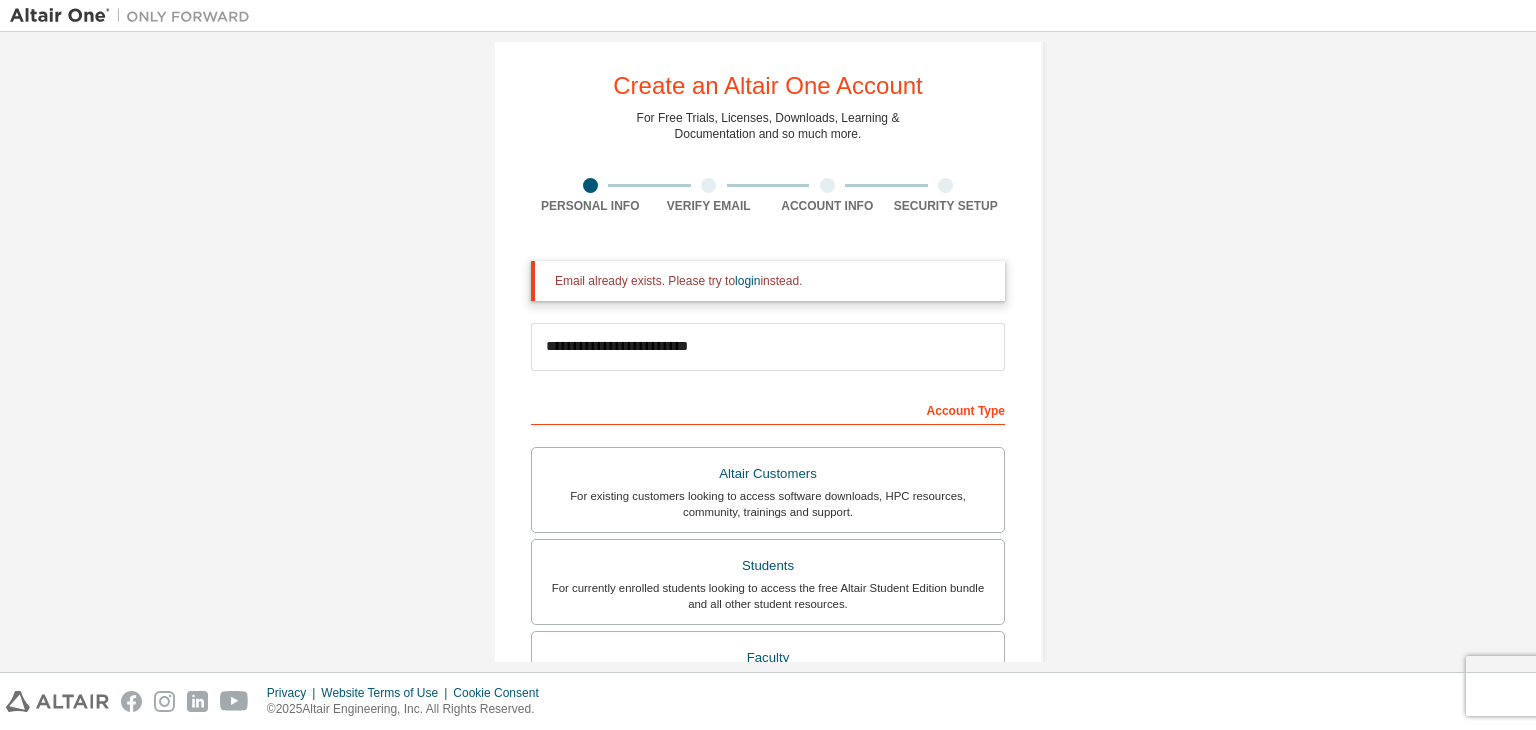 scroll, scrollTop: 0, scrollLeft: 0, axis: both 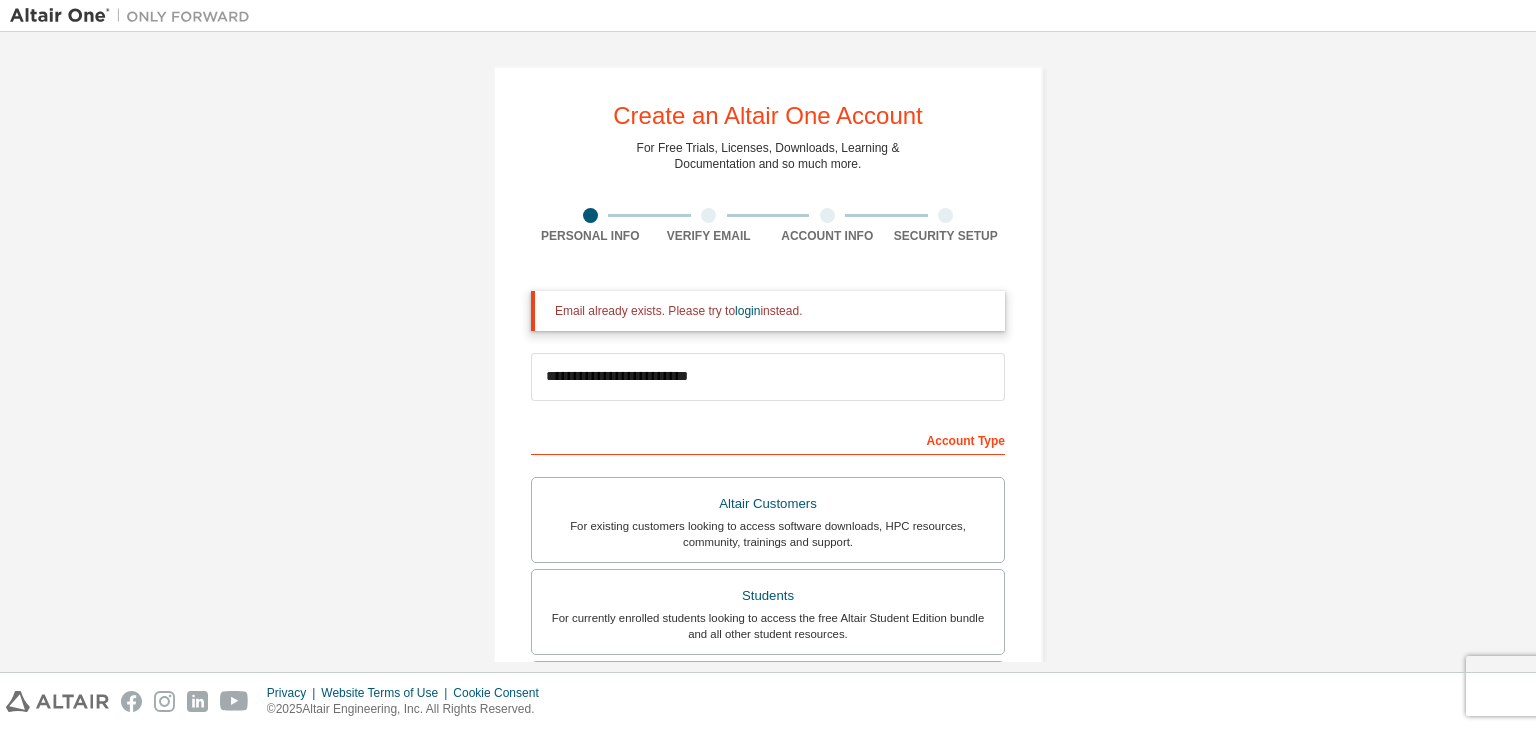 click on "Email already exists. Please try to  login  instead." at bounding box center (772, 311) 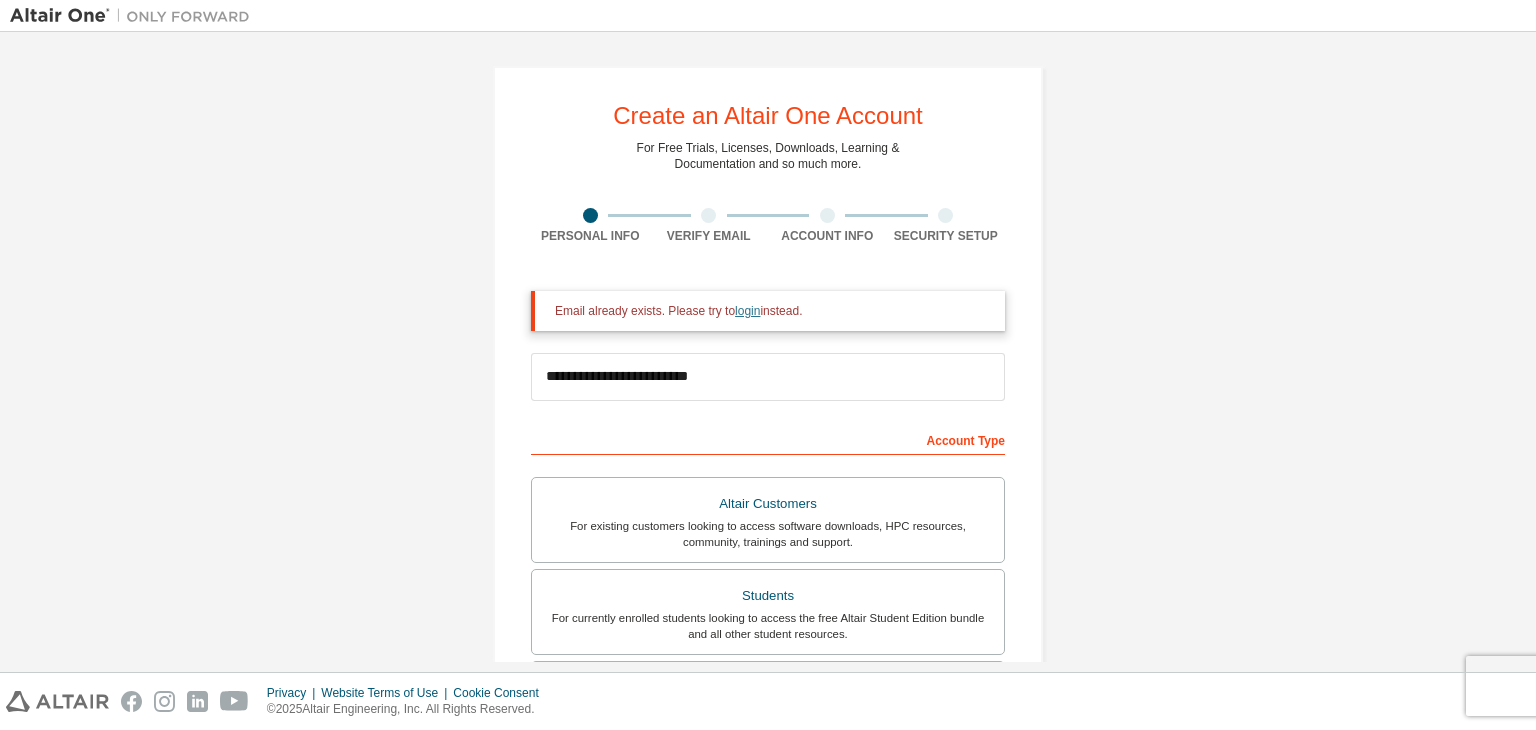 click on "login" at bounding box center (747, 311) 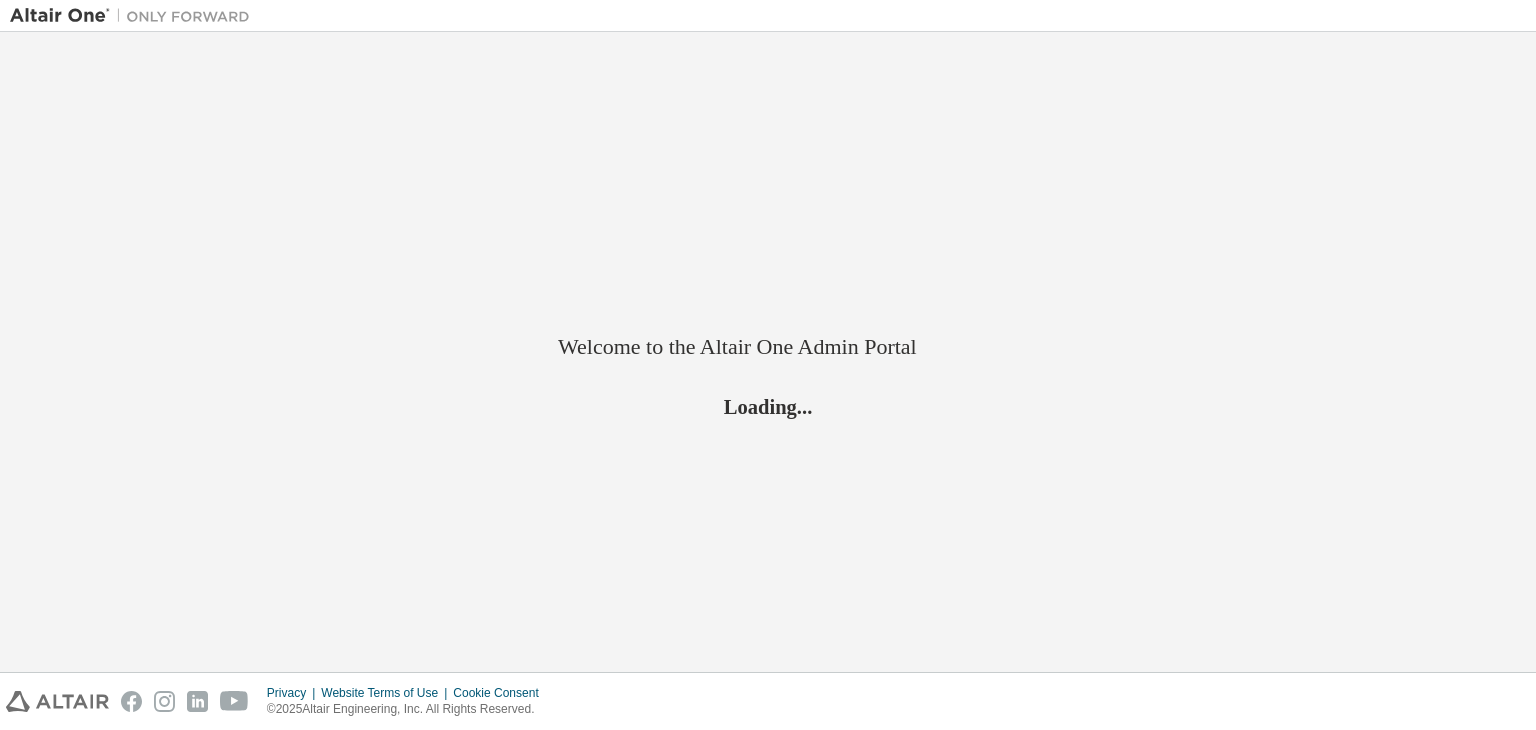scroll, scrollTop: 0, scrollLeft: 0, axis: both 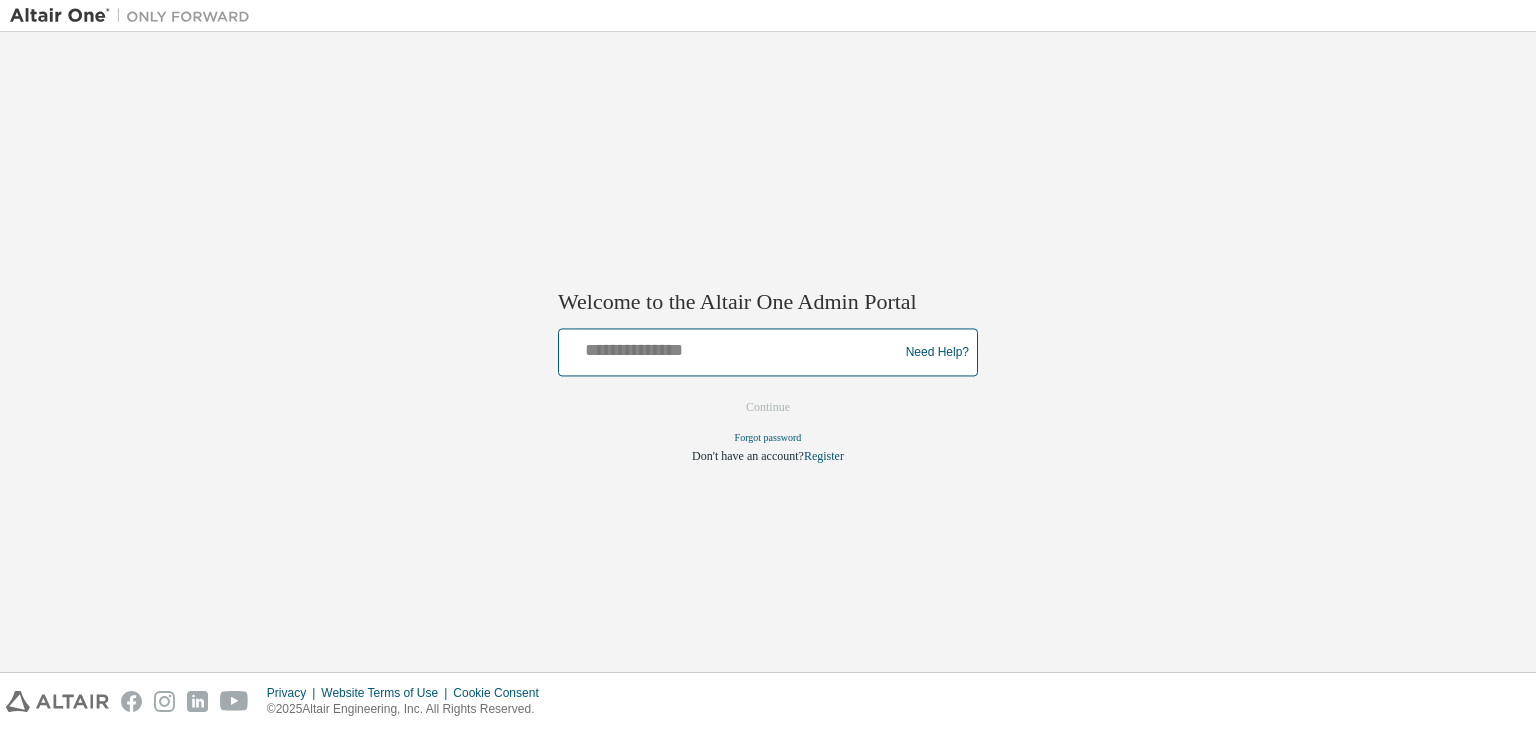 click at bounding box center [731, 348] 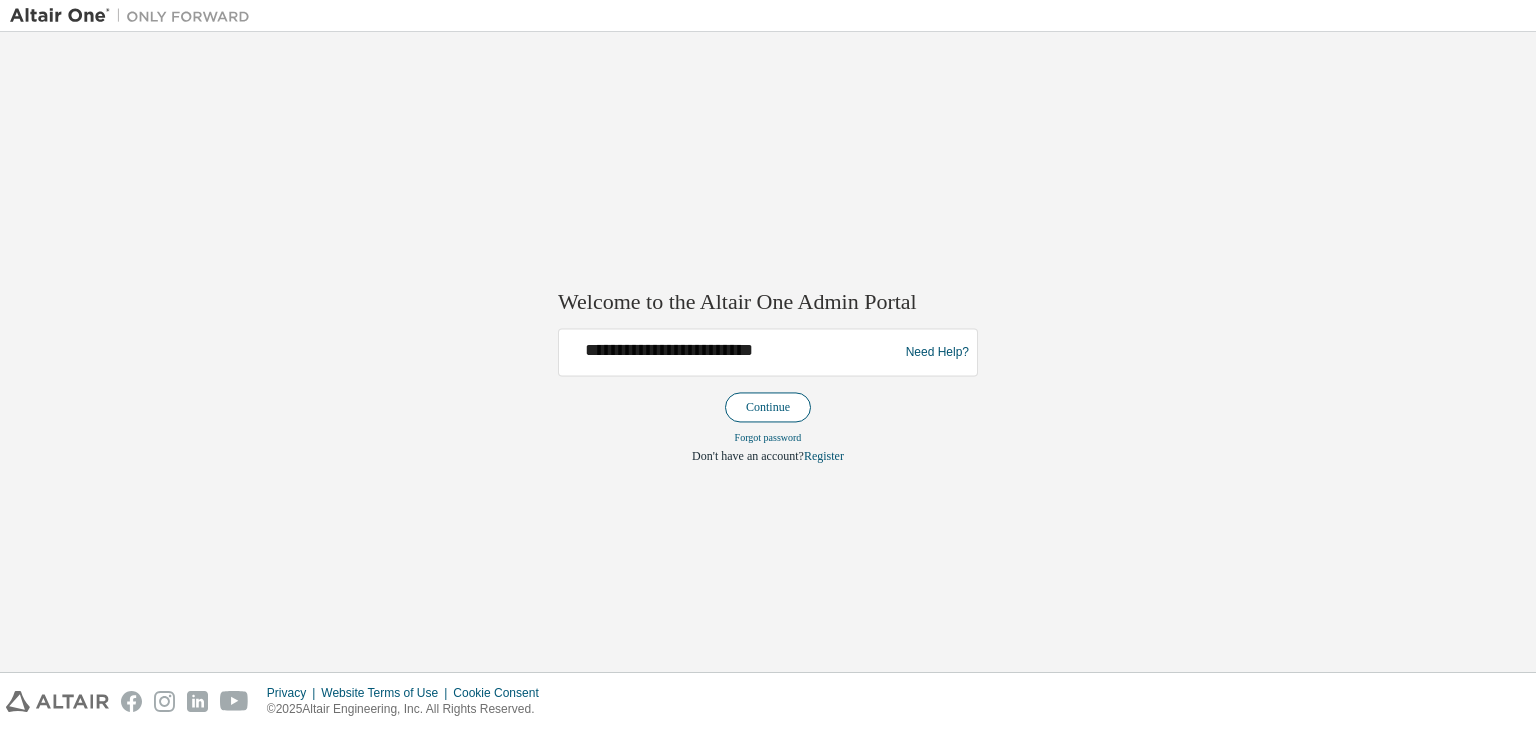 click on "Continue" at bounding box center (768, 408) 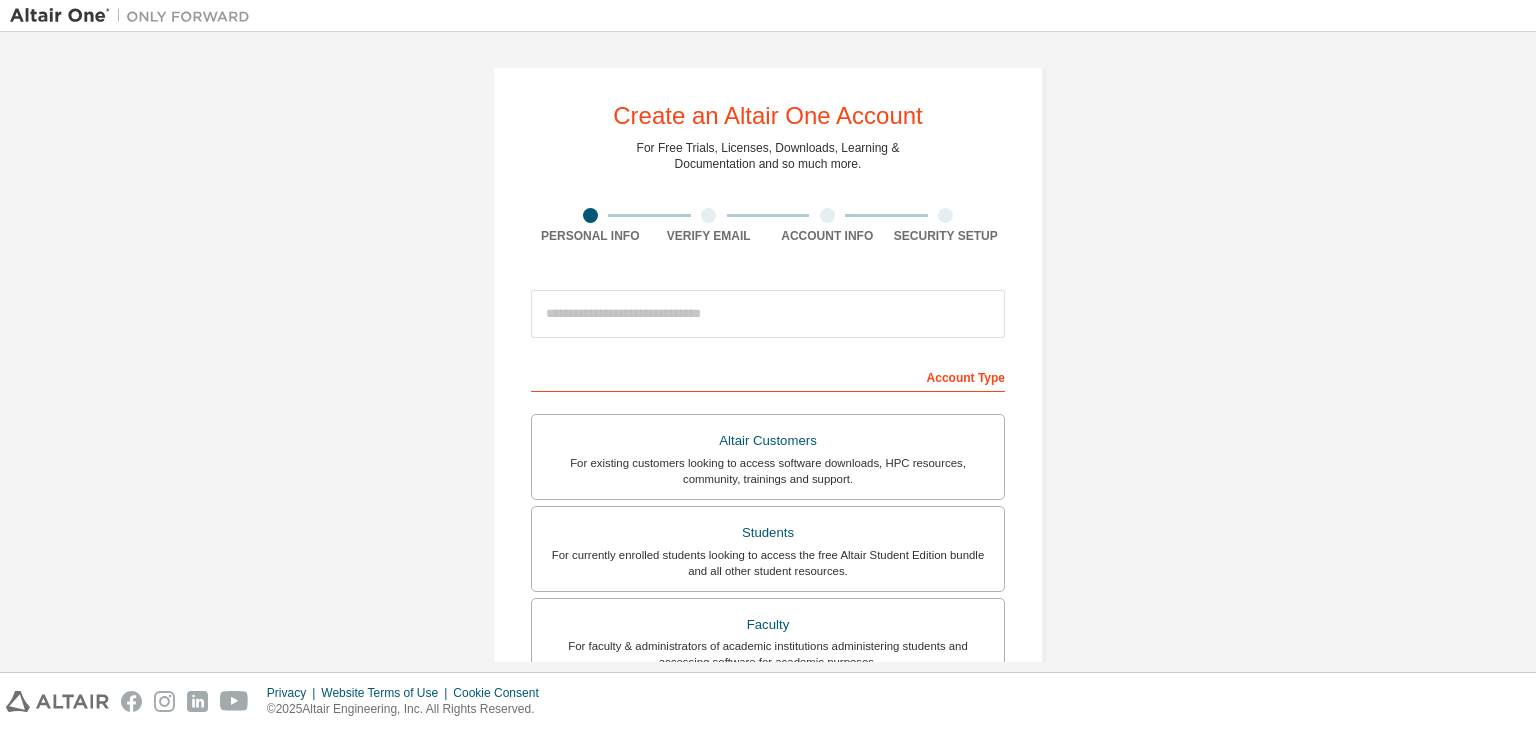scroll, scrollTop: 0, scrollLeft: 0, axis: both 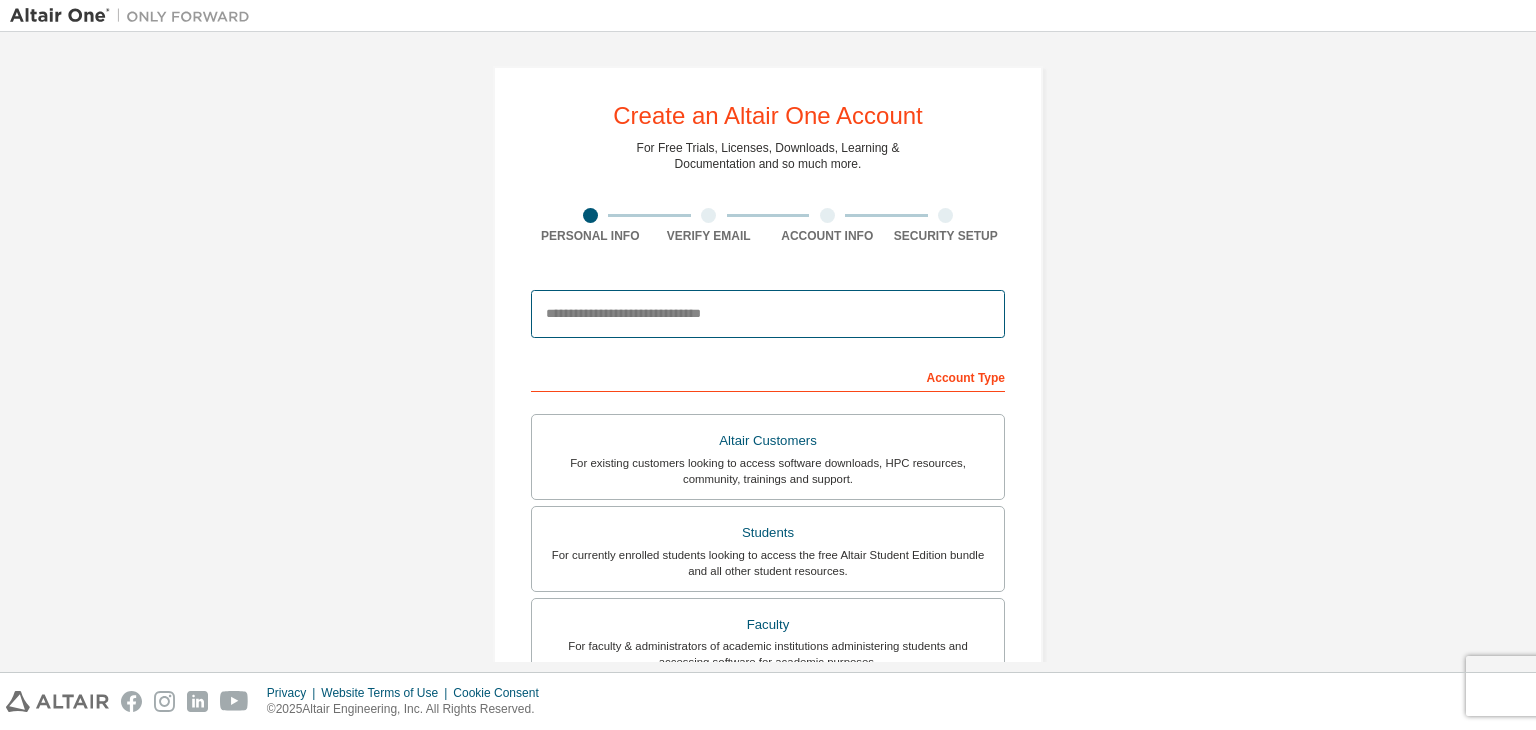 click at bounding box center [768, 314] 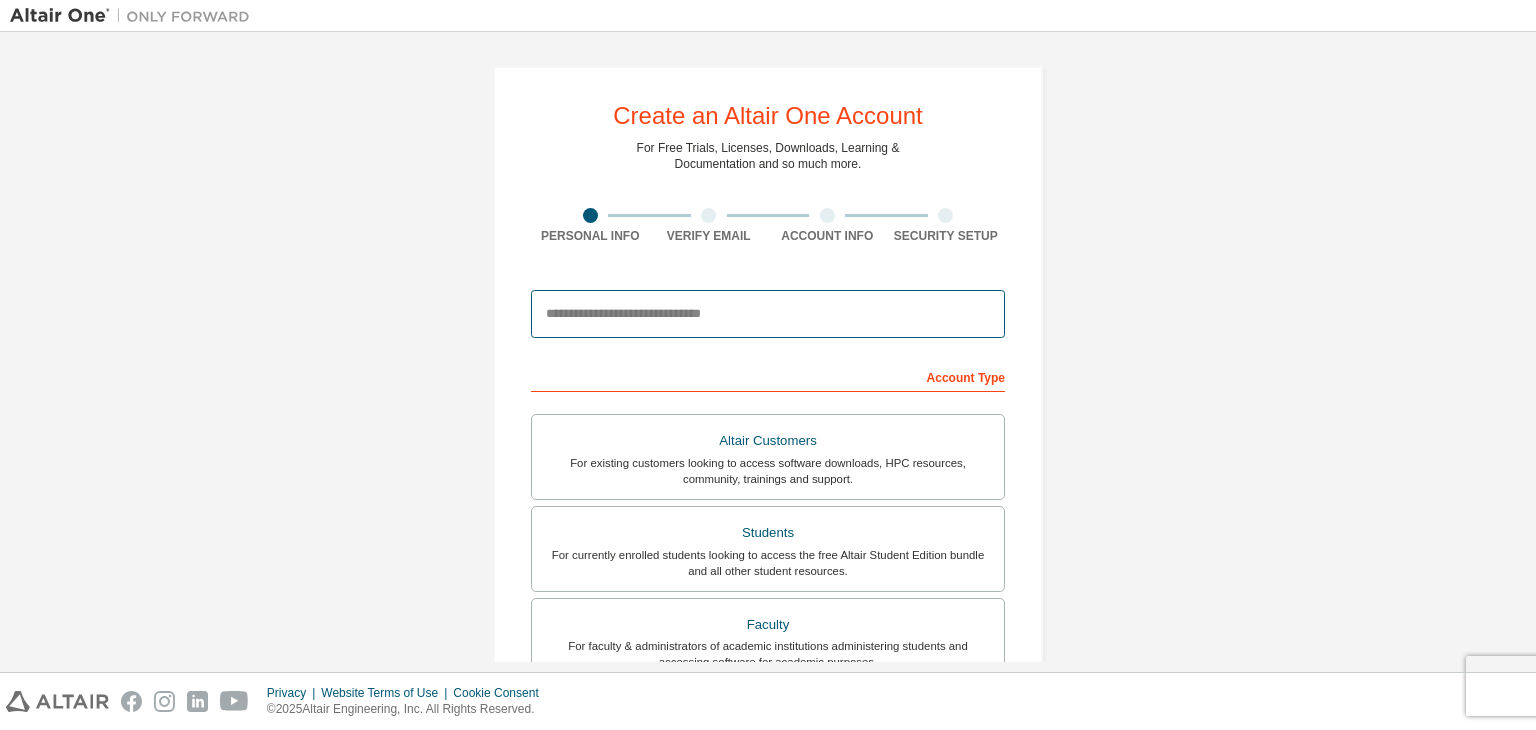 type on "**********" 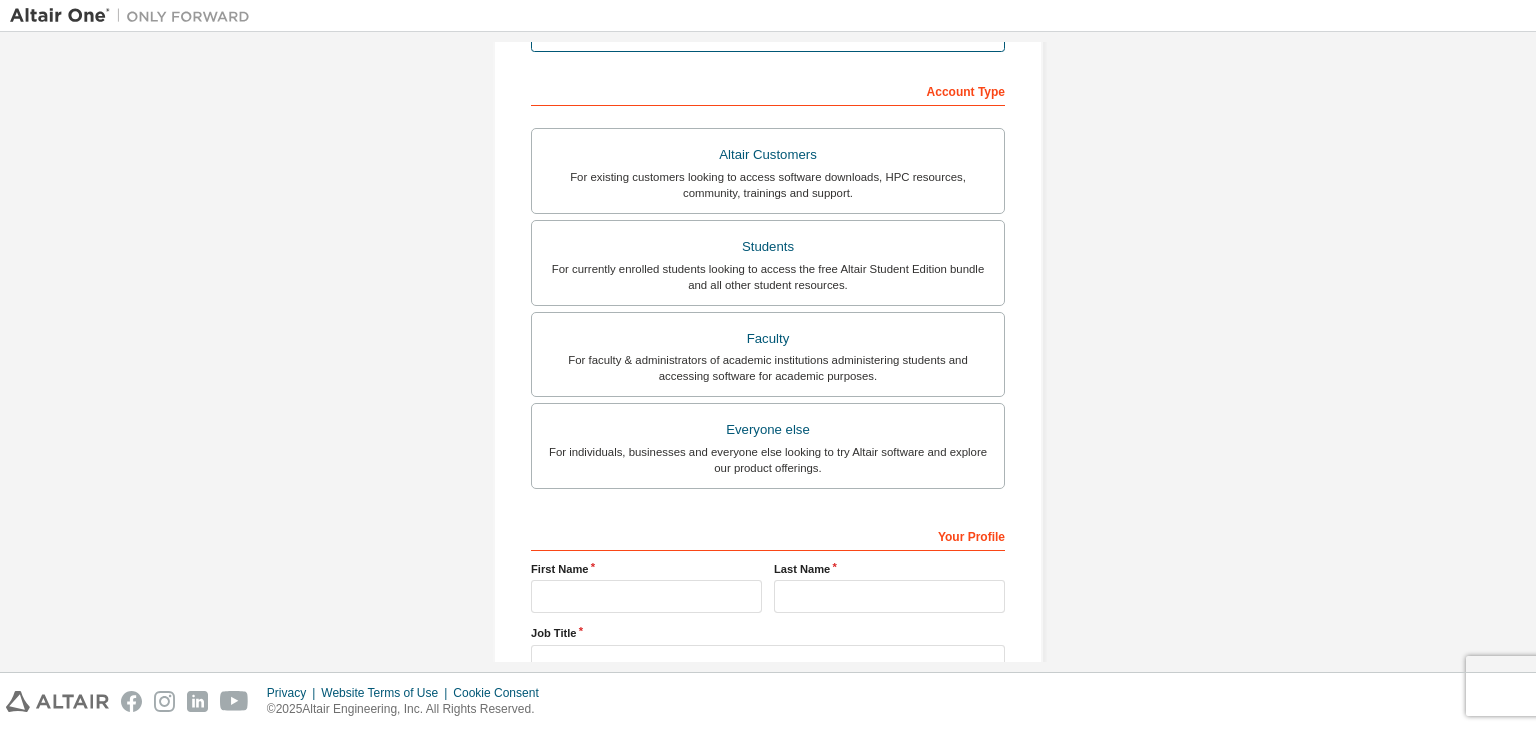 scroll, scrollTop: 287, scrollLeft: 0, axis: vertical 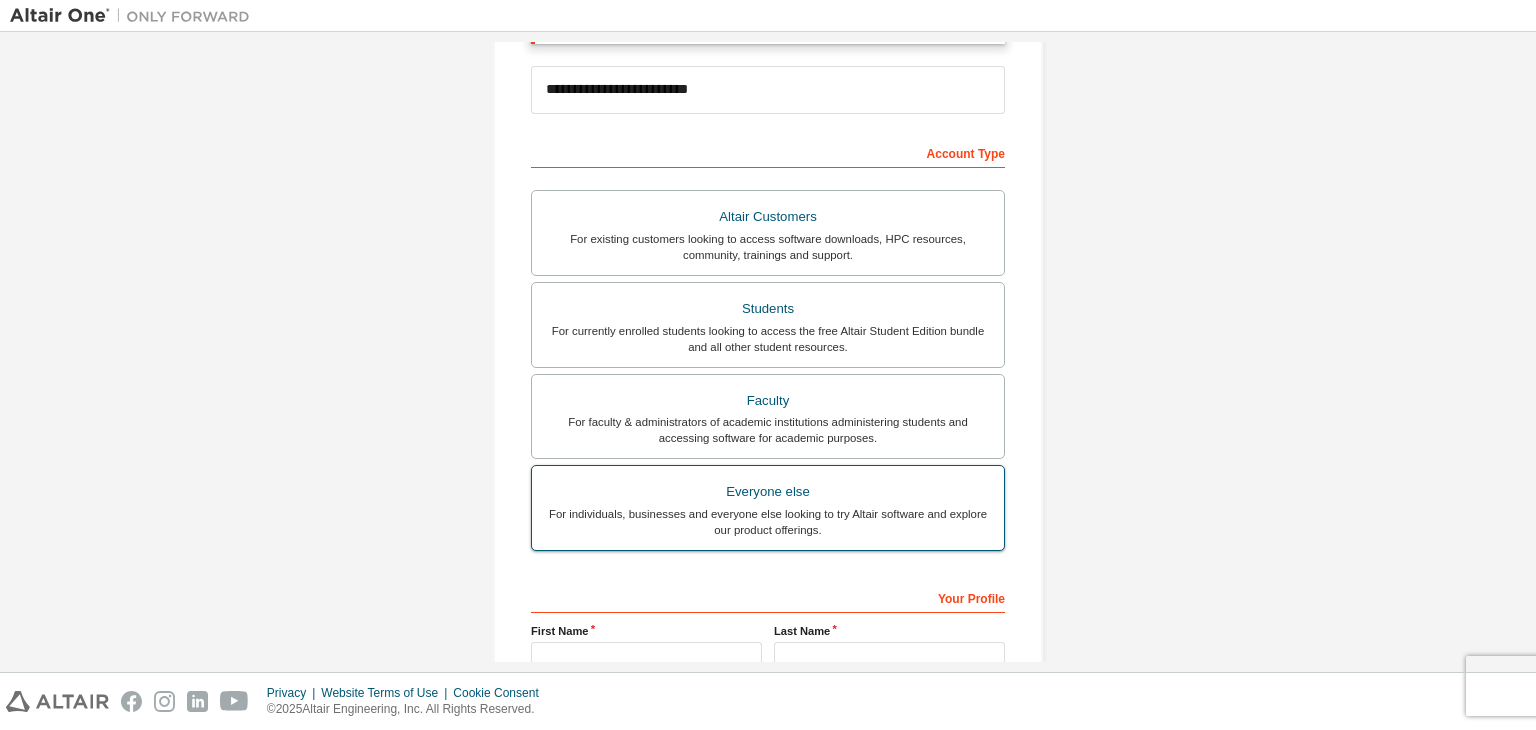 click on "Everyone else" at bounding box center (768, 492) 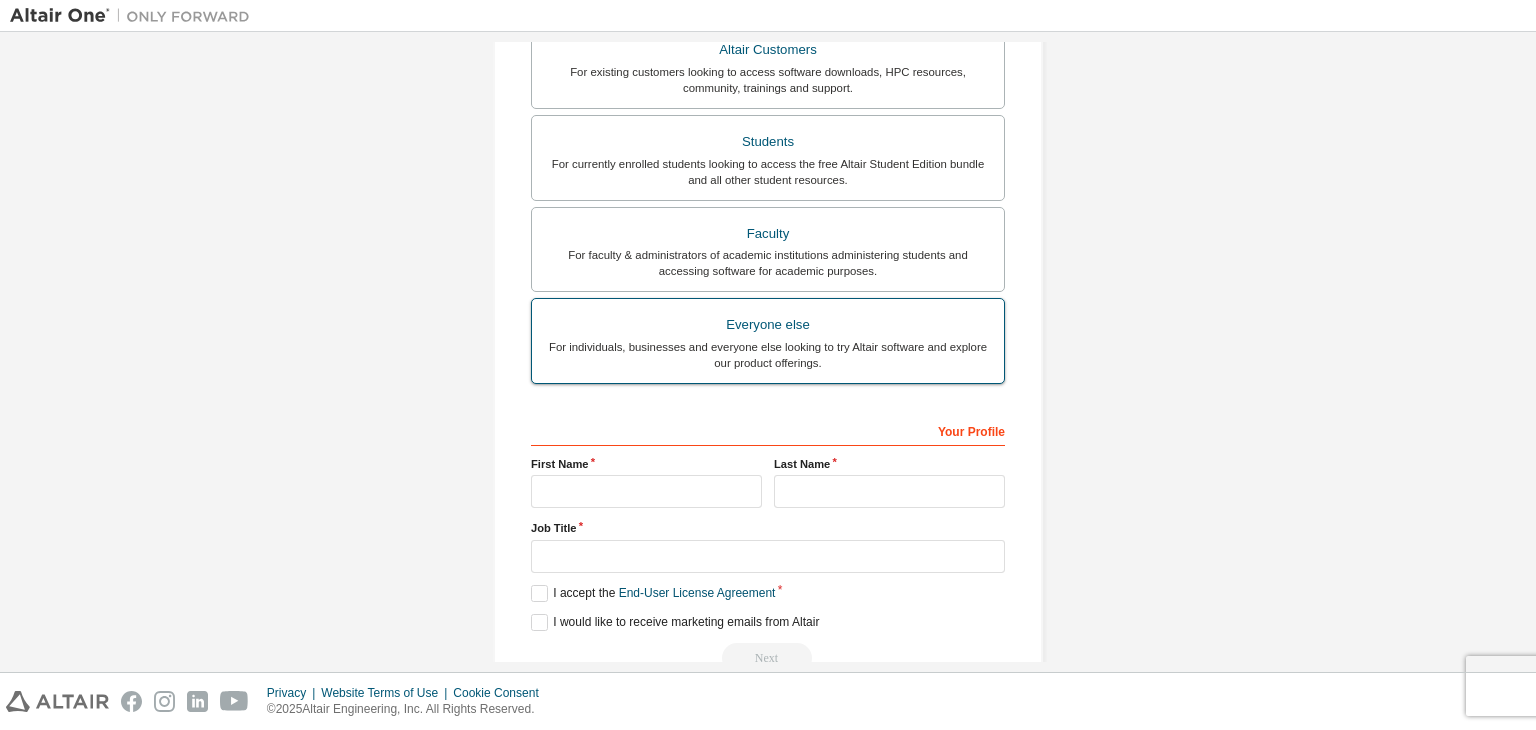 scroll, scrollTop: 498, scrollLeft: 0, axis: vertical 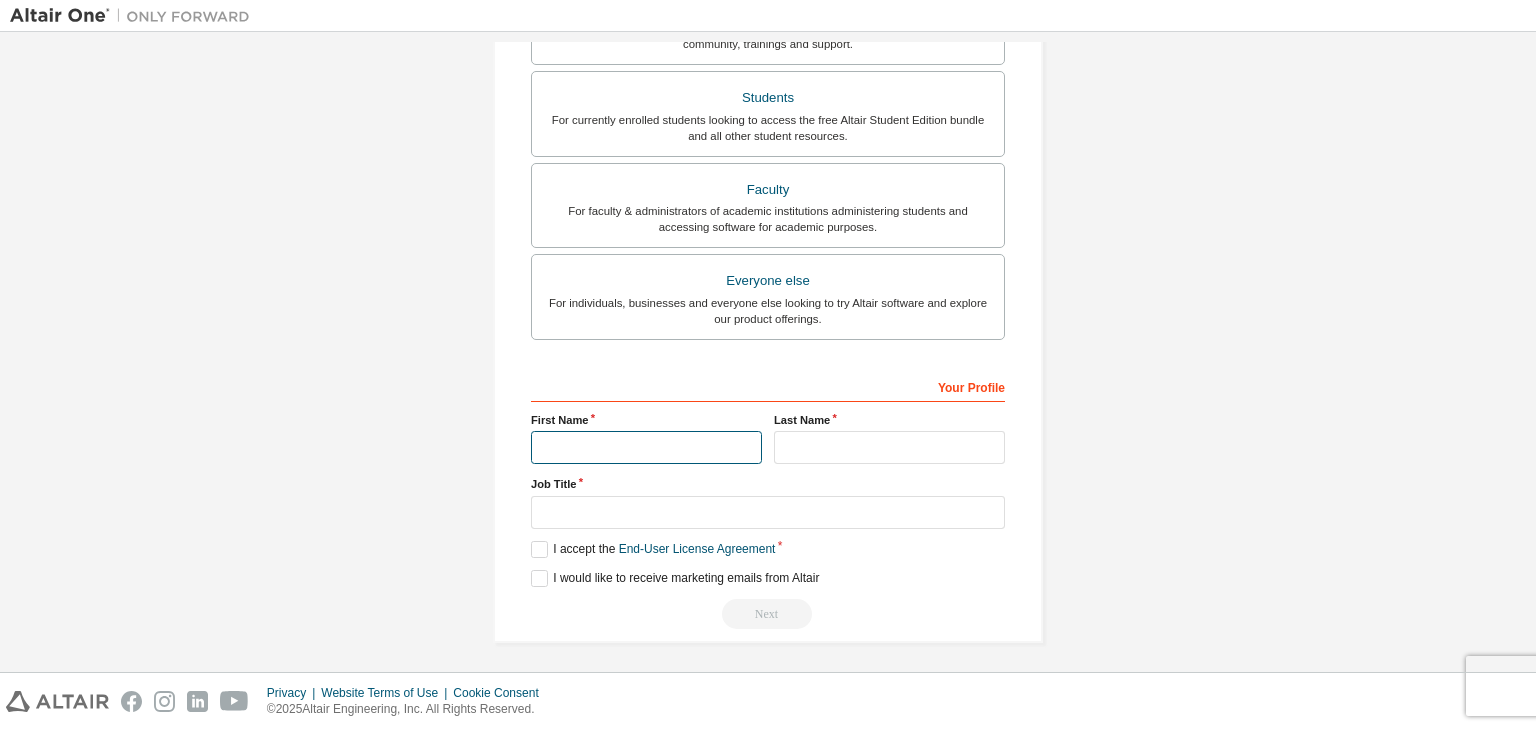 click at bounding box center (646, 447) 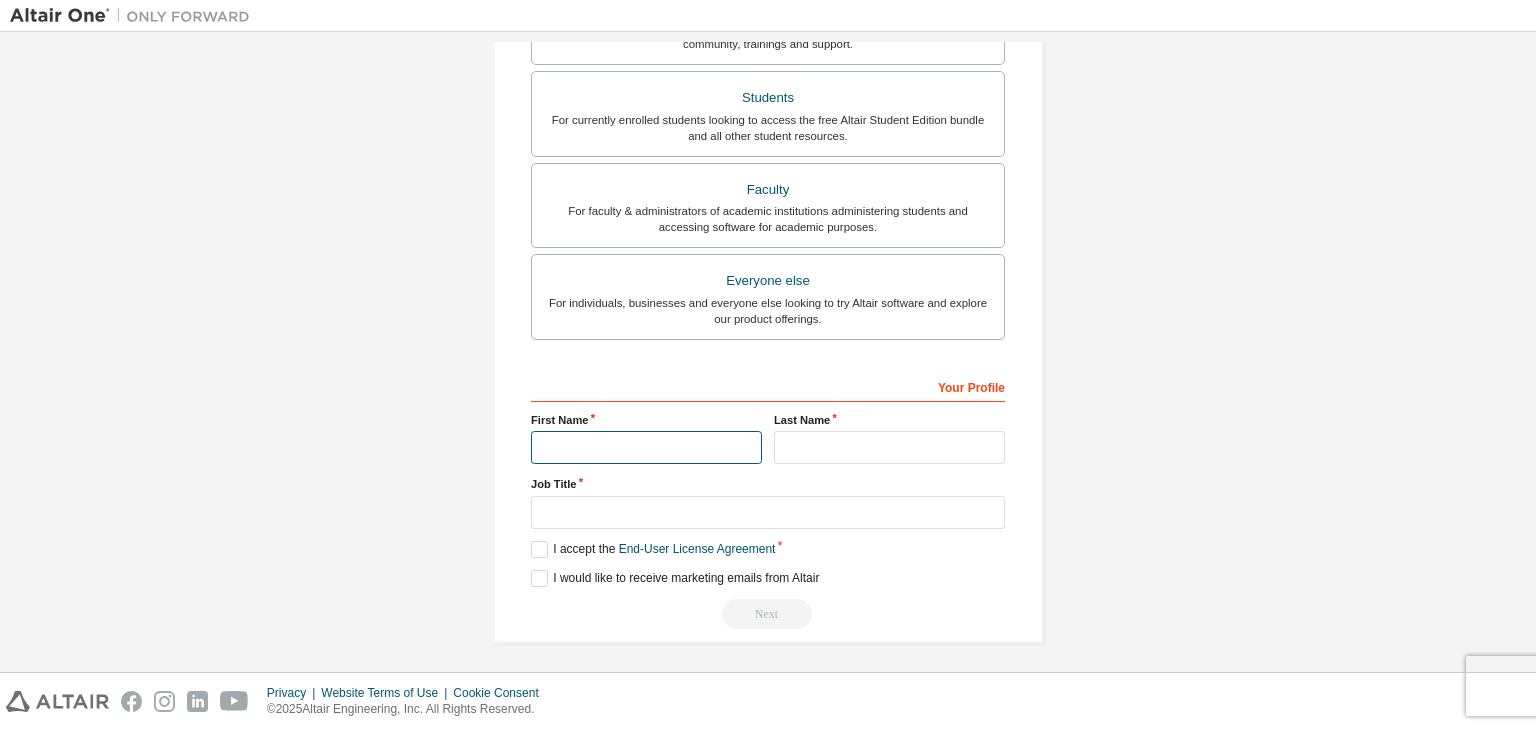 type on "******" 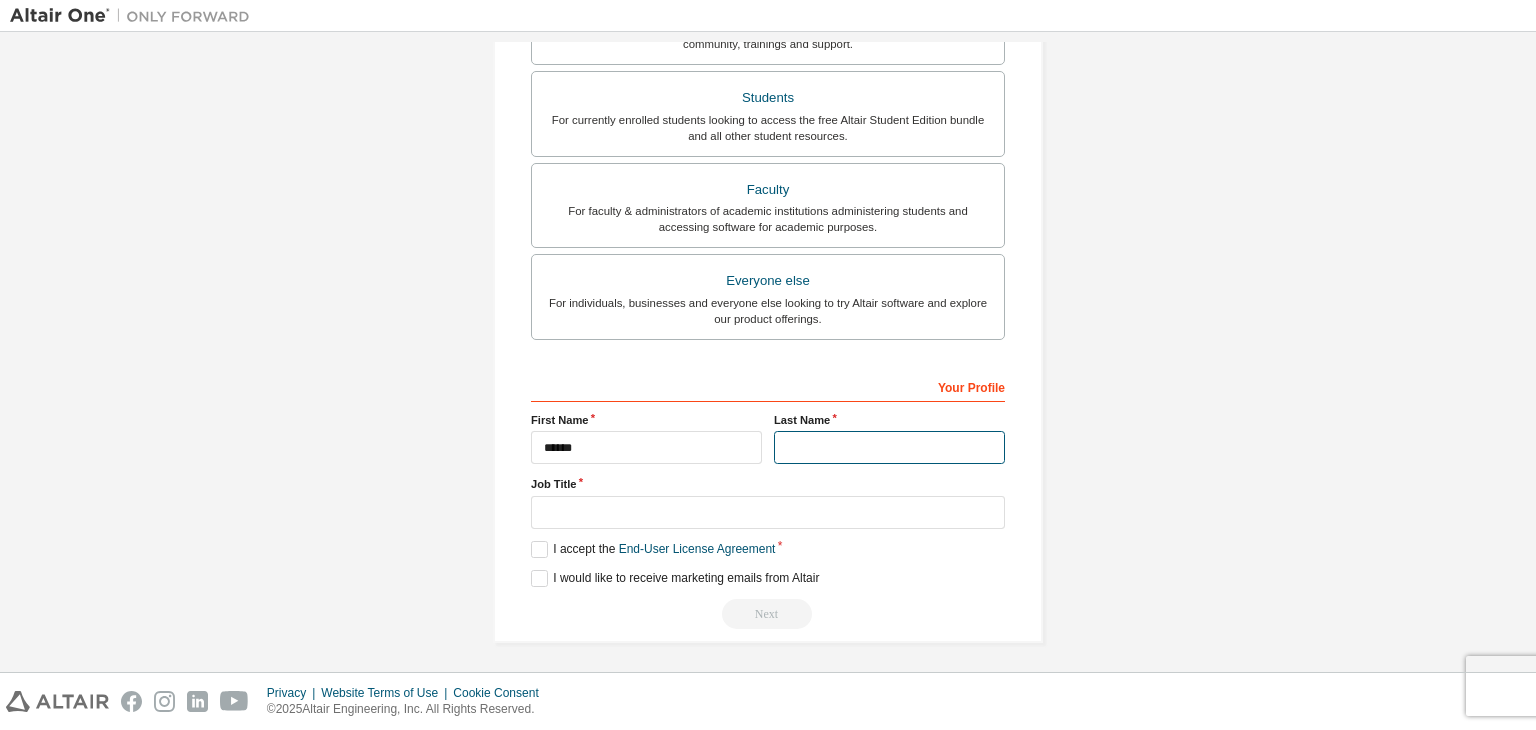click at bounding box center [889, 447] 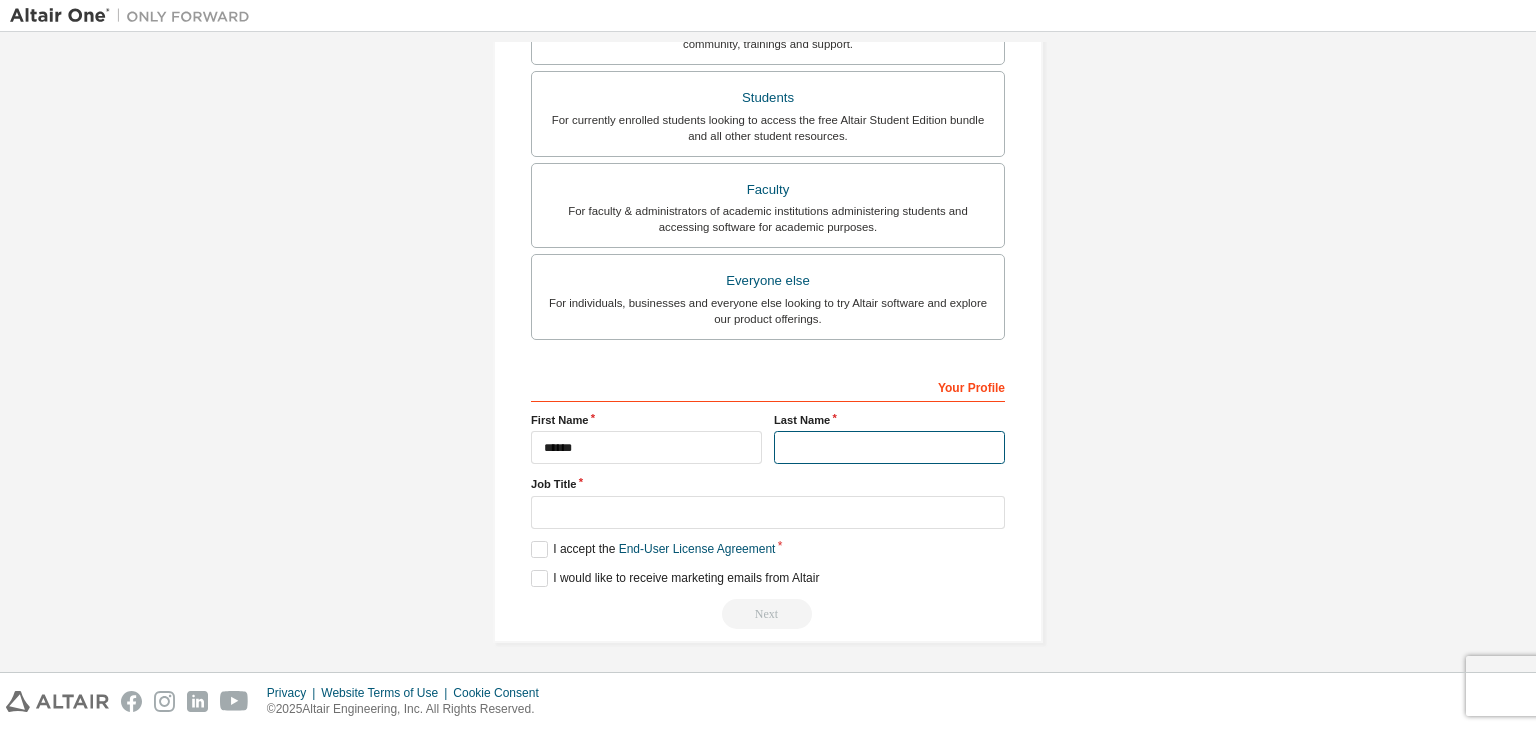 type on "*****" 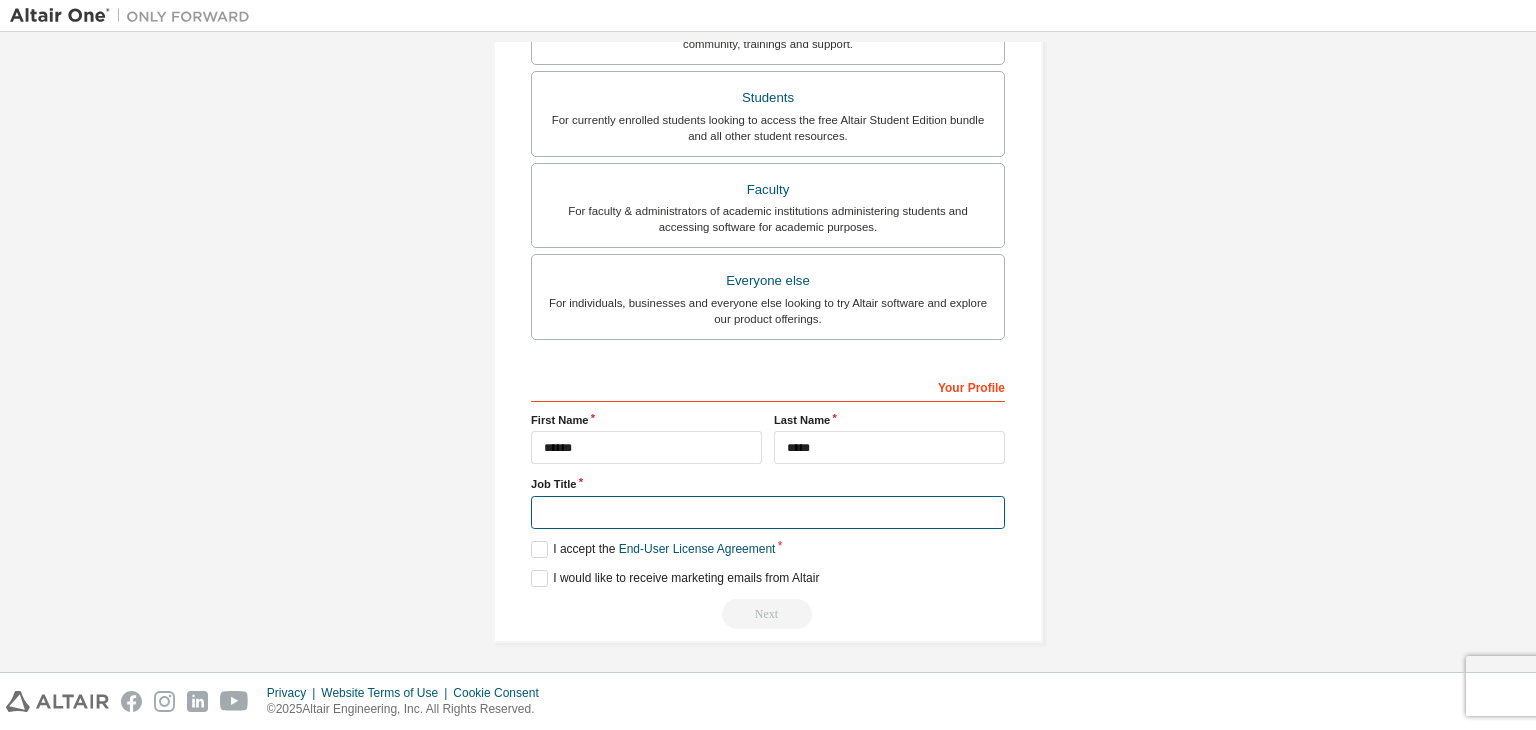 click at bounding box center [768, 512] 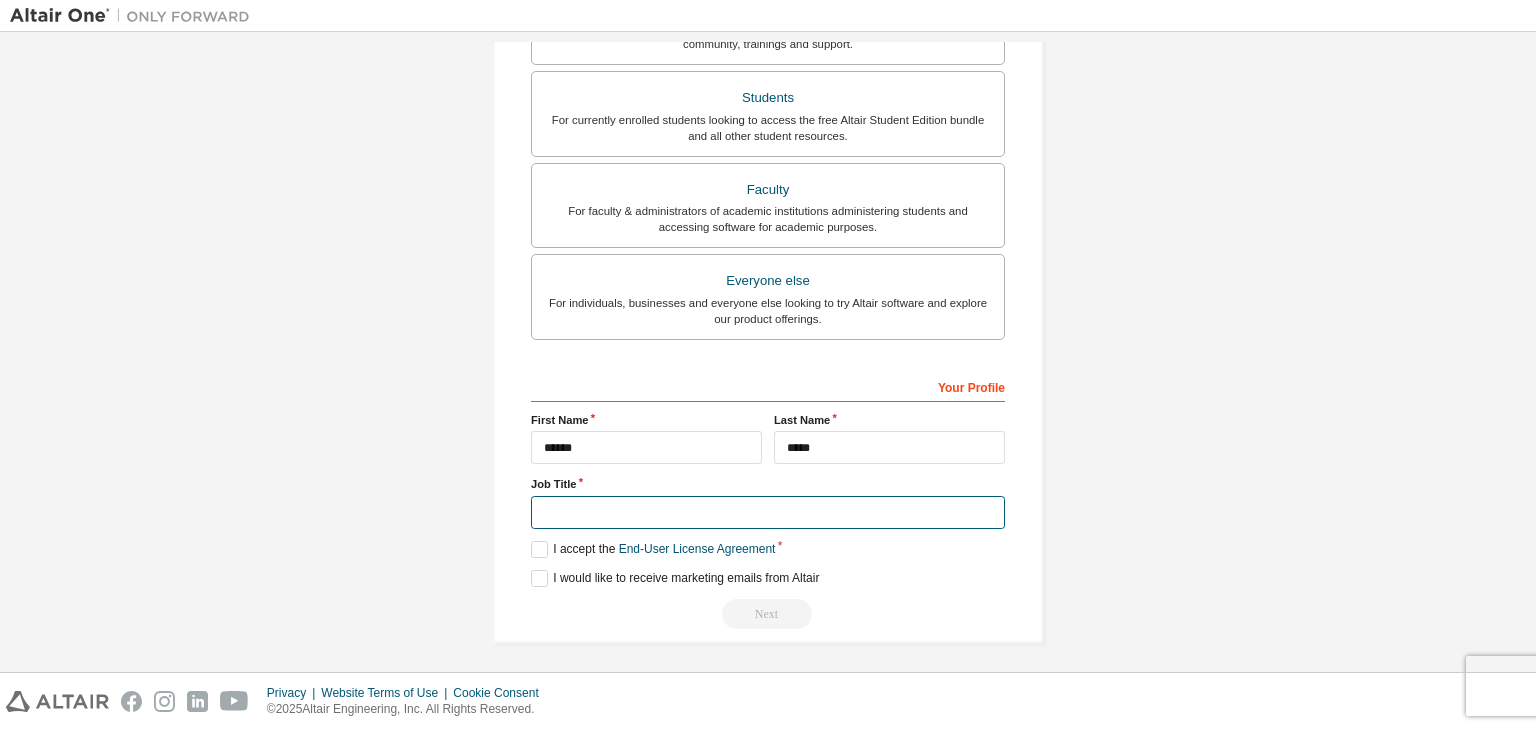 type on "*******" 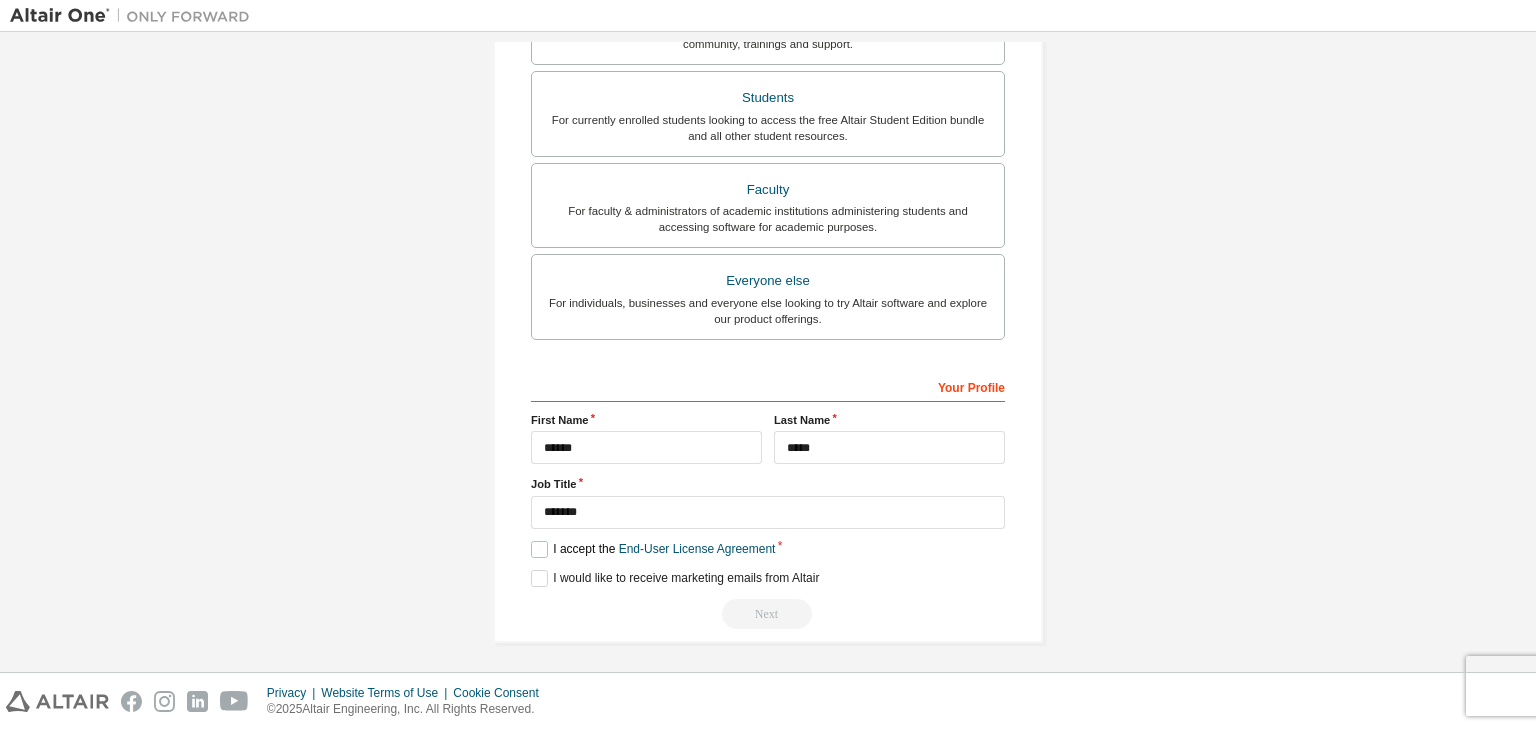 click on "I accept the    End-User License Agreement" at bounding box center (653, 549) 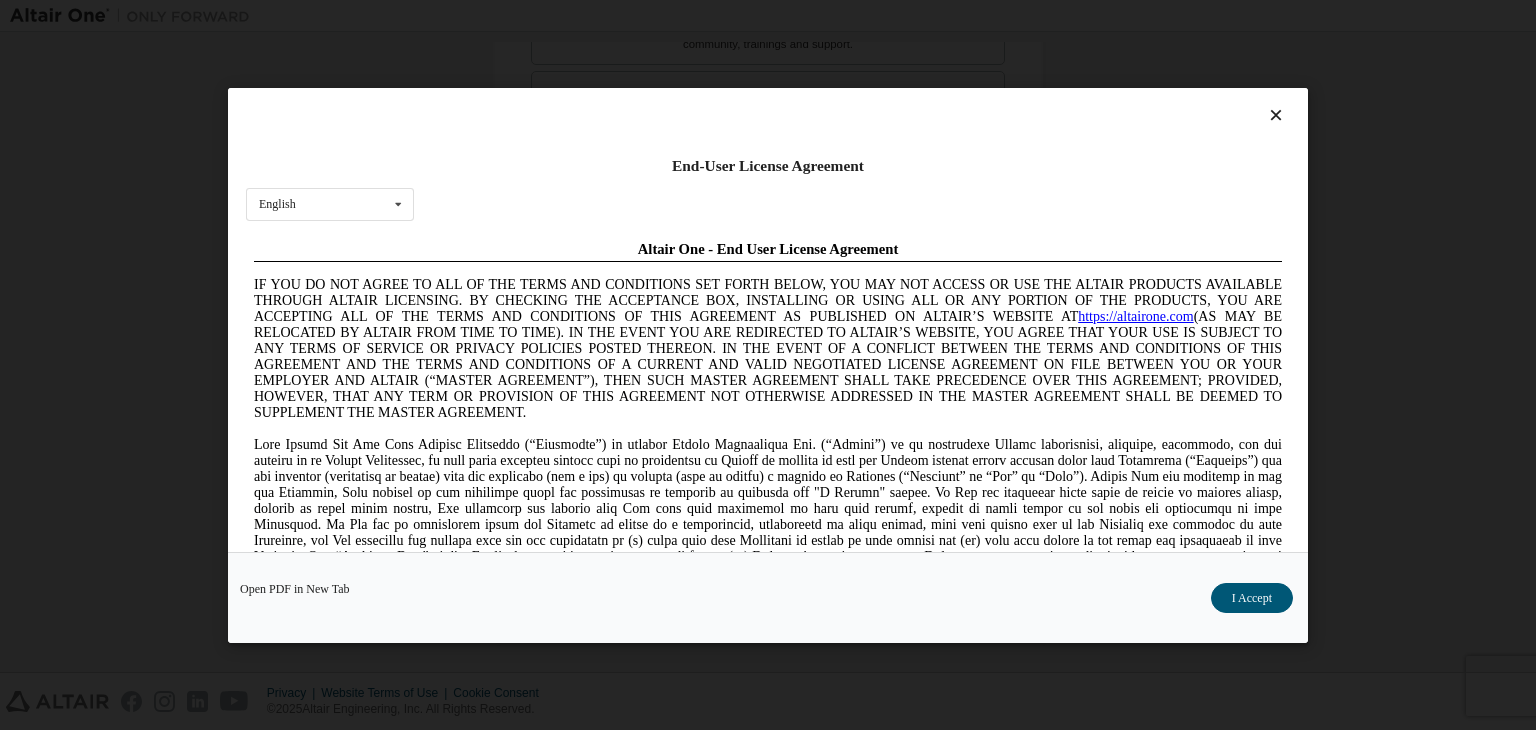 scroll, scrollTop: 0, scrollLeft: 0, axis: both 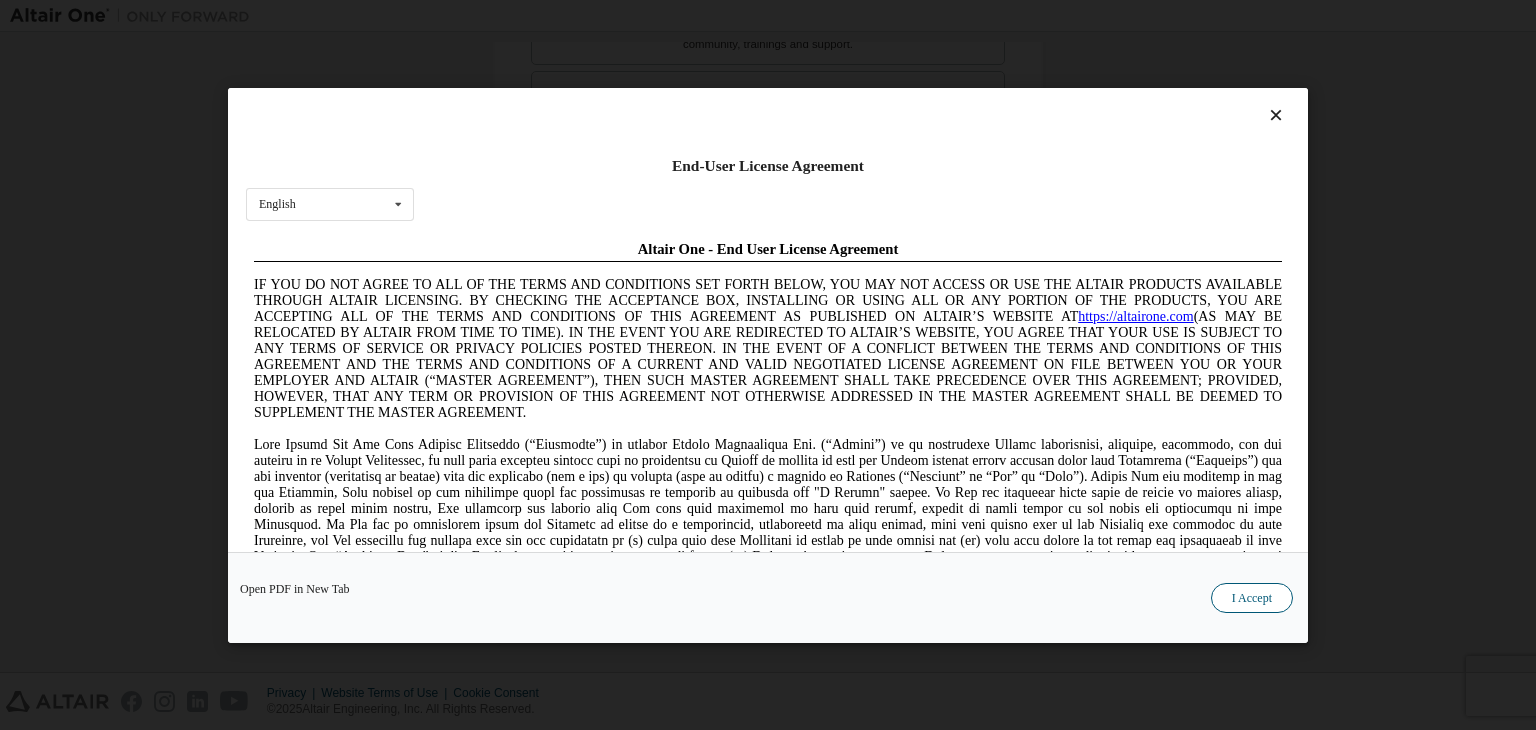 click on "I Accept" at bounding box center [1252, 598] 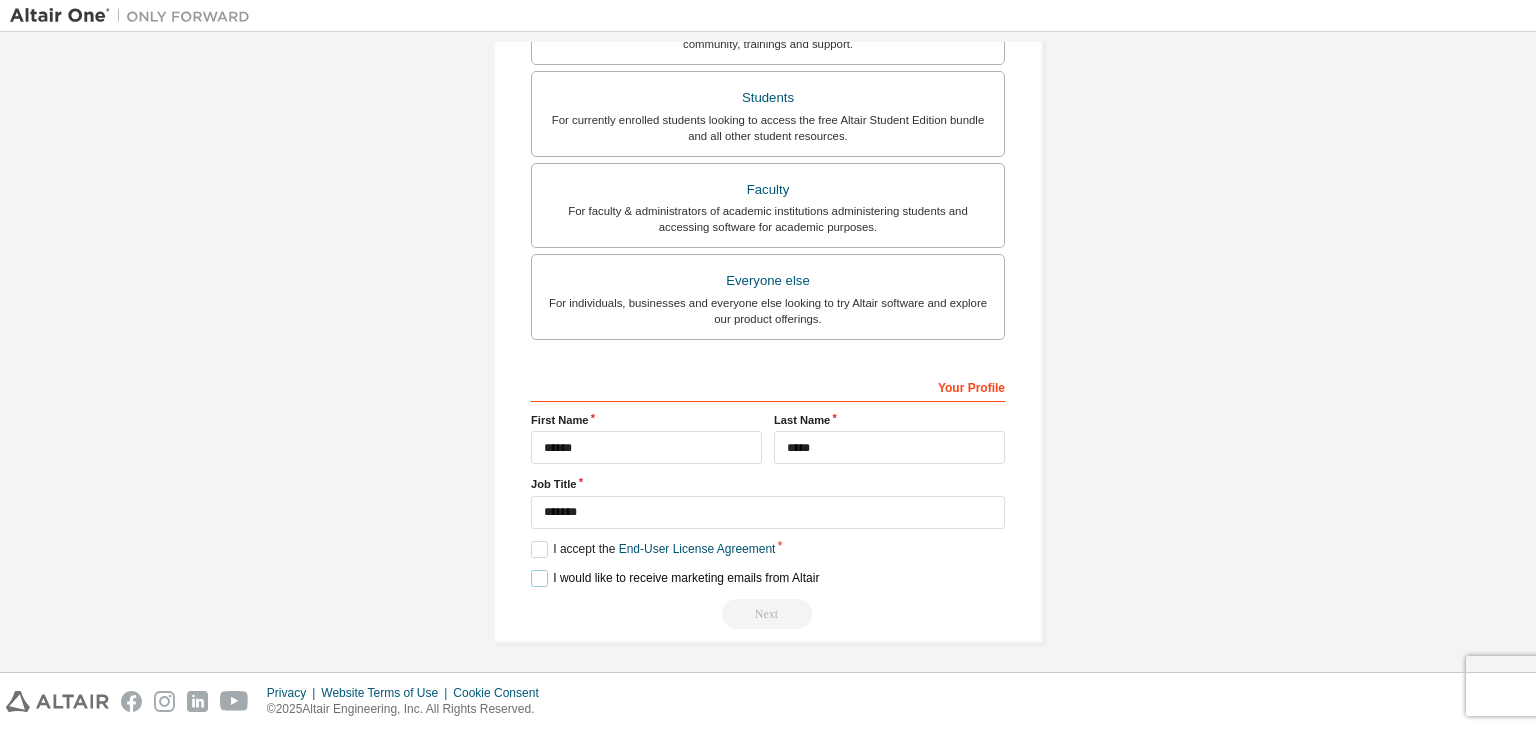 click on "I would like to receive marketing emails from Altair" at bounding box center (675, 578) 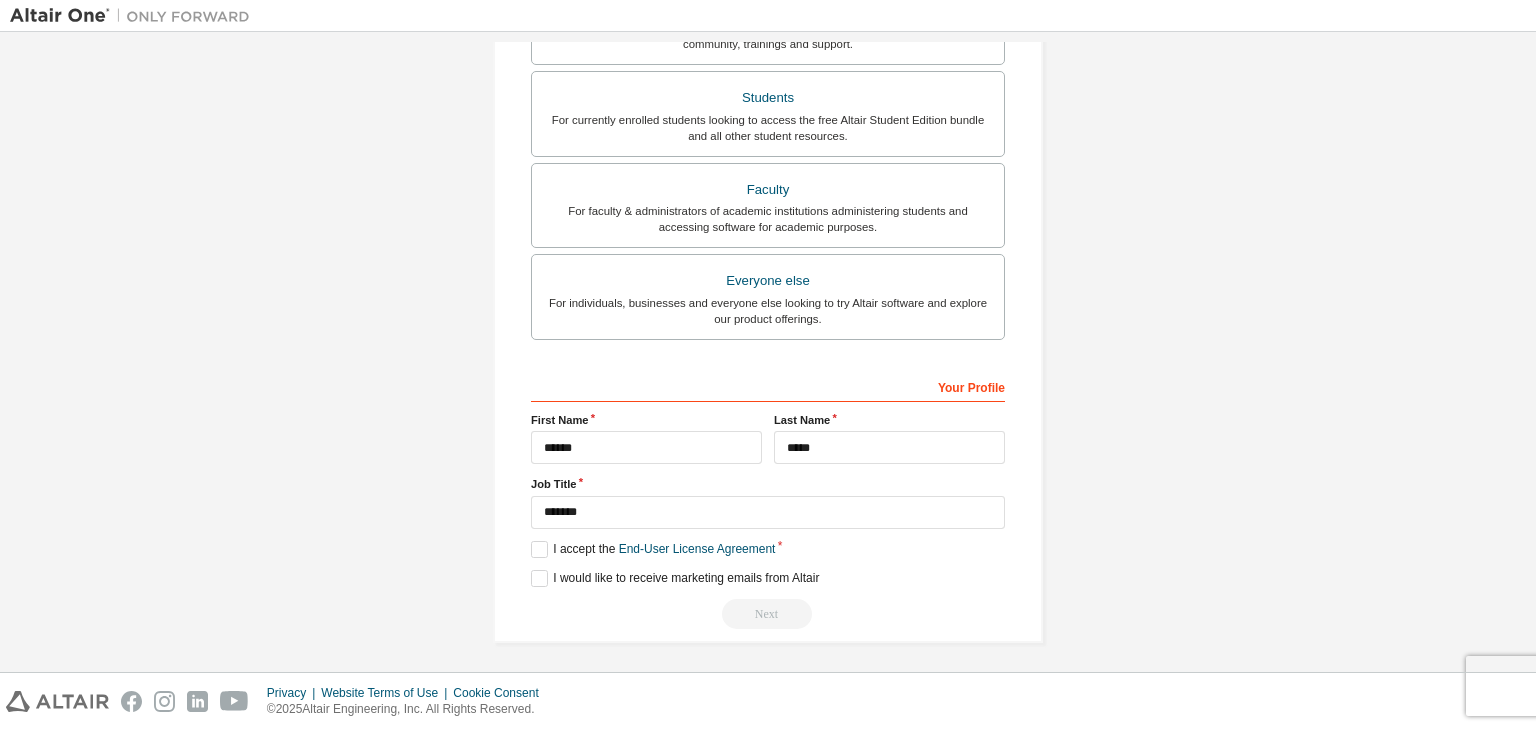 click on "Next" at bounding box center [768, 614] 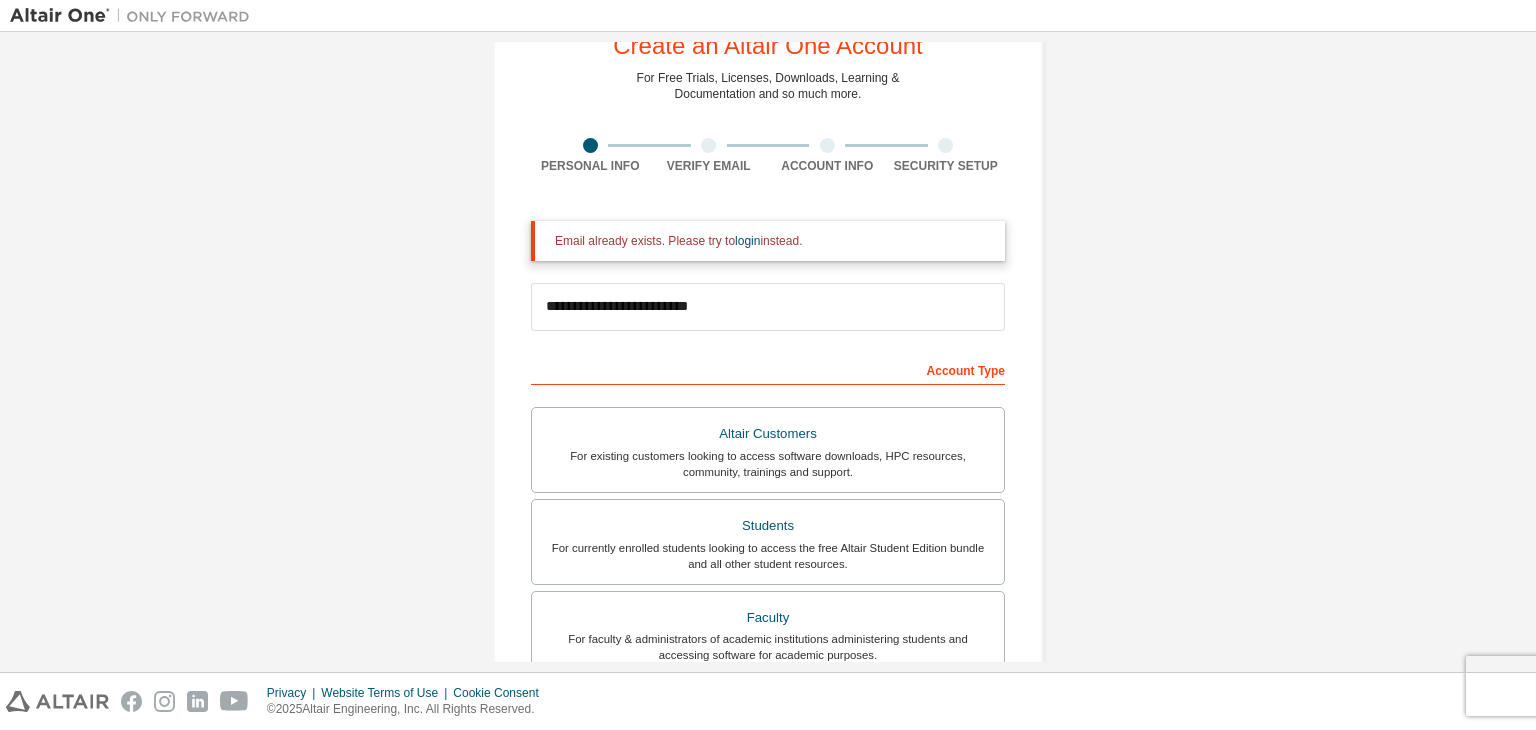 scroll, scrollTop: 0, scrollLeft: 0, axis: both 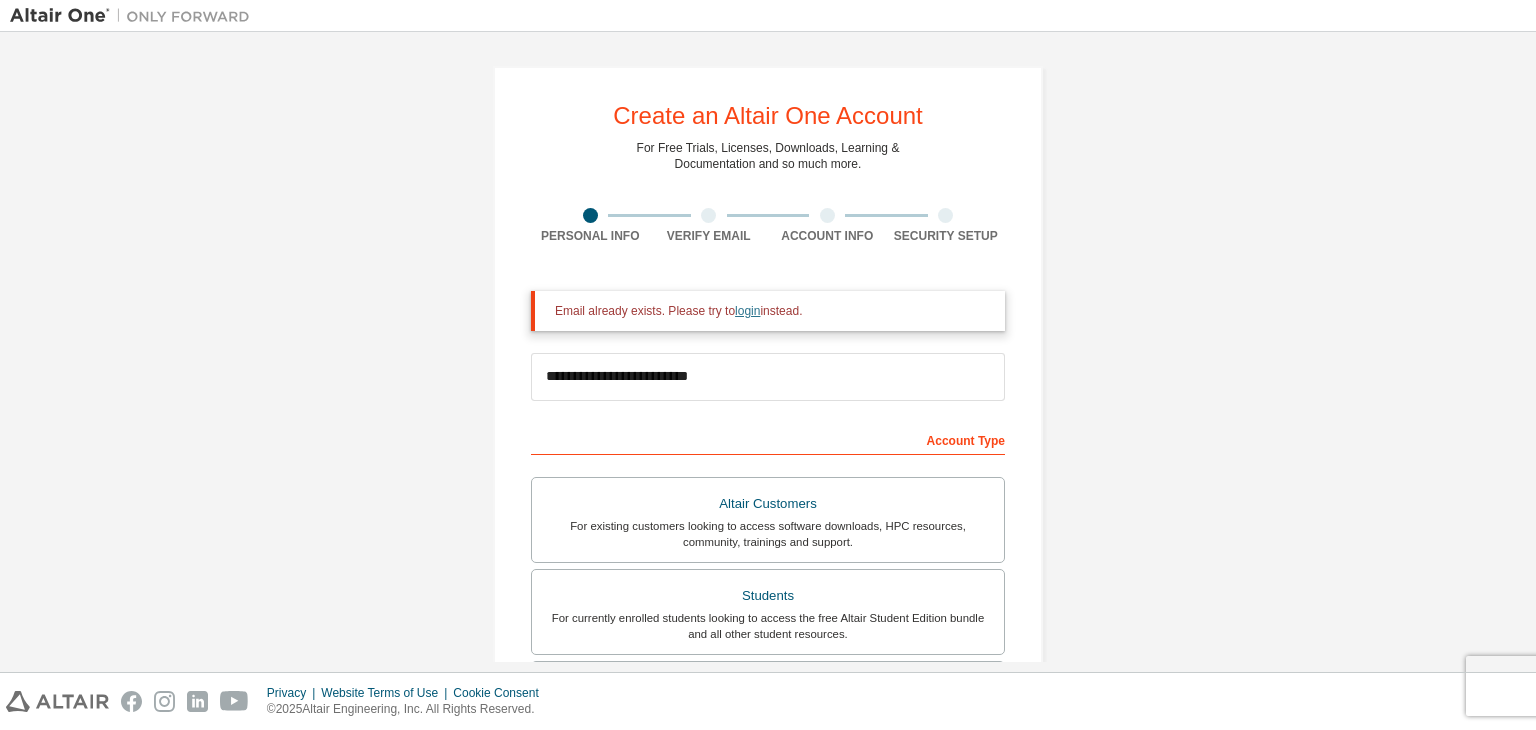 click on "login" at bounding box center (747, 311) 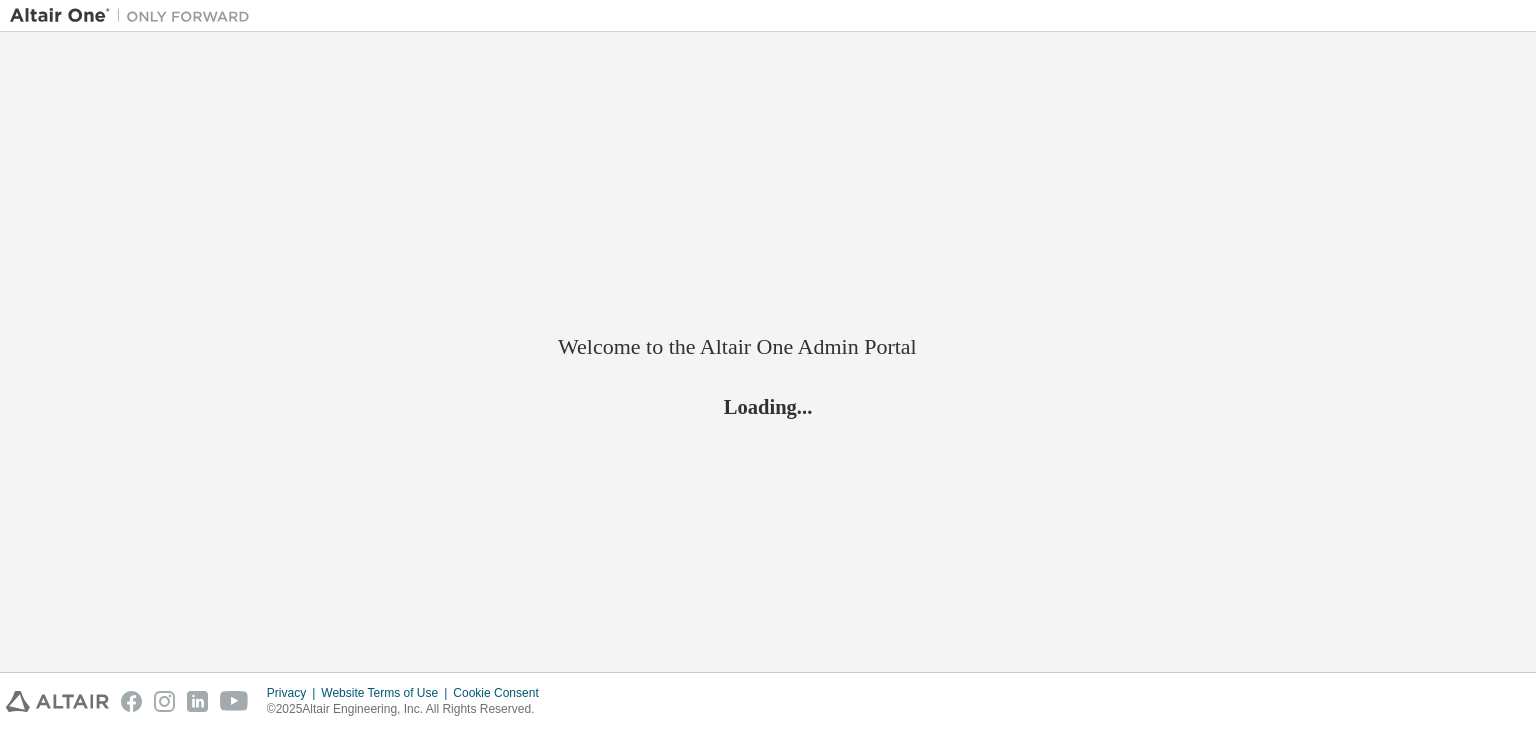 scroll, scrollTop: 0, scrollLeft: 0, axis: both 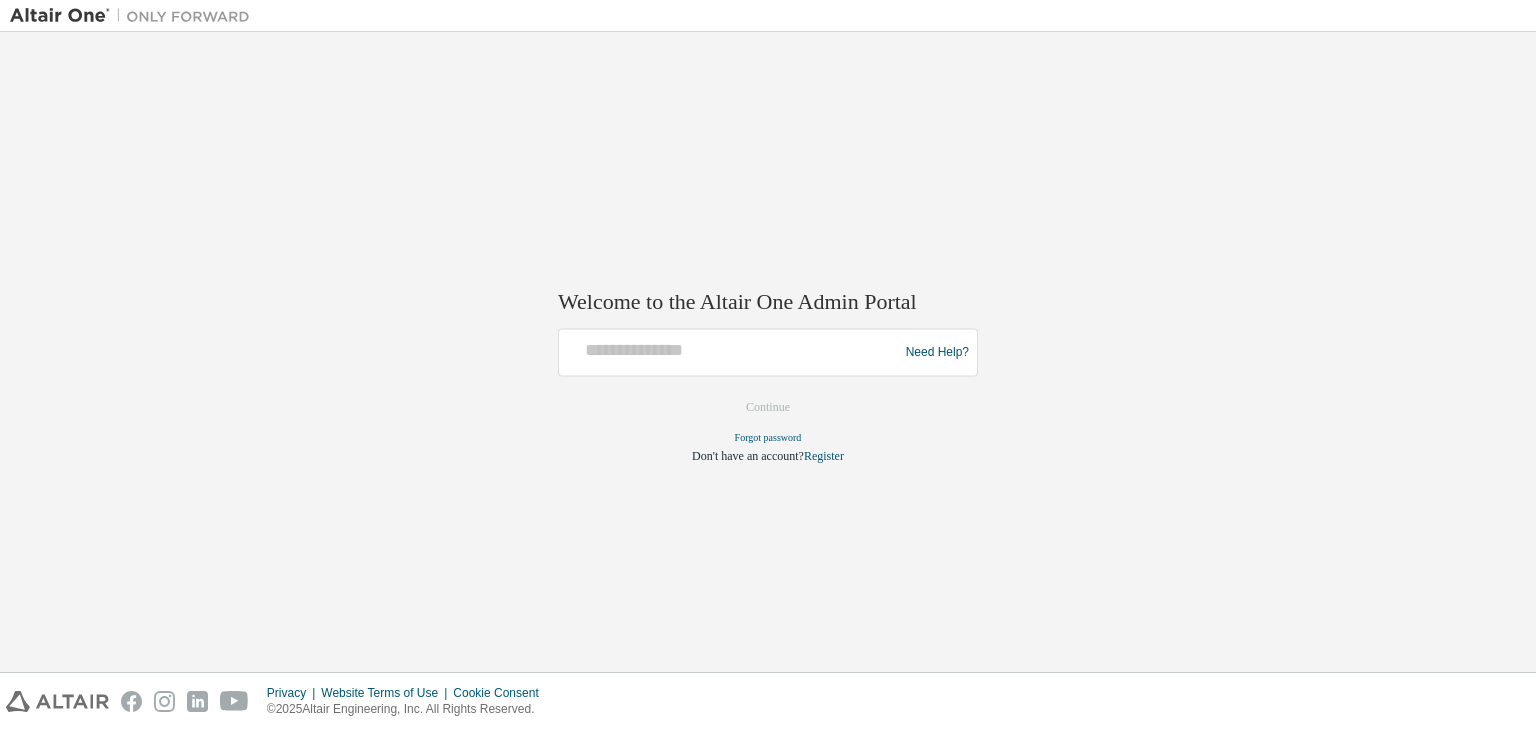 click on "Need Help?" at bounding box center [768, 353] 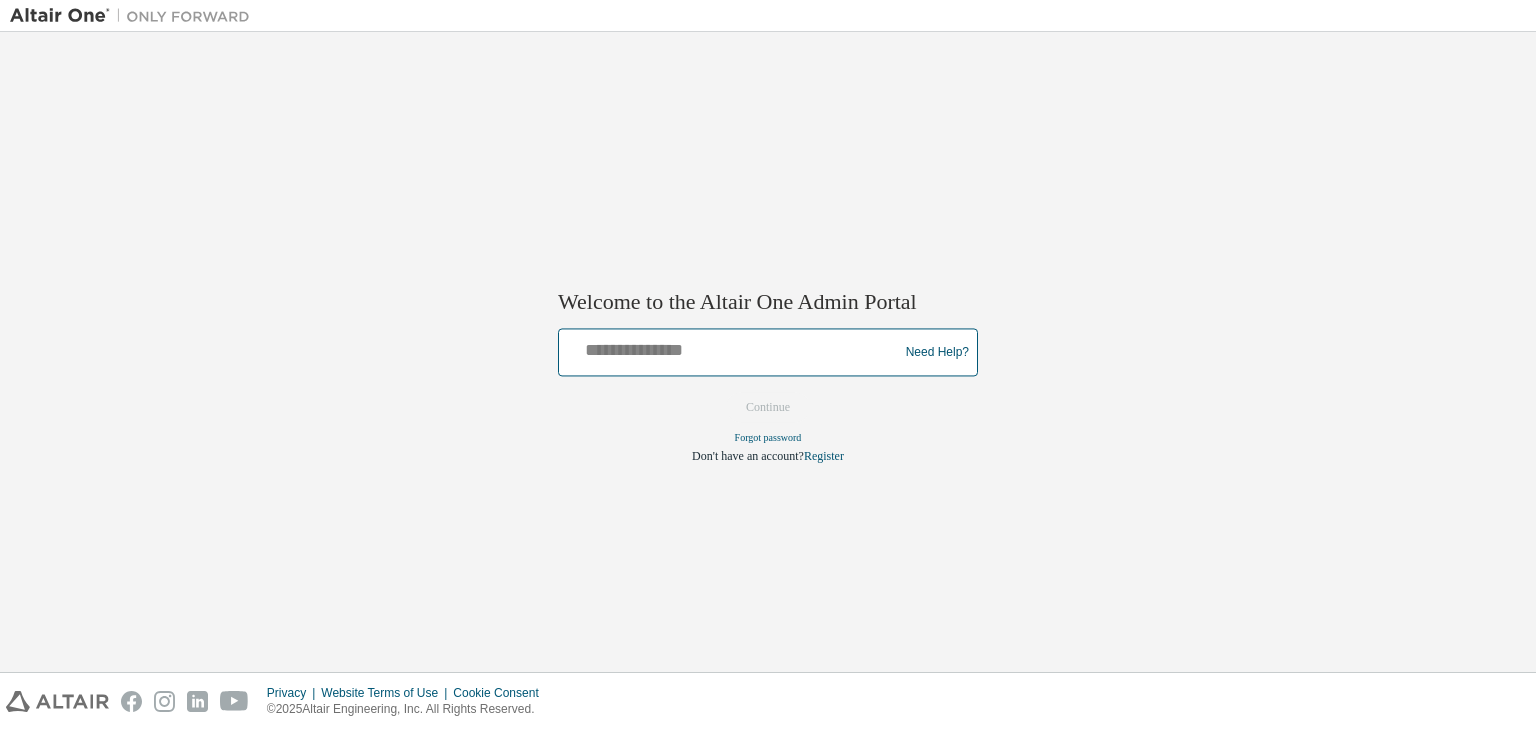 click at bounding box center [731, 348] 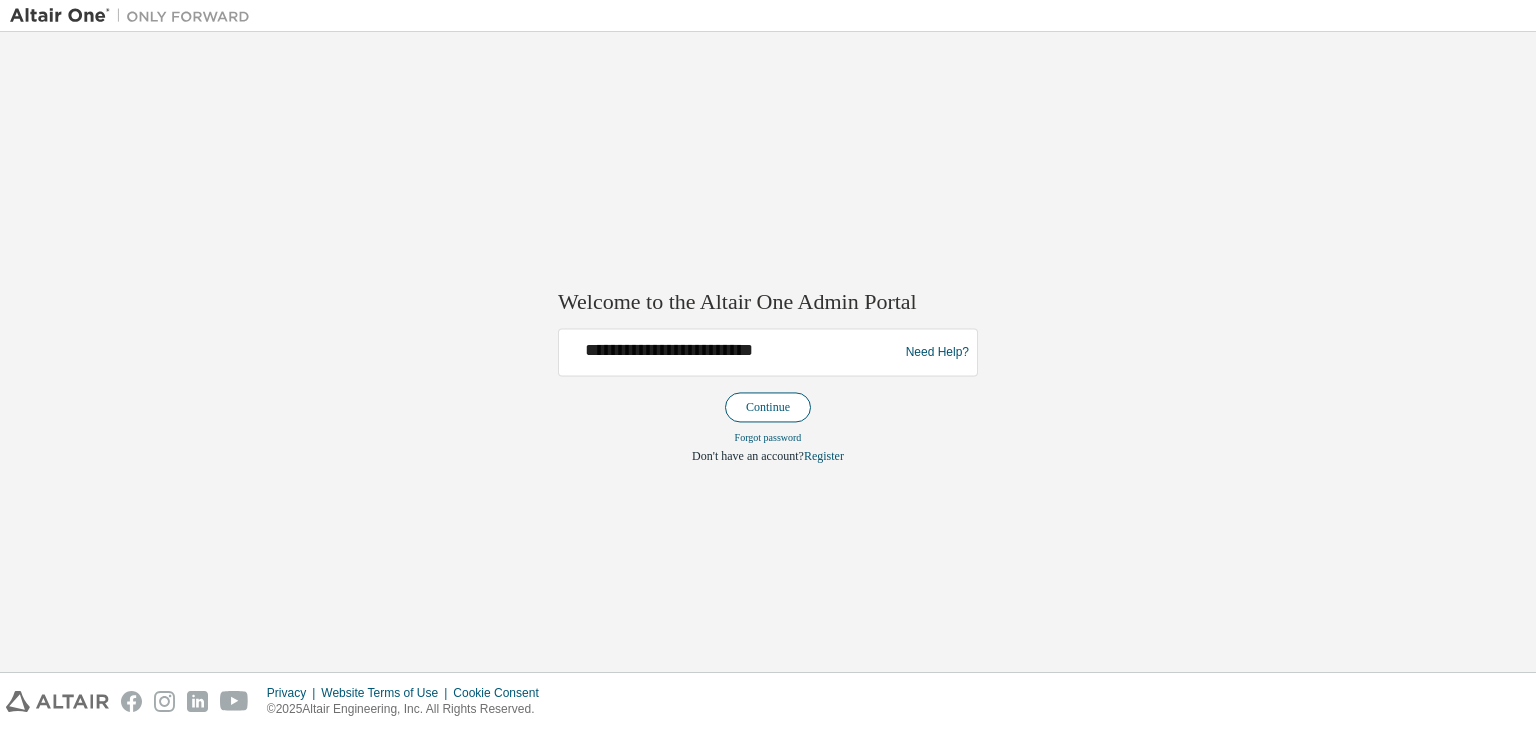 click on "Continue" at bounding box center (768, 408) 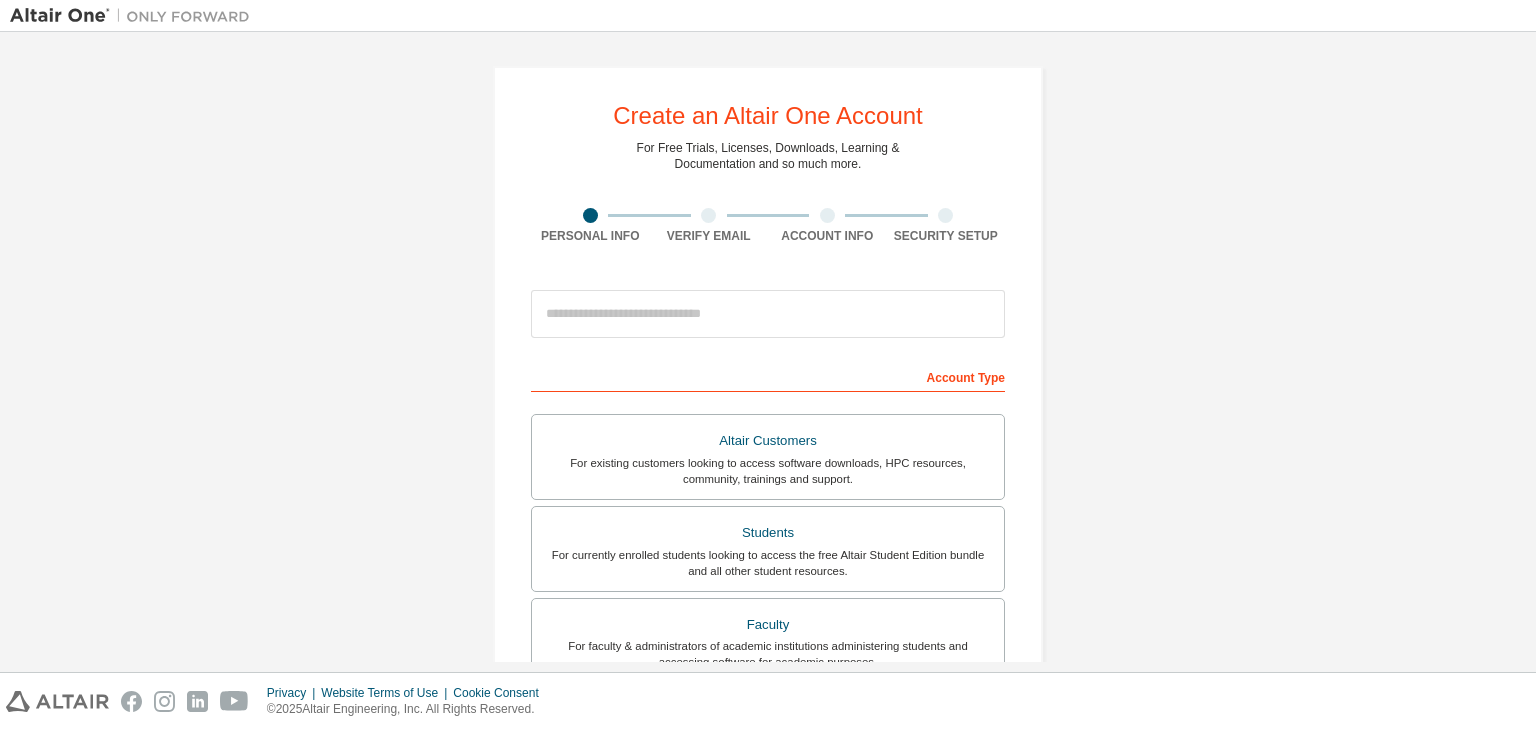 scroll, scrollTop: 0, scrollLeft: 0, axis: both 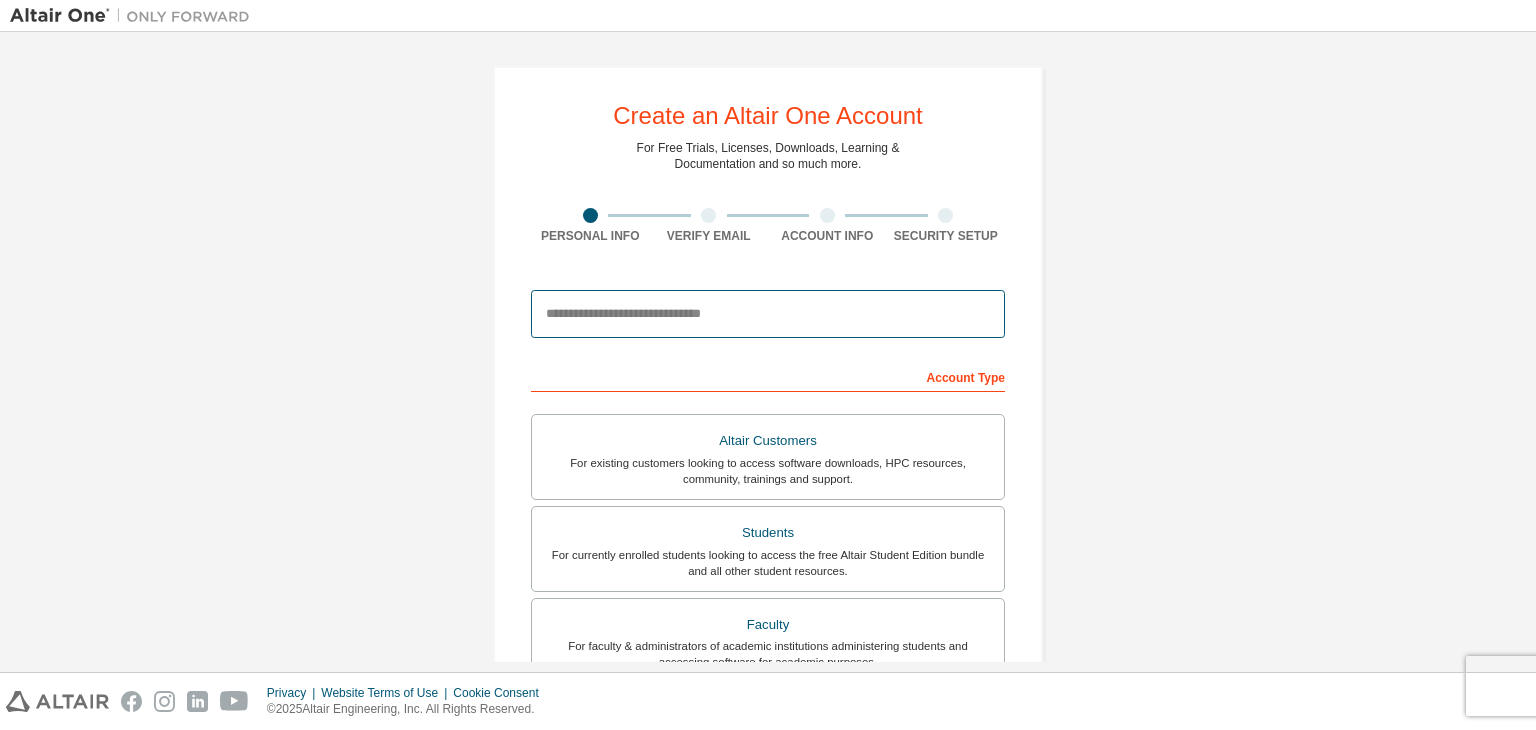 click at bounding box center (768, 314) 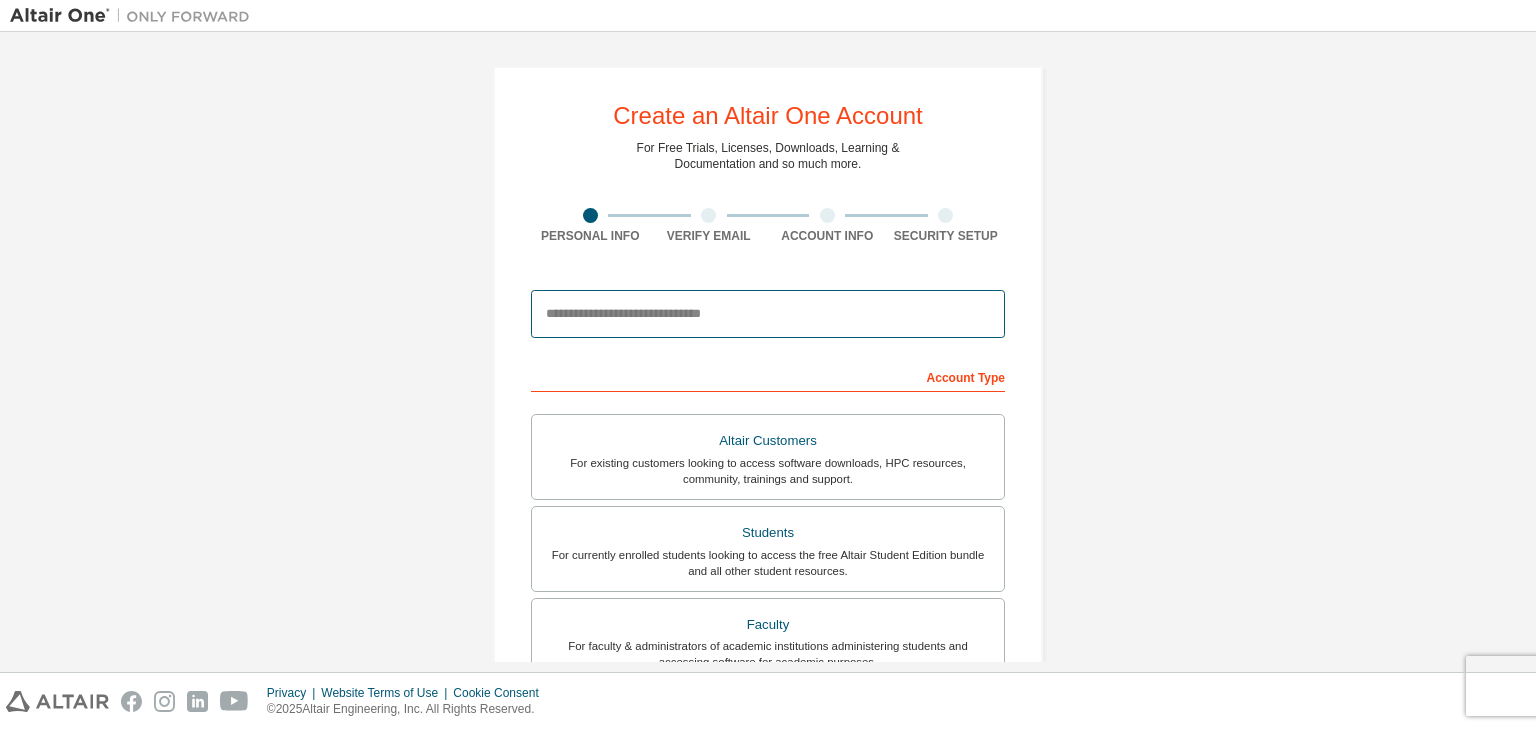 type on "**********" 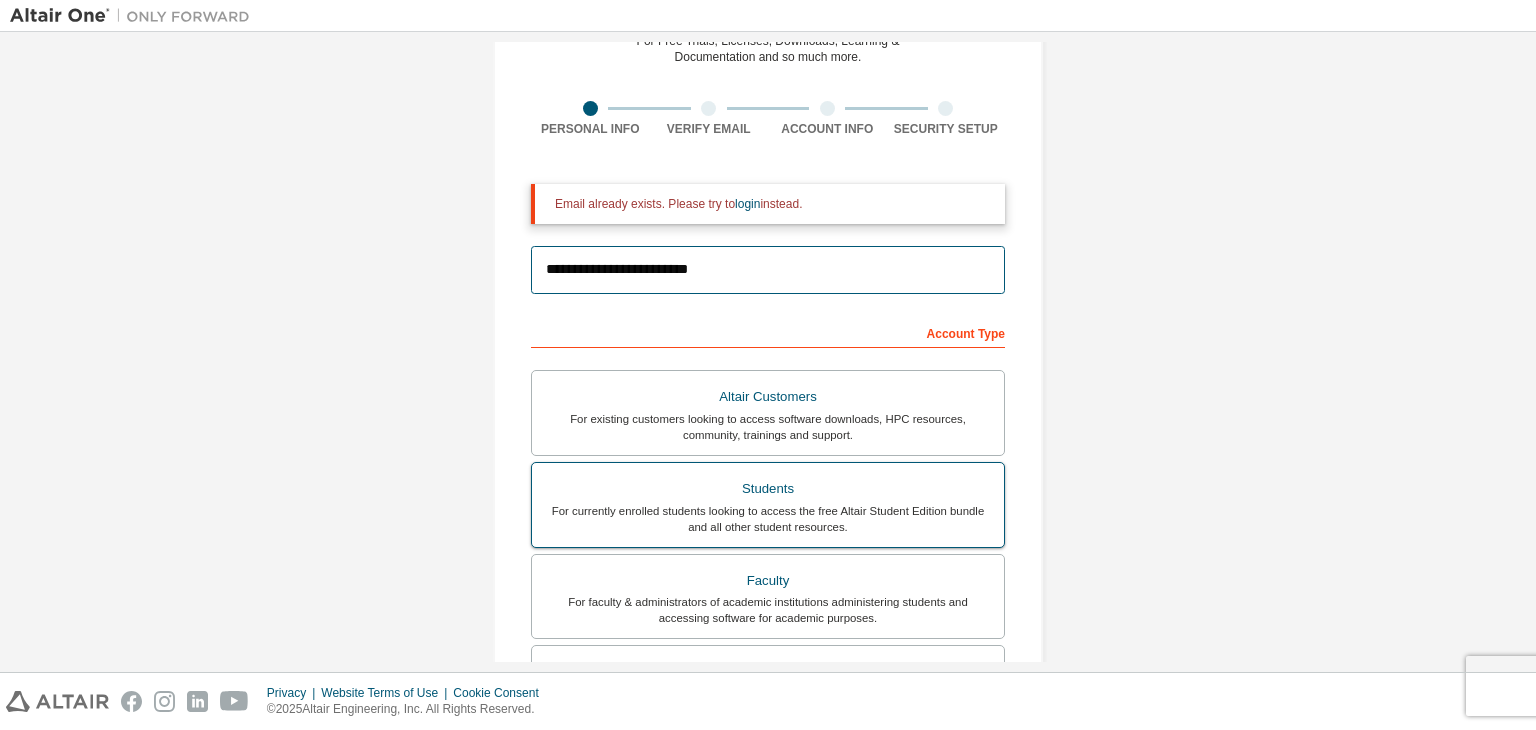 scroll, scrollTop: 115, scrollLeft: 0, axis: vertical 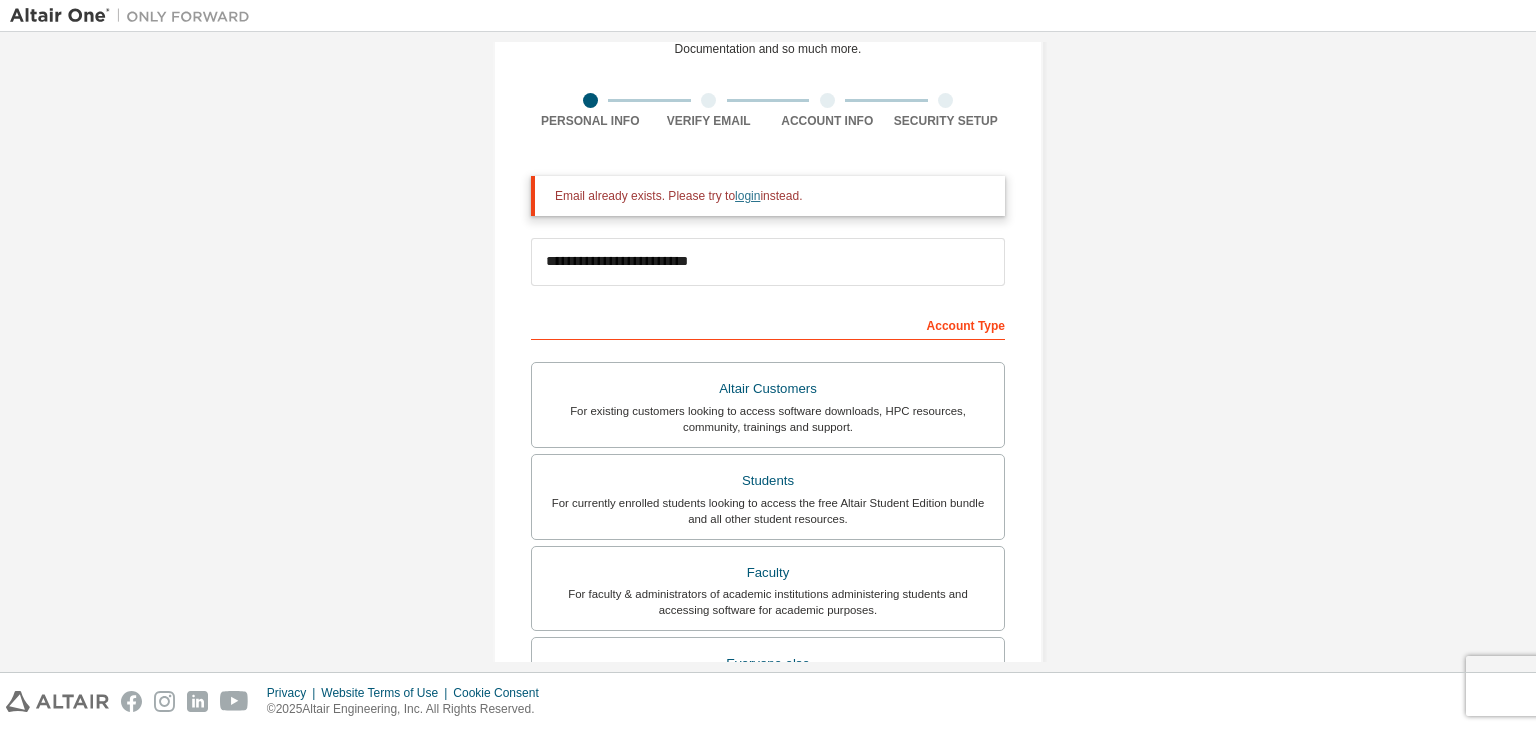click on "login" at bounding box center [747, 196] 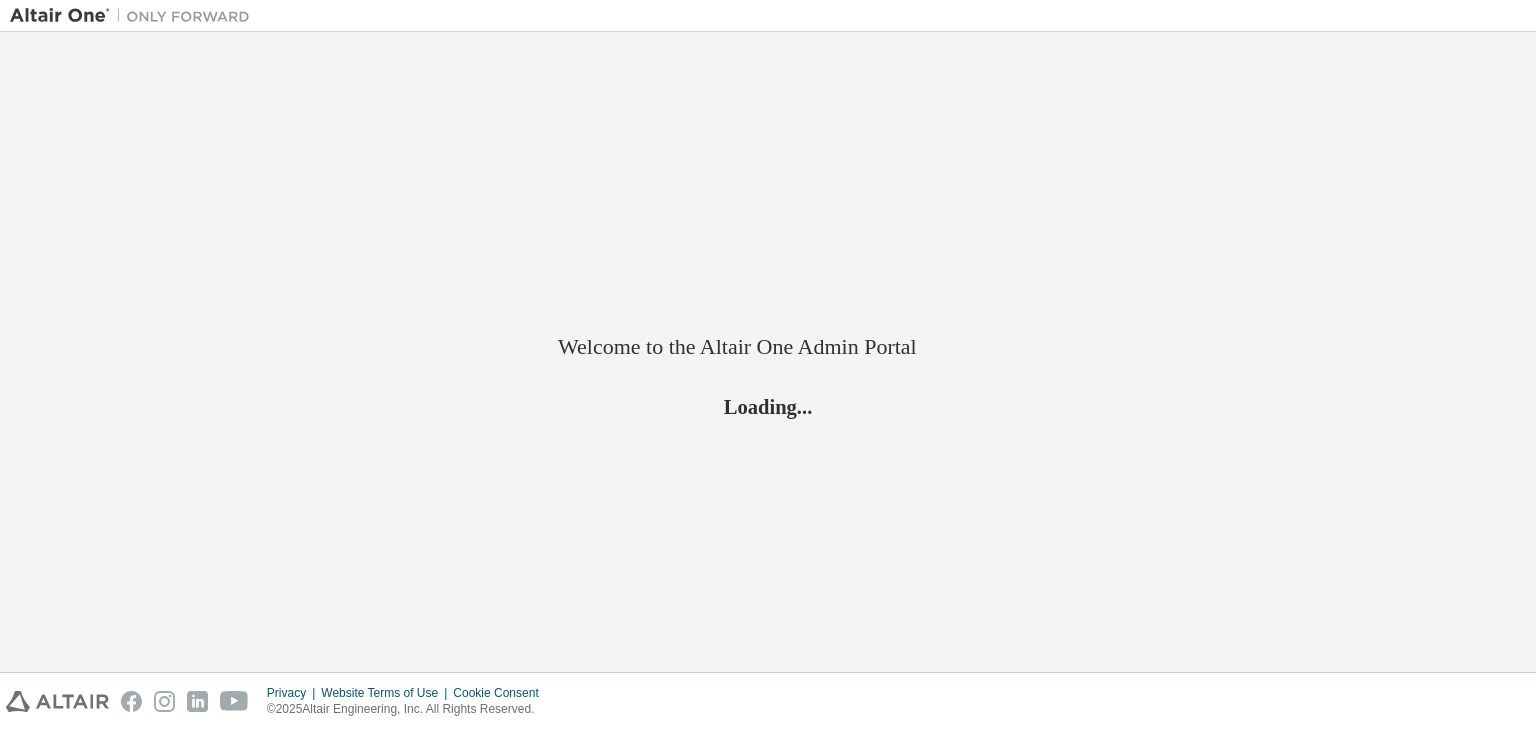 scroll, scrollTop: 0, scrollLeft: 0, axis: both 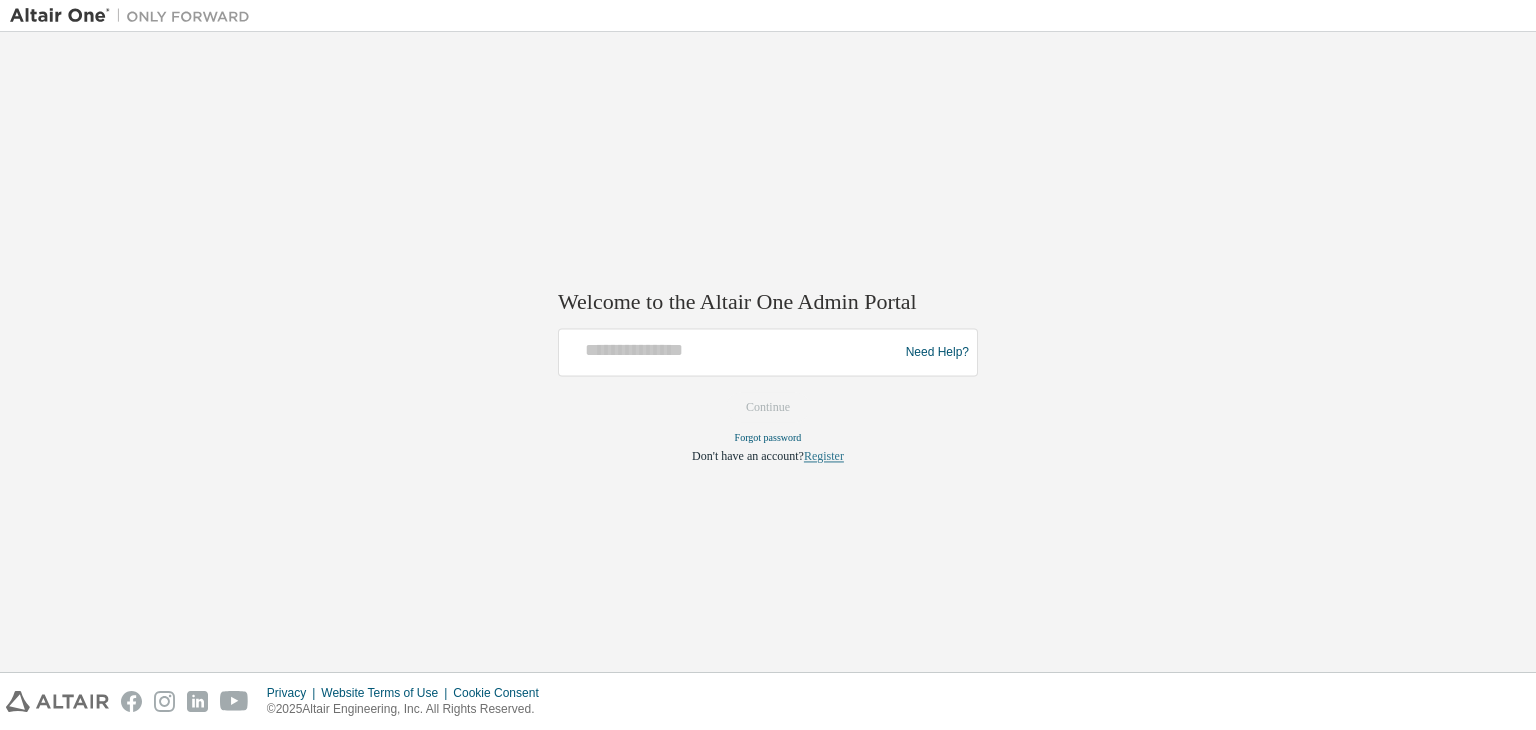 click on "Register" at bounding box center [824, 457] 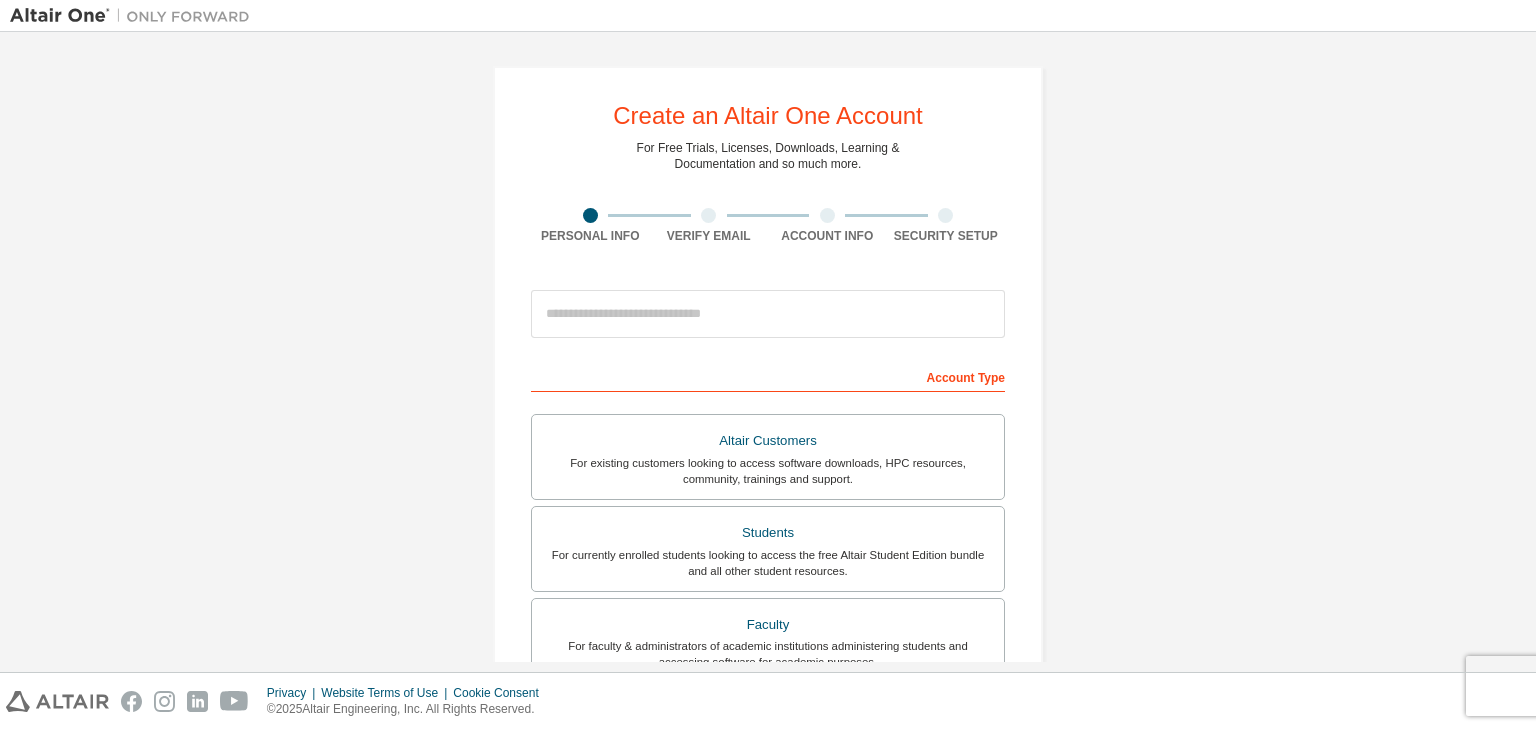 scroll, scrollTop: 0, scrollLeft: 0, axis: both 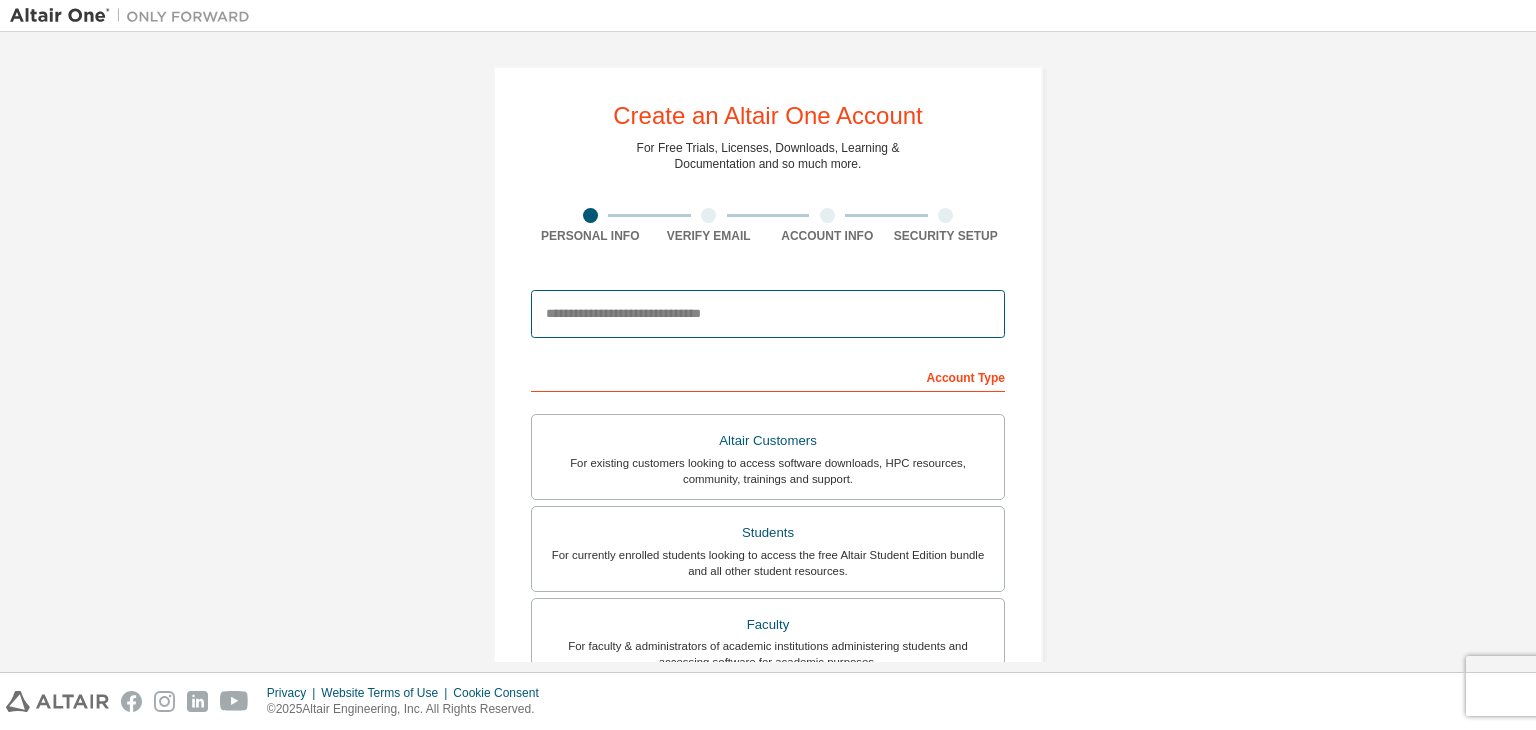 click at bounding box center (768, 314) 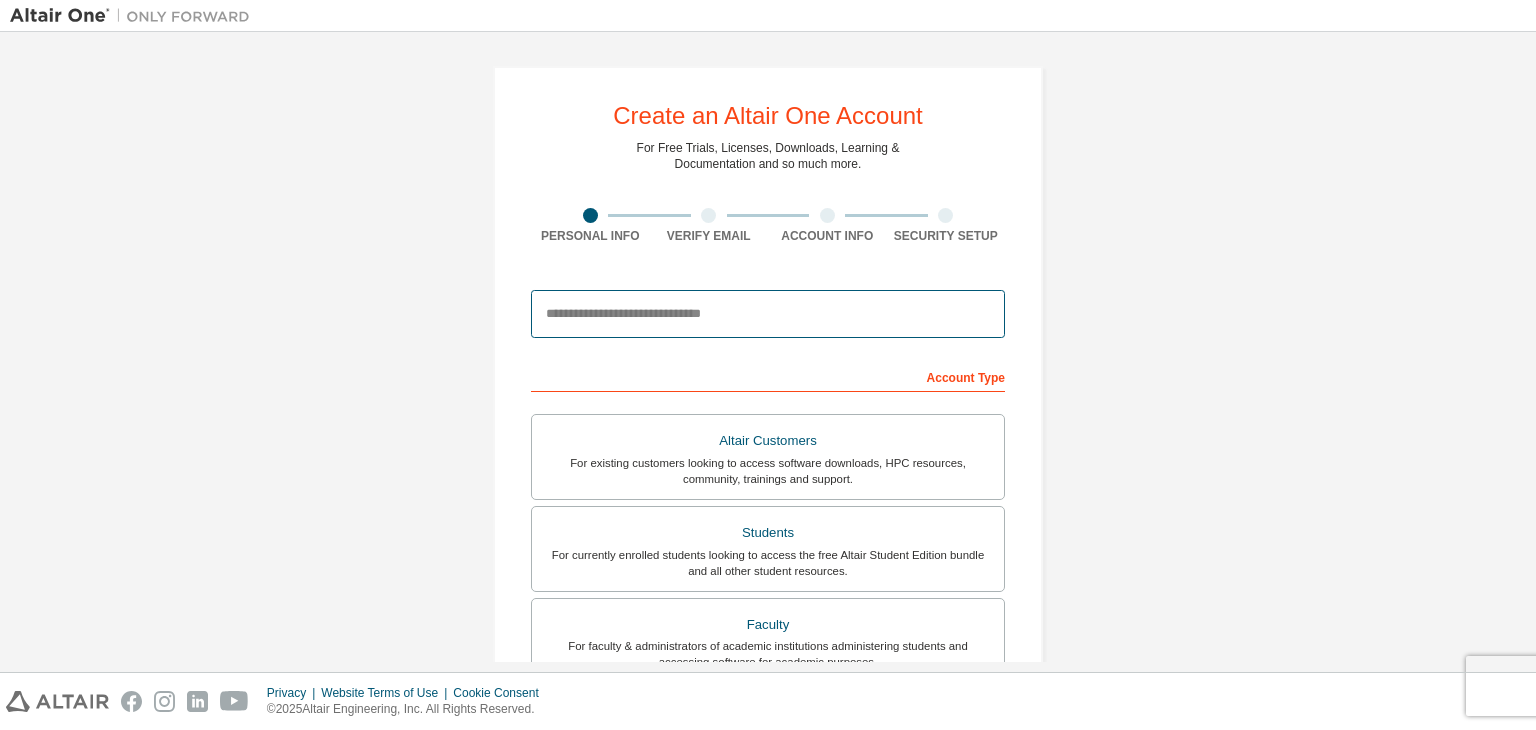 type on "**********" 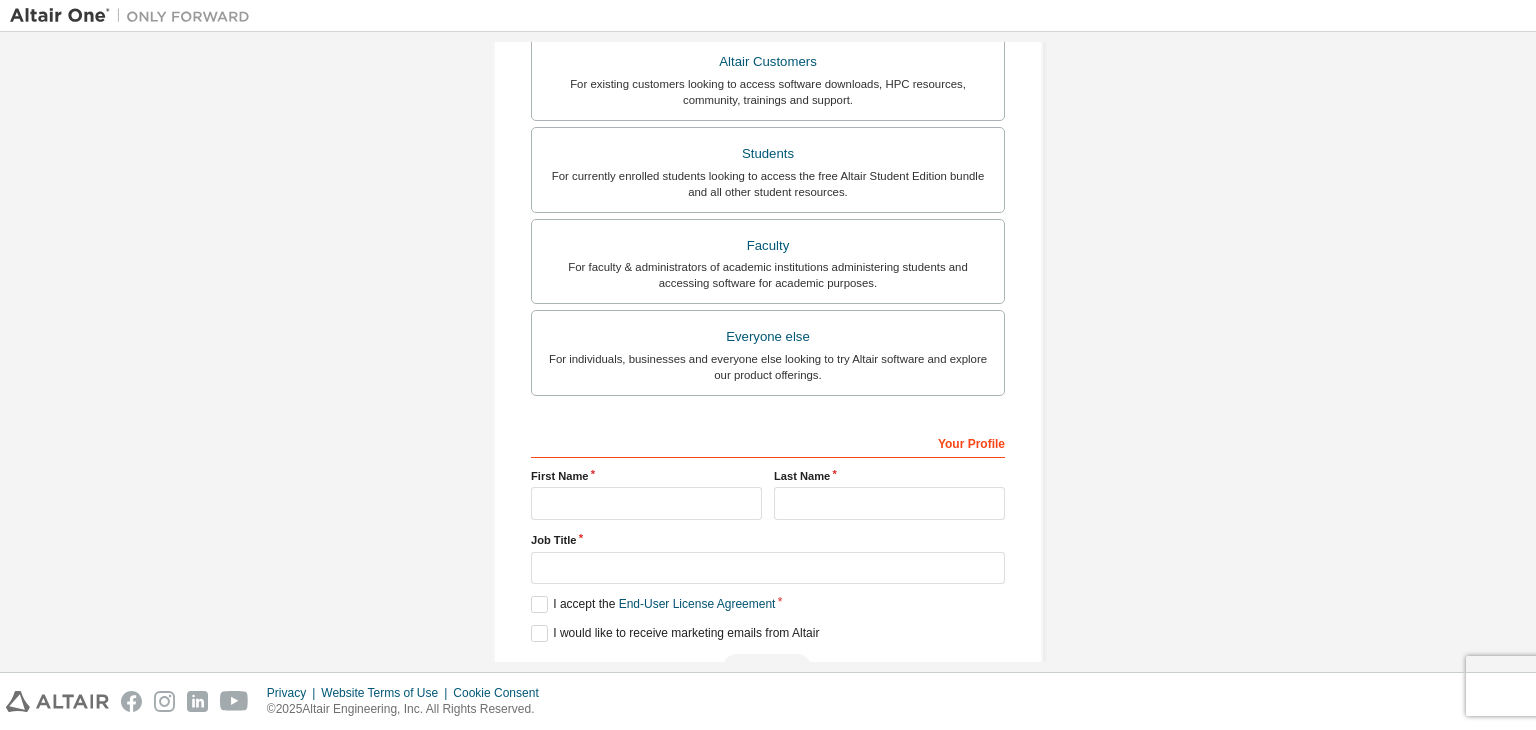 scroll, scrollTop: 444, scrollLeft: 0, axis: vertical 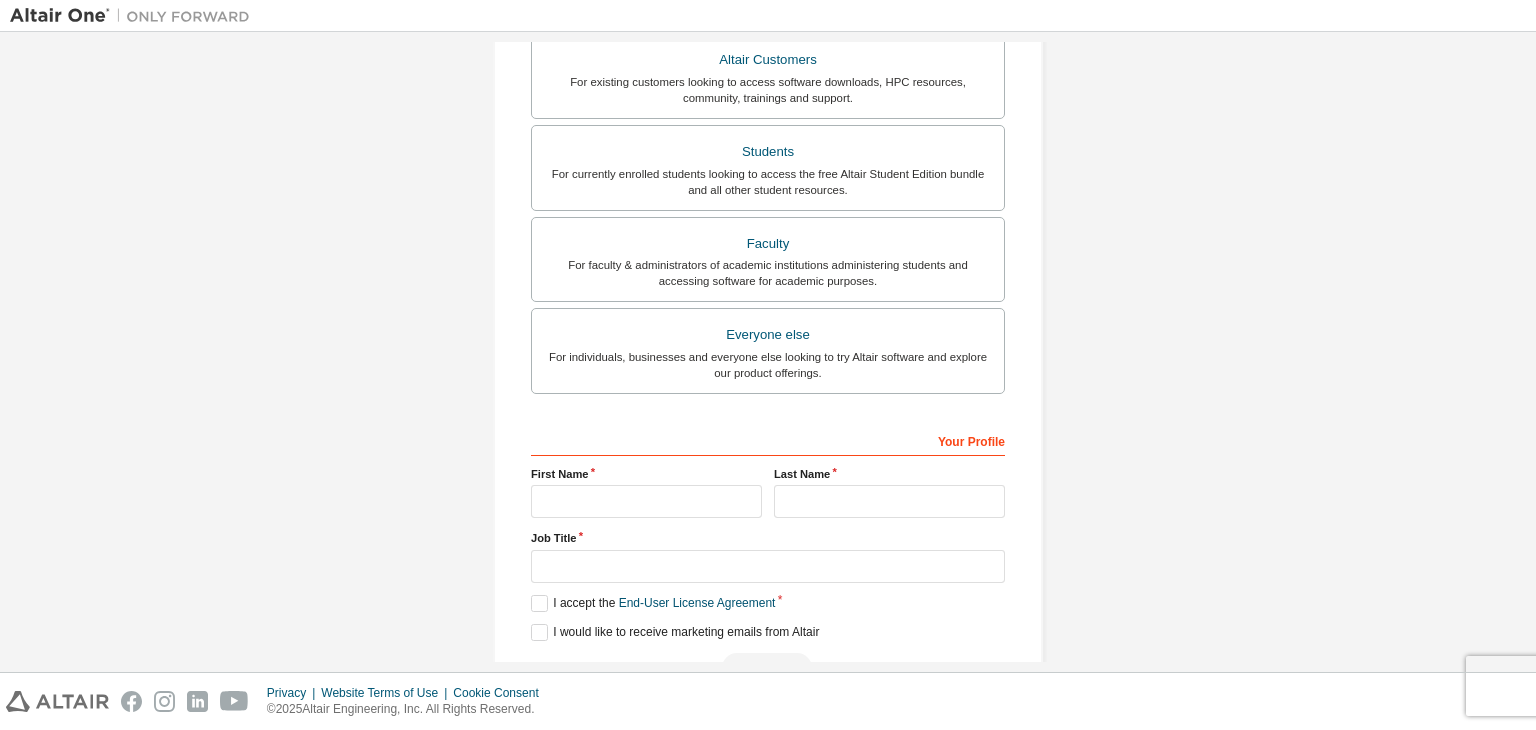 click on "For individuals, businesses and everyone else looking to try Altair software and explore our product offerings." at bounding box center (768, 365) 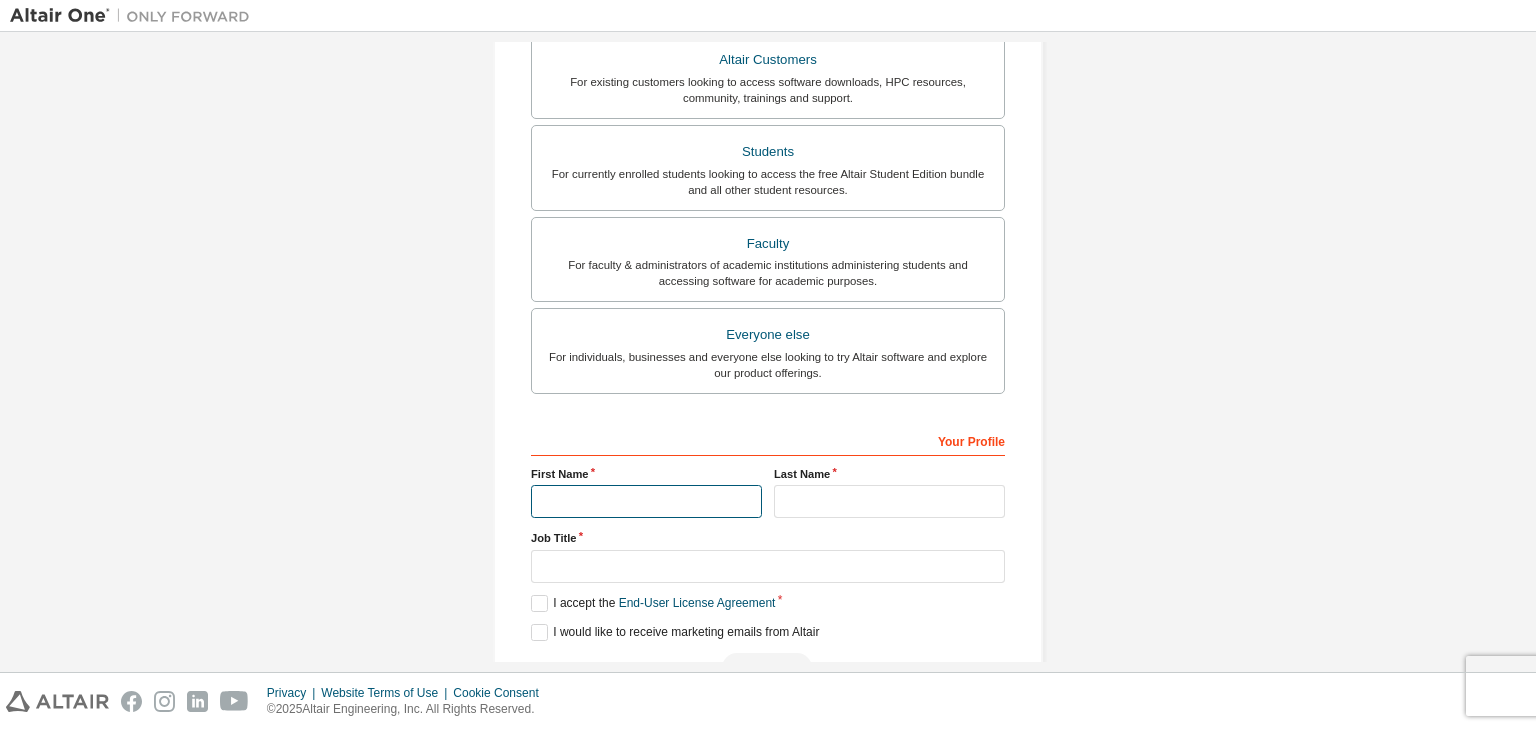 click at bounding box center (646, 501) 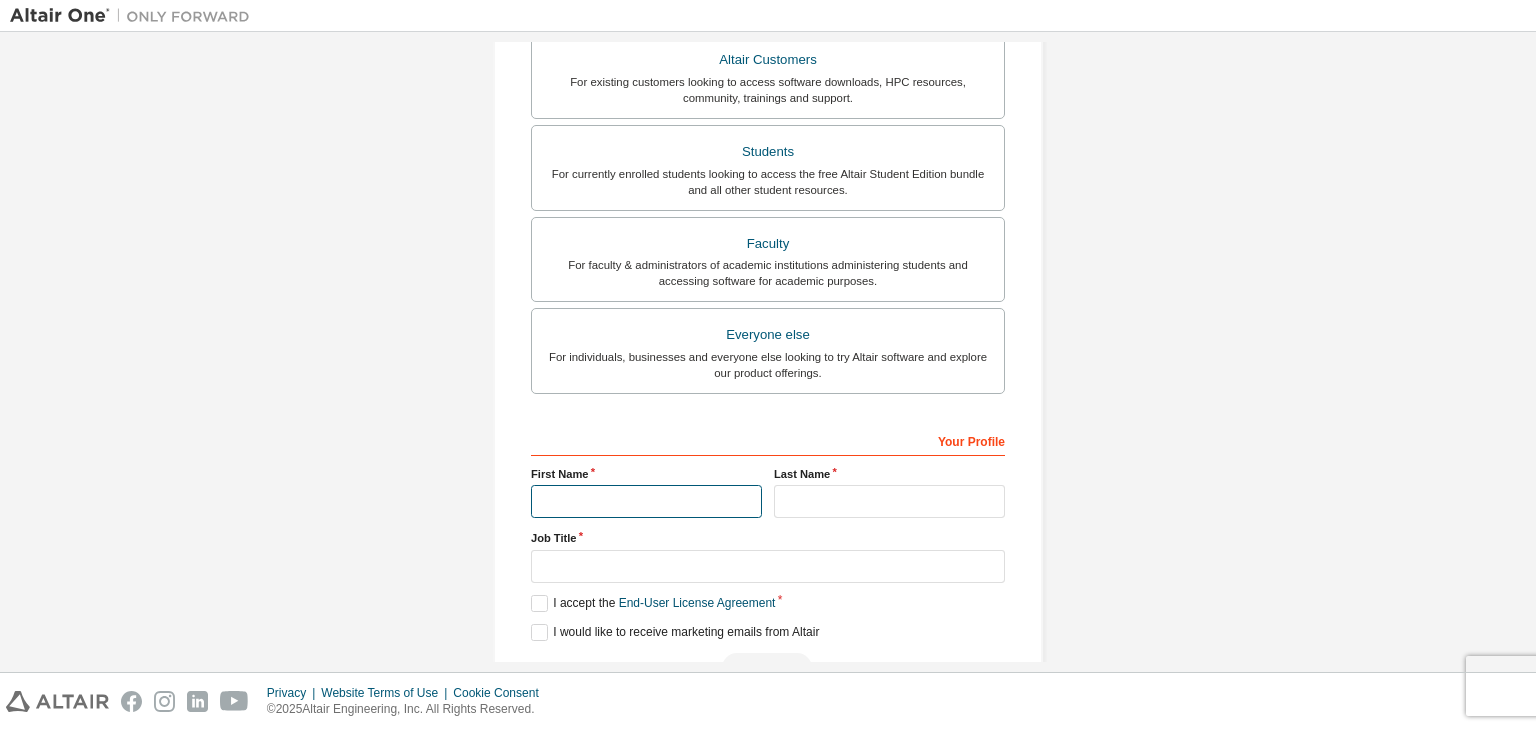 type on "******" 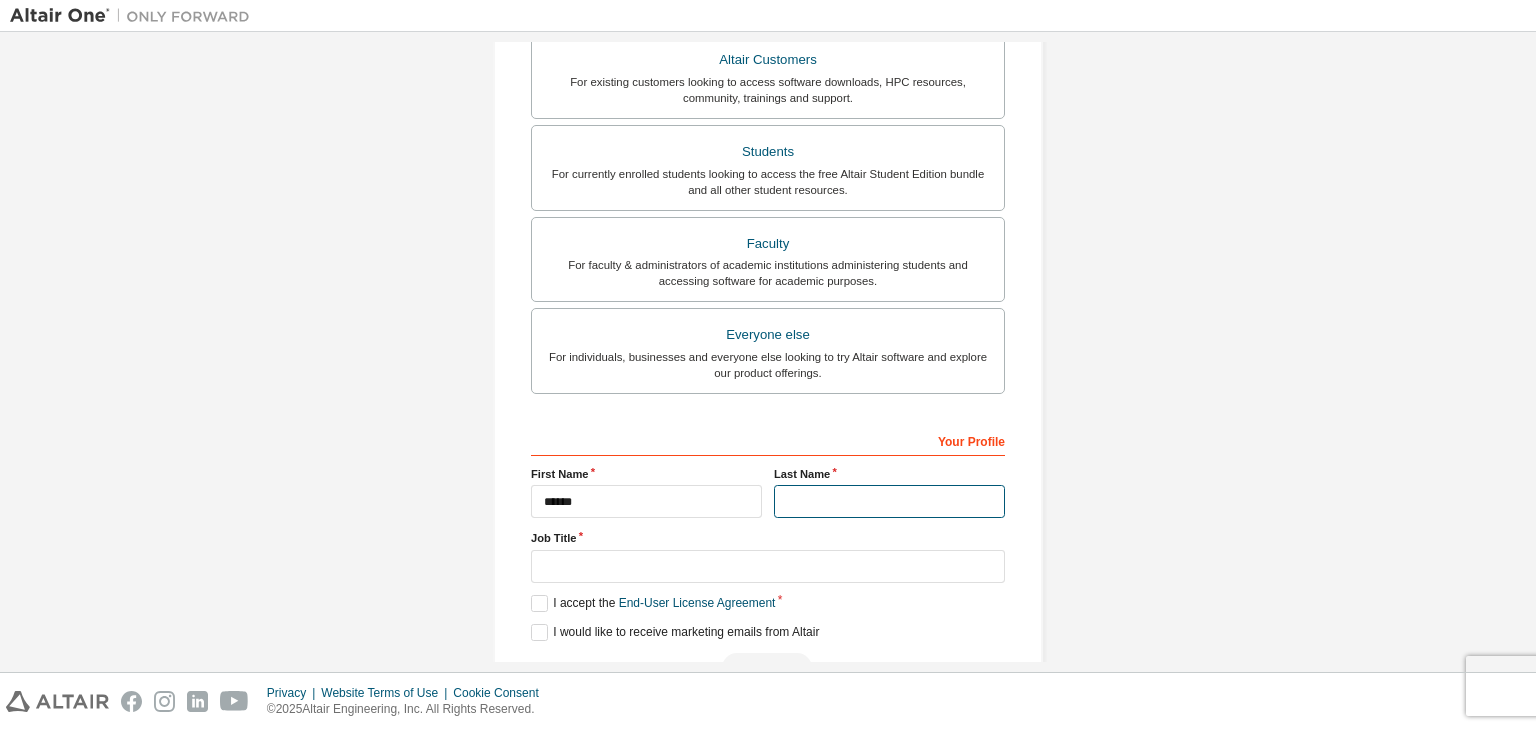 click at bounding box center [889, 501] 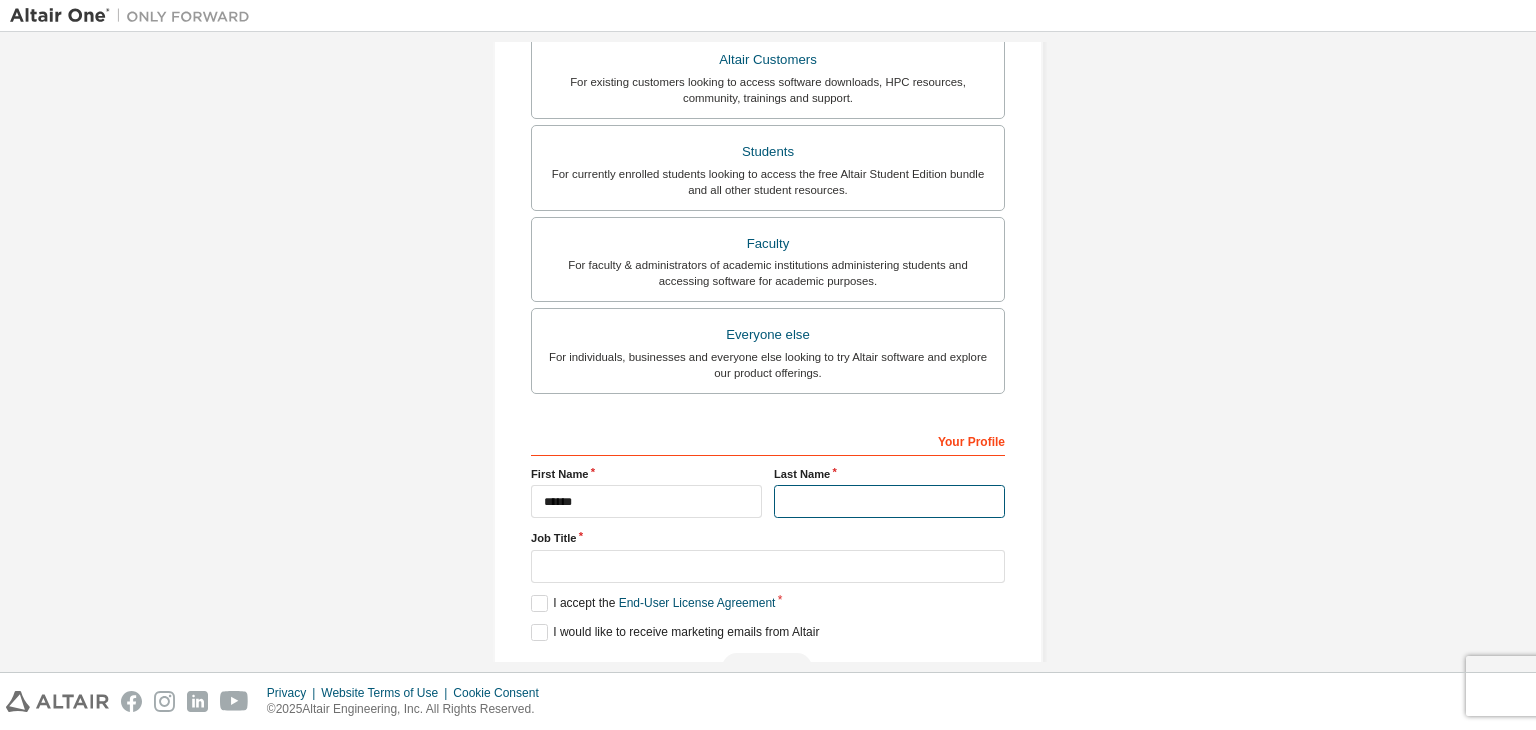 type on "*****" 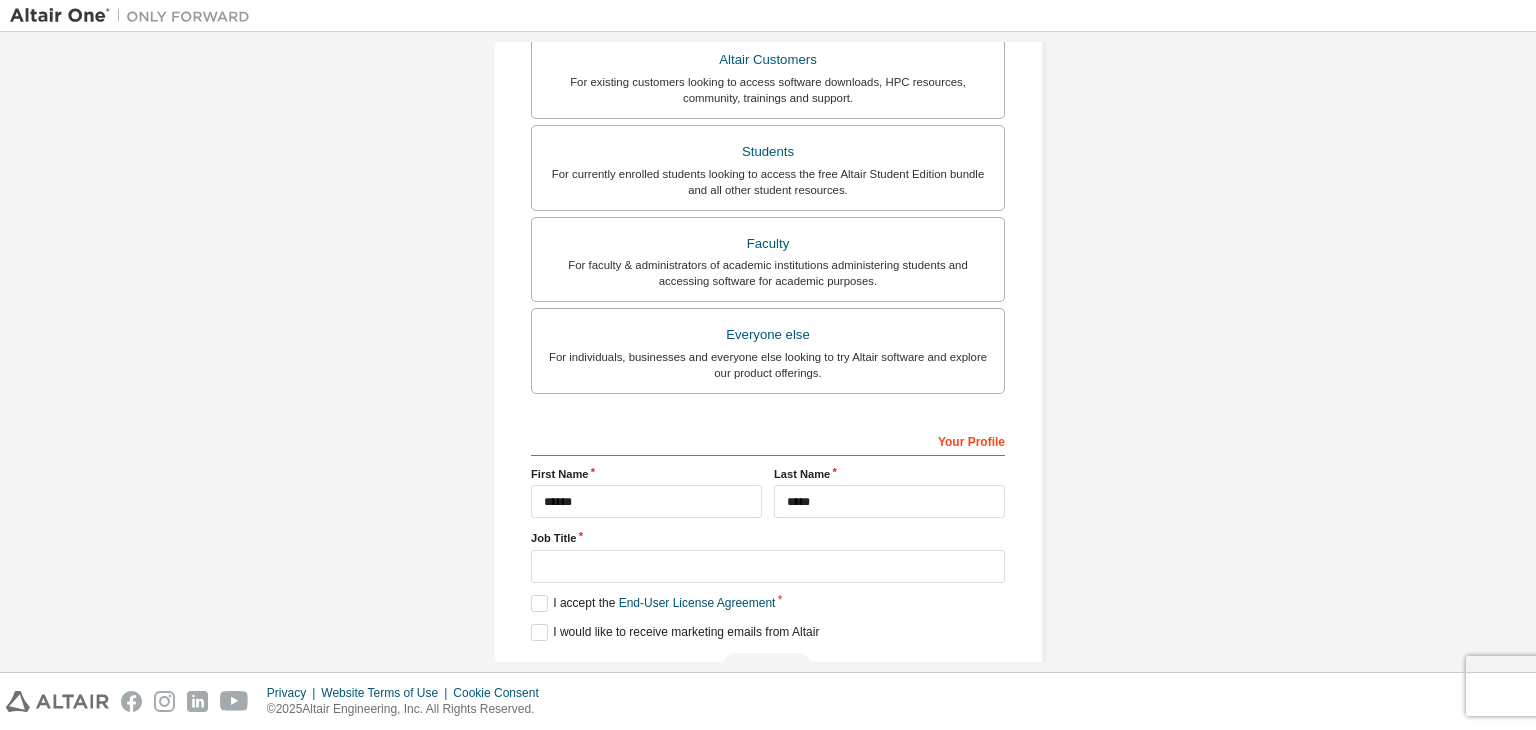 click on "Your Profile First Name ****** Last Name ***** Job Title Please provide State/Province to help us route sales and support resources to you more efficiently. I accept the    End-User License Agreement I would like to receive marketing emails from Altair Next" at bounding box center (768, 553) 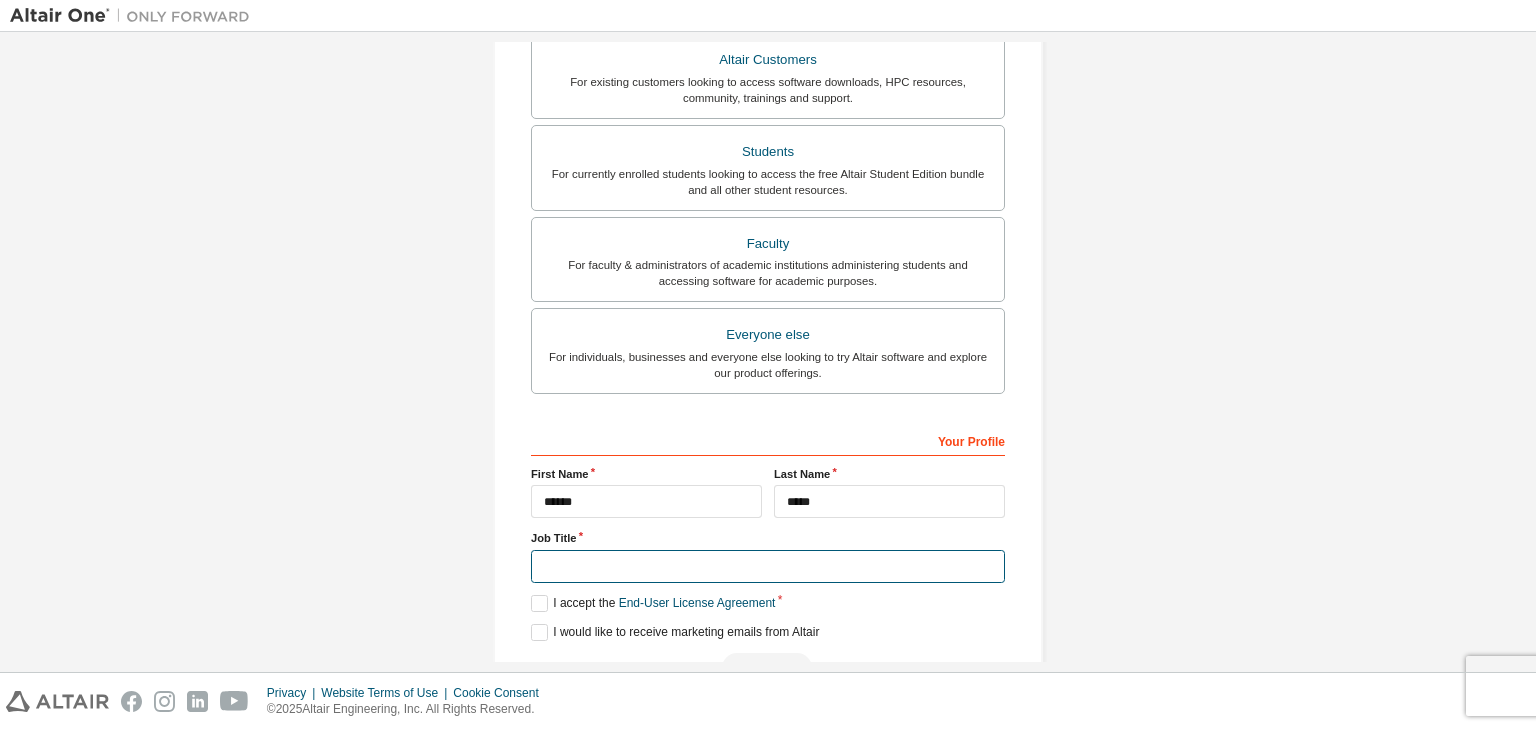 click at bounding box center (768, 566) 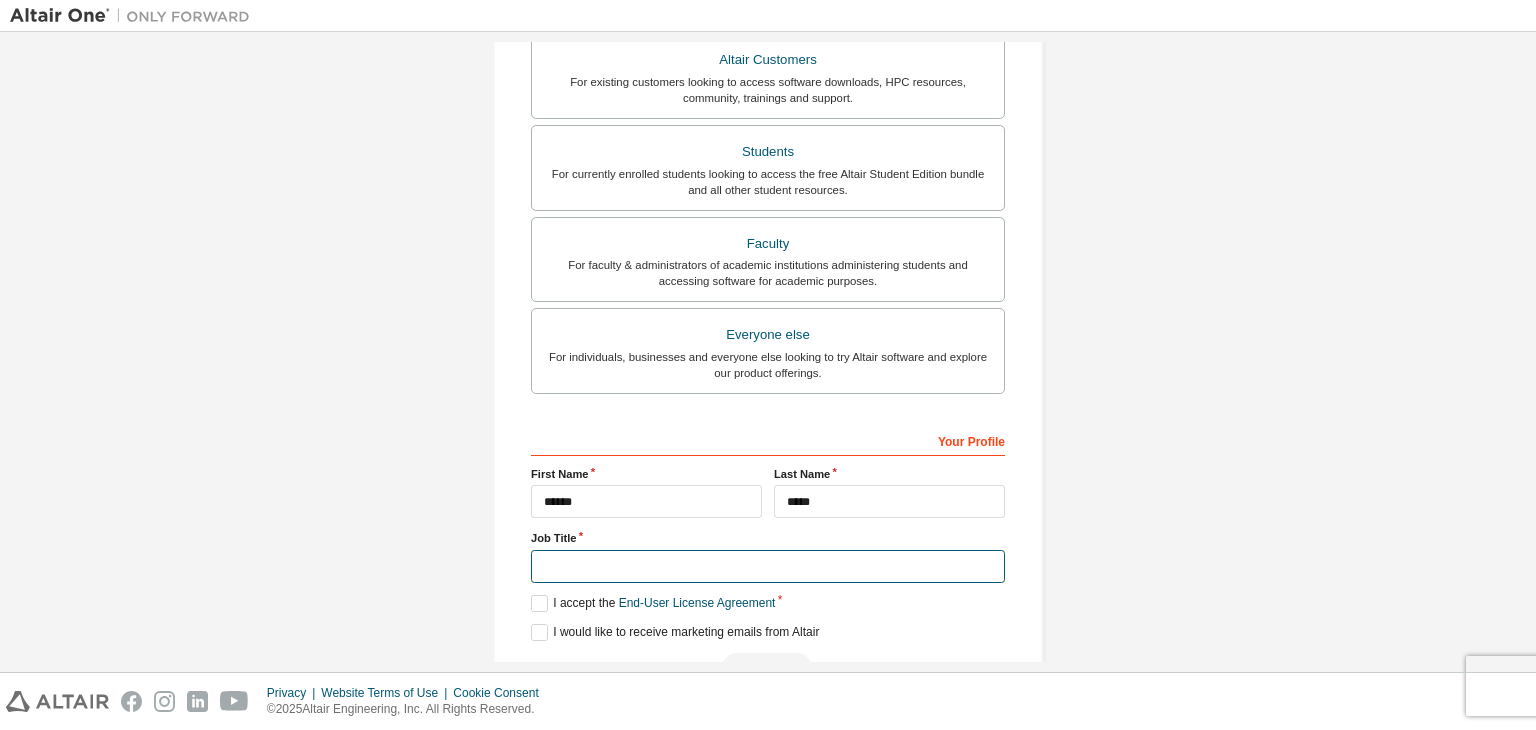 type on "*******" 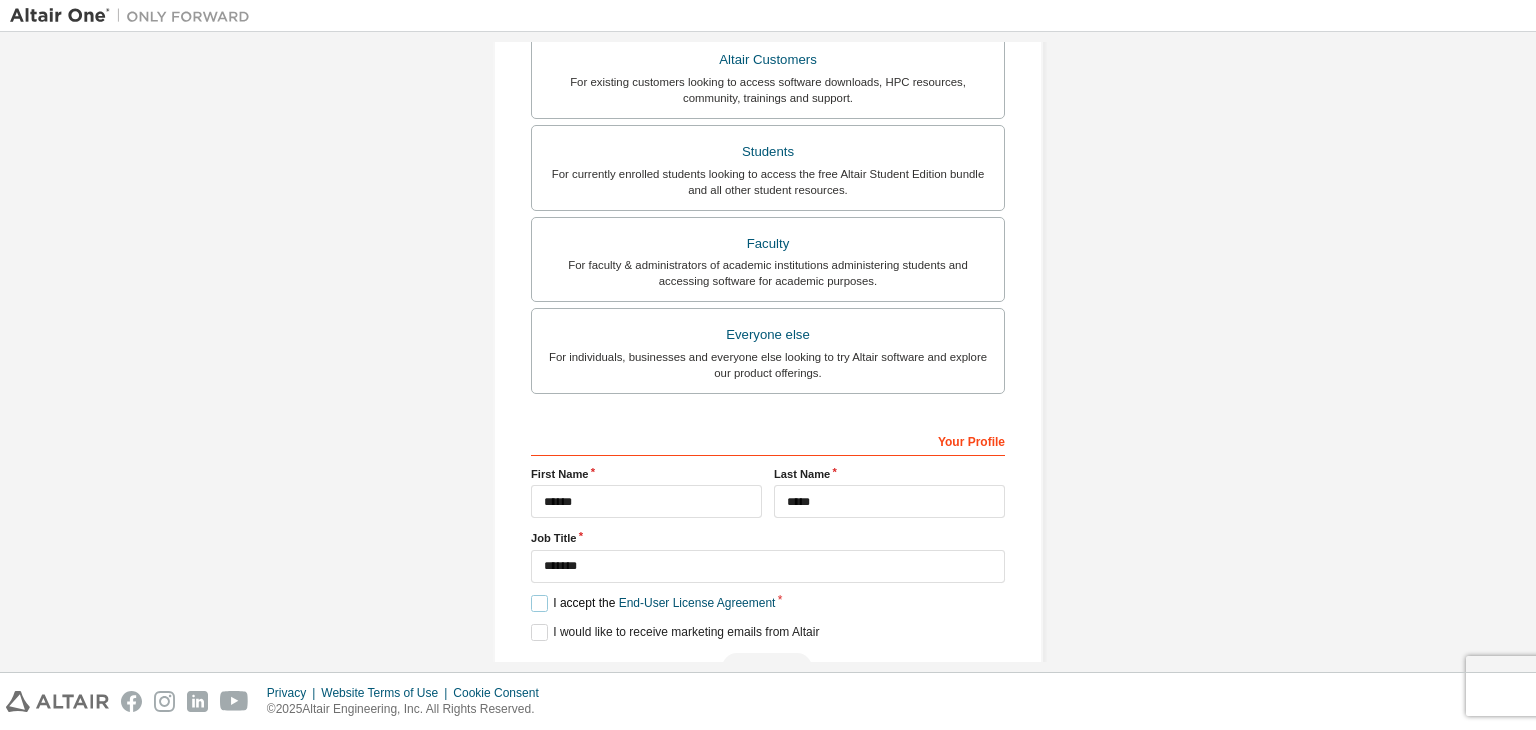 click on "I accept the    End-User License Agreement" at bounding box center (653, 603) 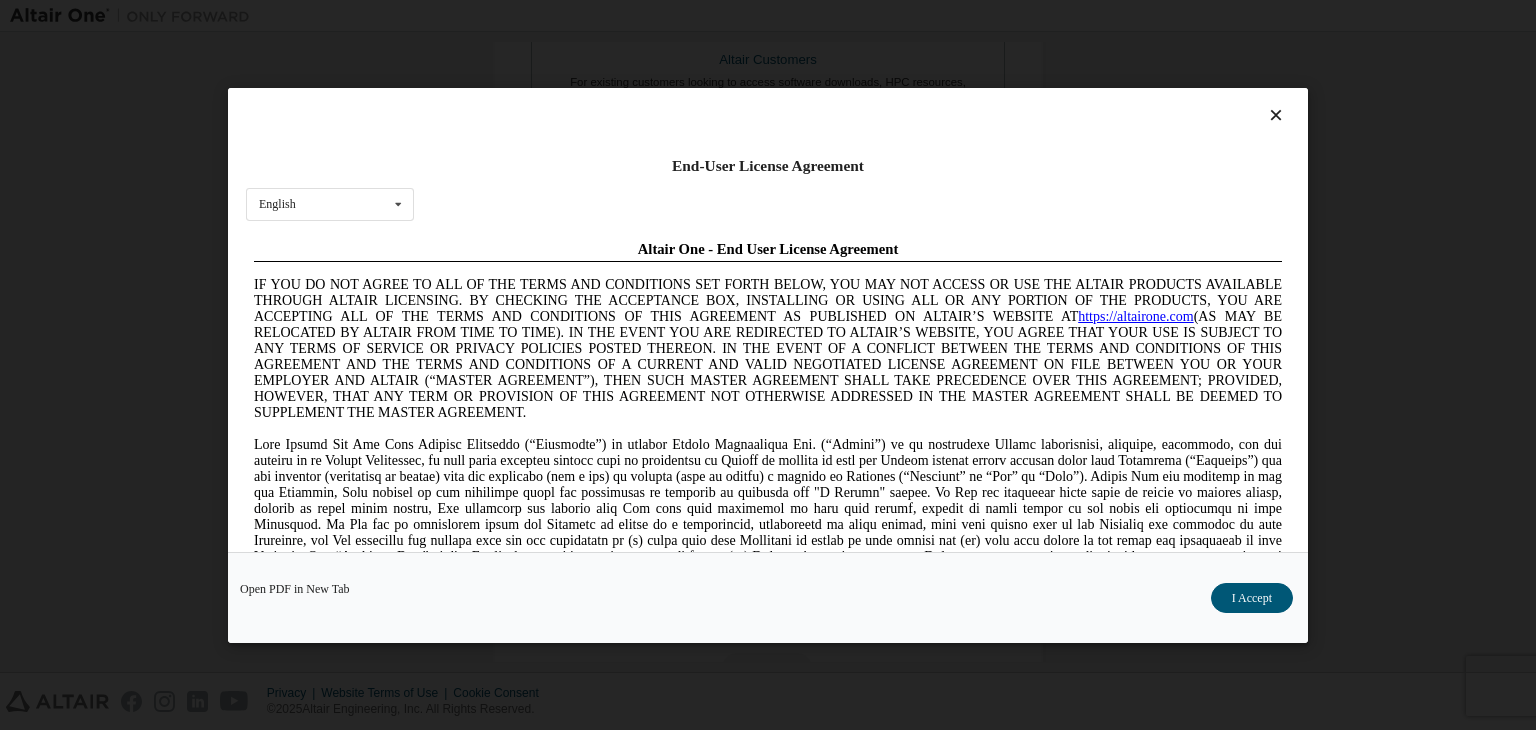 scroll, scrollTop: 0, scrollLeft: 0, axis: both 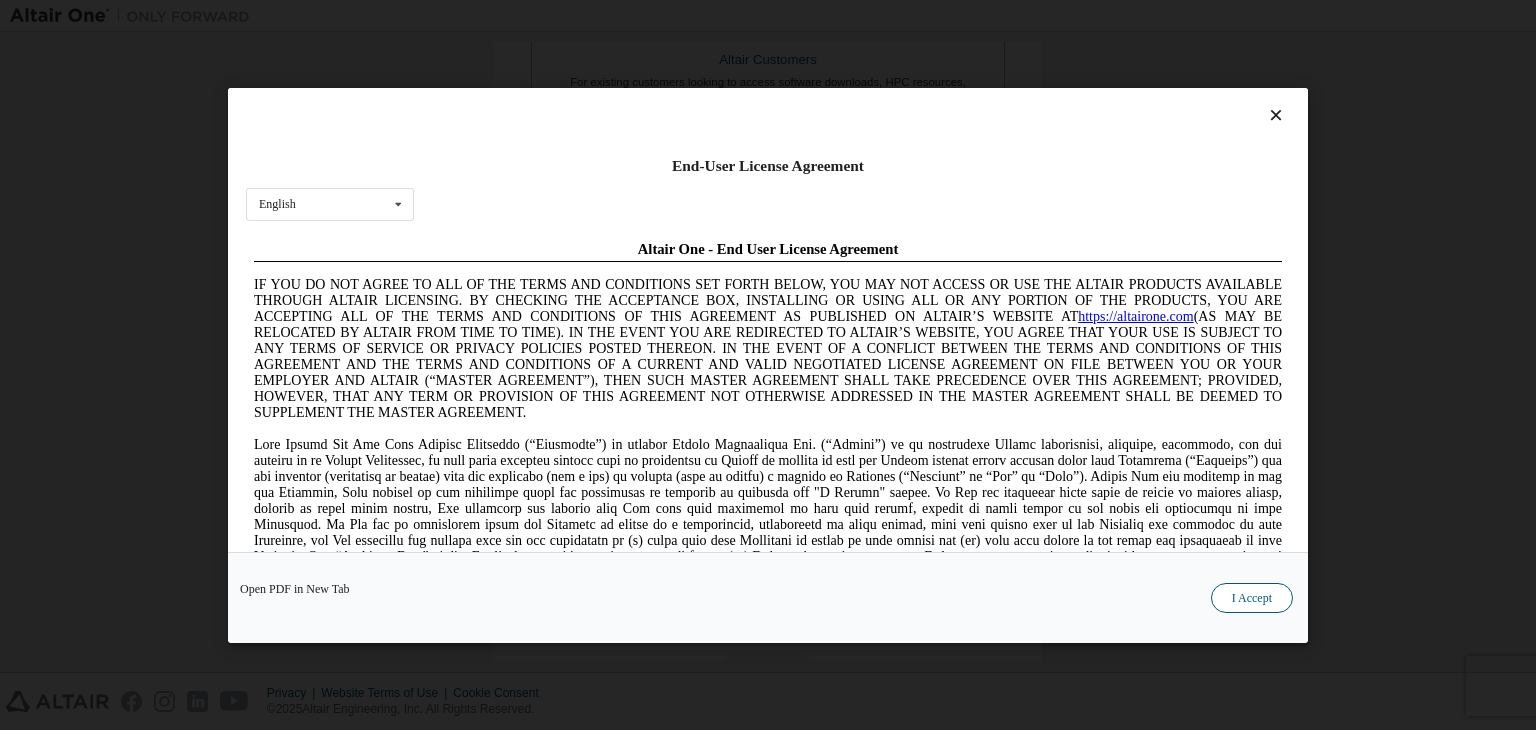 click on "I Accept" at bounding box center (1252, 598) 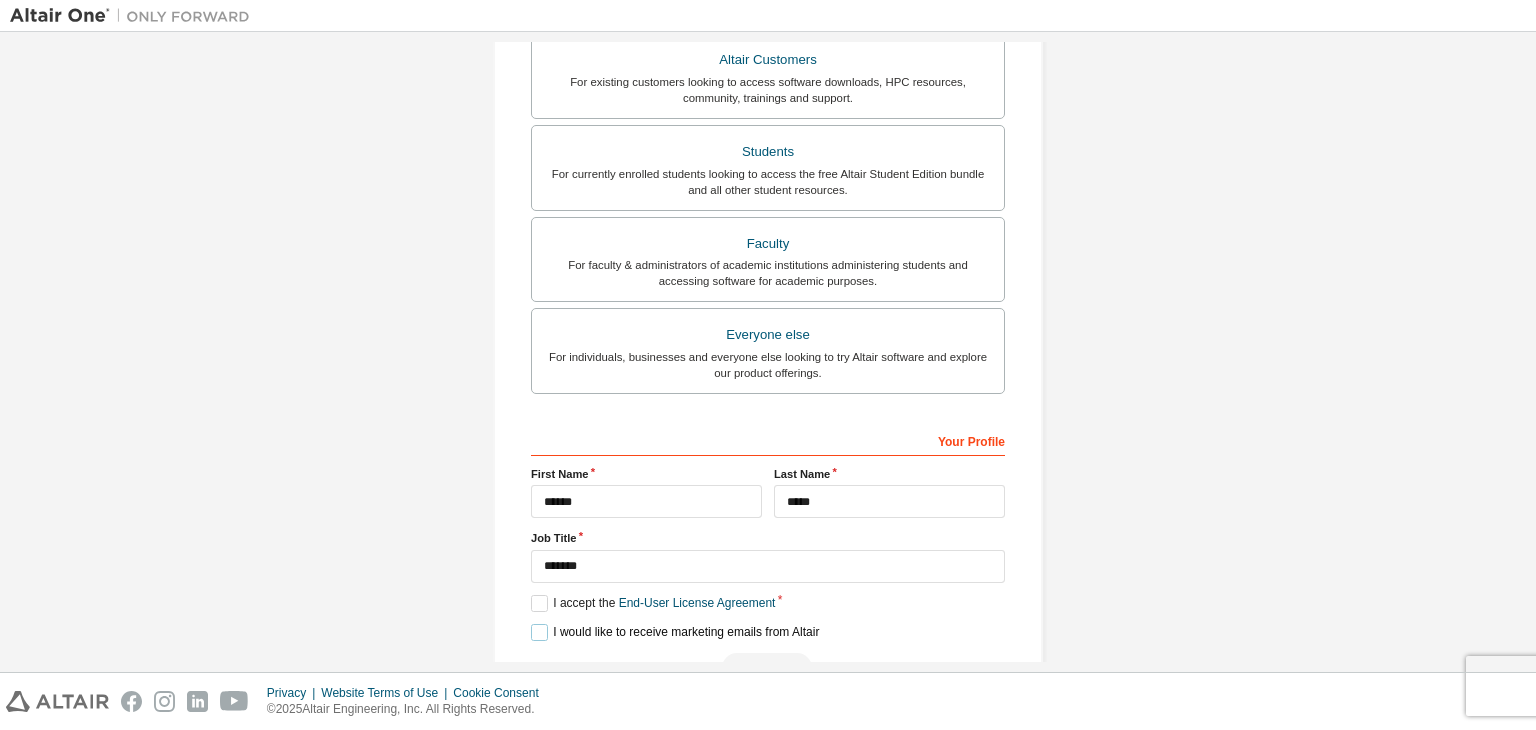 click on "I would like to receive marketing emails from Altair" at bounding box center (675, 632) 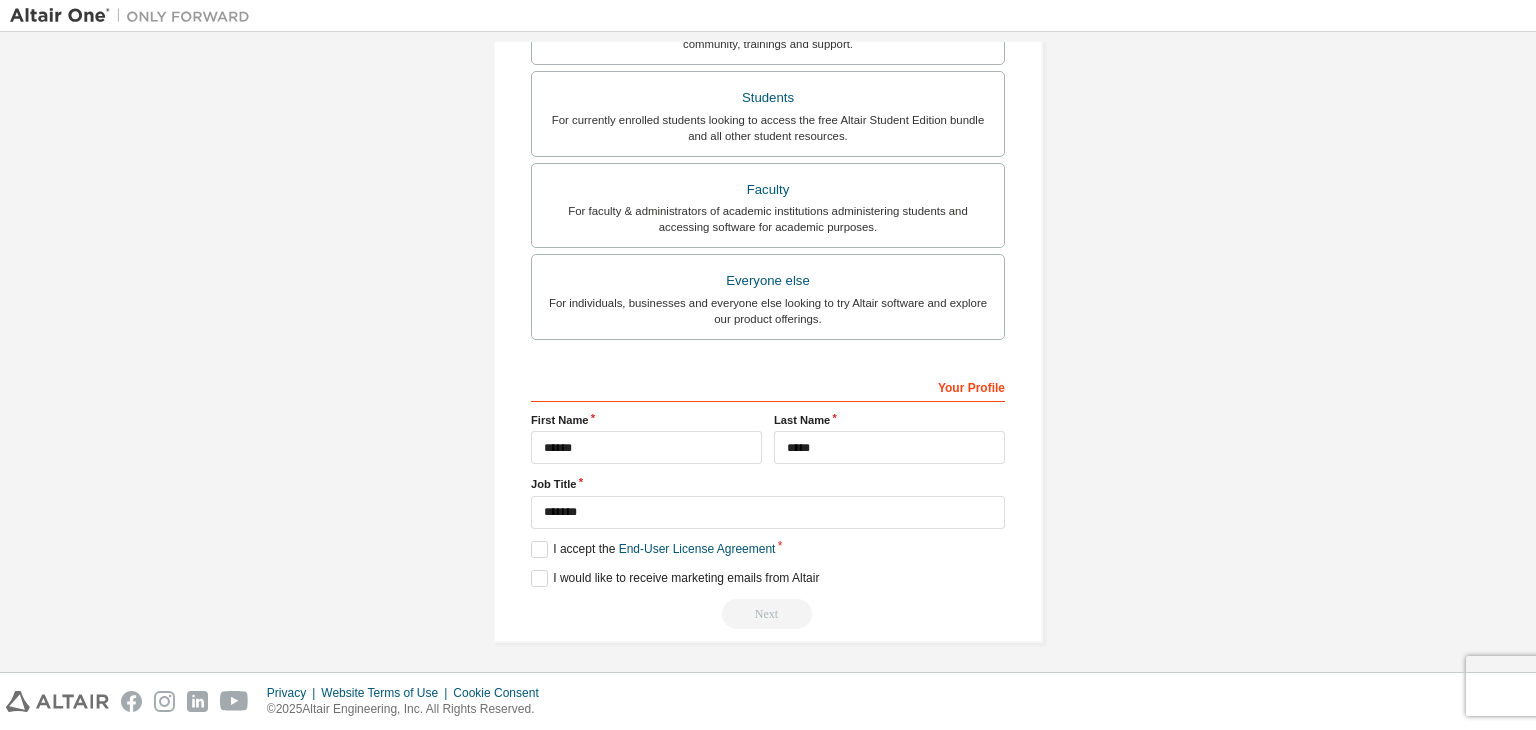 click on "Next" at bounding box center (768, 614) 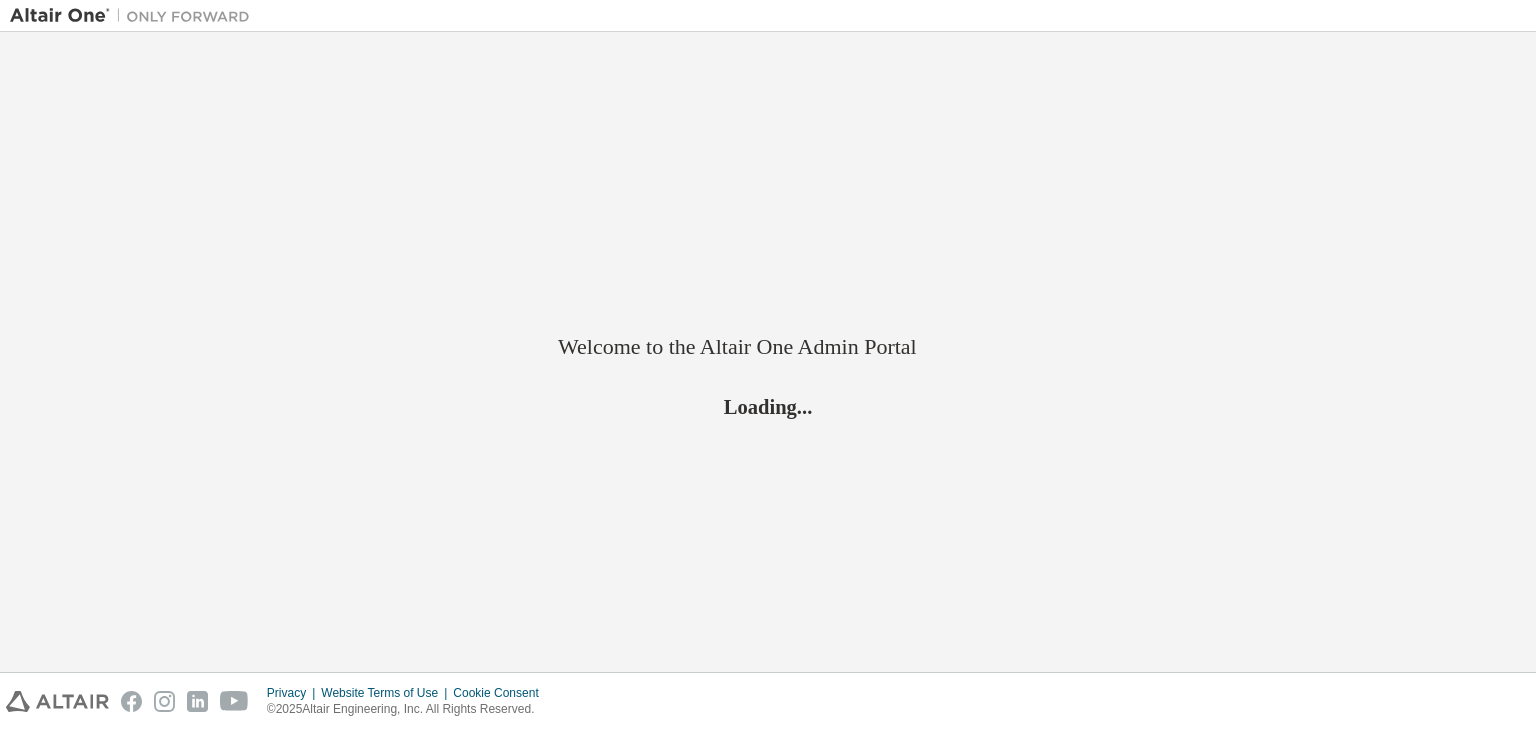 scroll, scrollTop: 0, scrollLeft: 0, axis: both 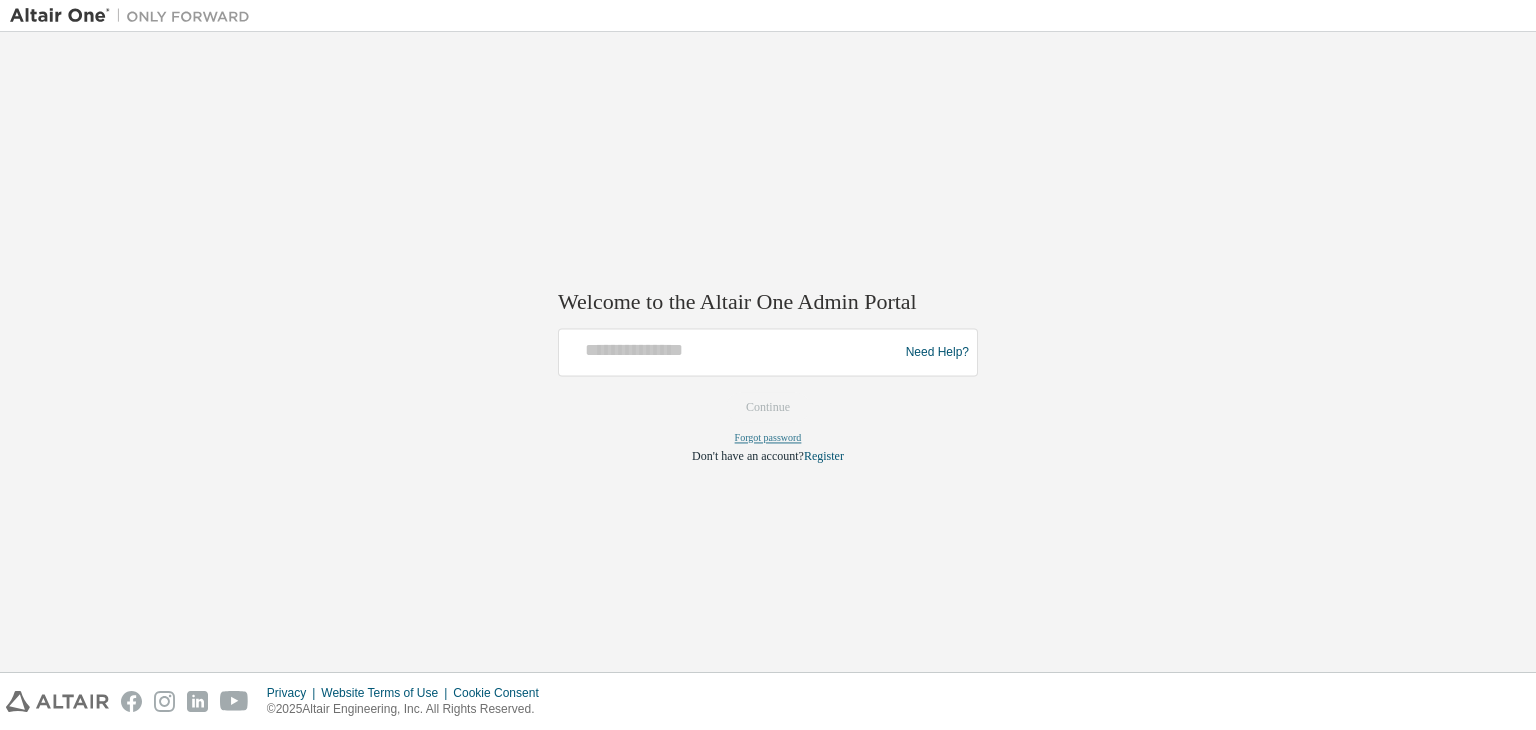 click on "Forgot password" at bounding box center [768, 438] 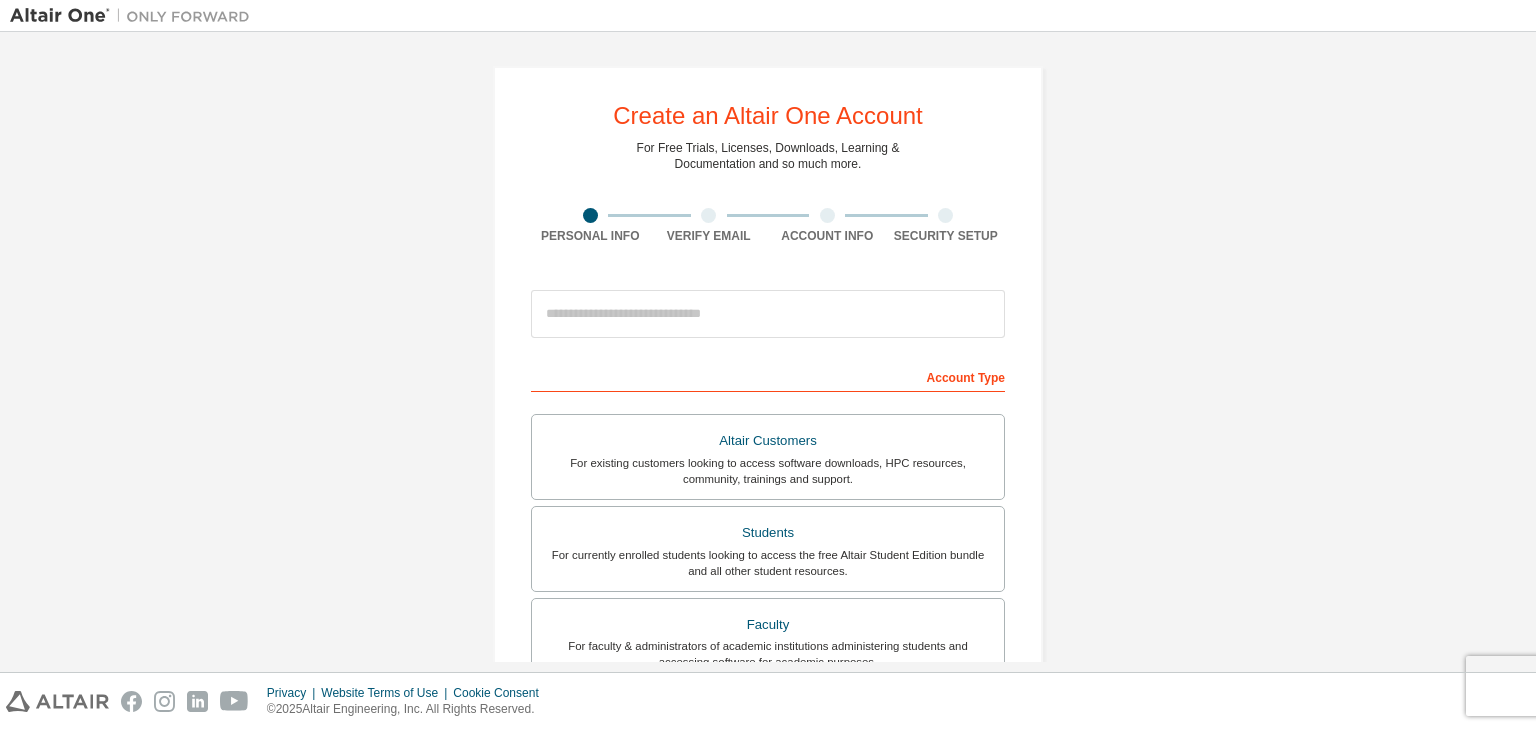 scroll, scrollTop: 0, scrollLeft: 0, axis: both 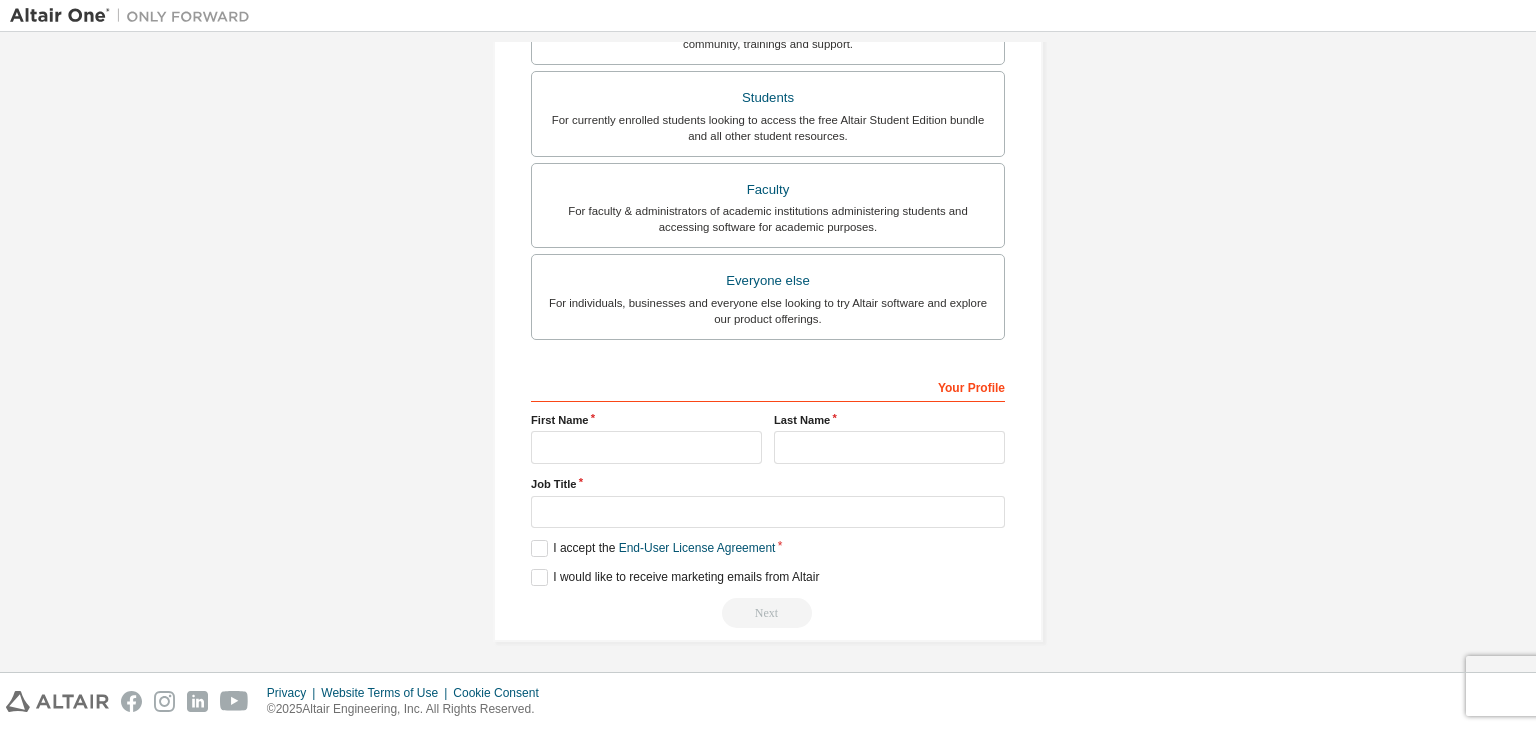 click on "Your Profile [FIRST] [LAST] [JOB] Please provide [STATE] to help us route sales and support resources to you more efficiently. I accept the End-User License Agreement I would like to receive marketing emails from Altair Next" at bounding box center (768, 499) 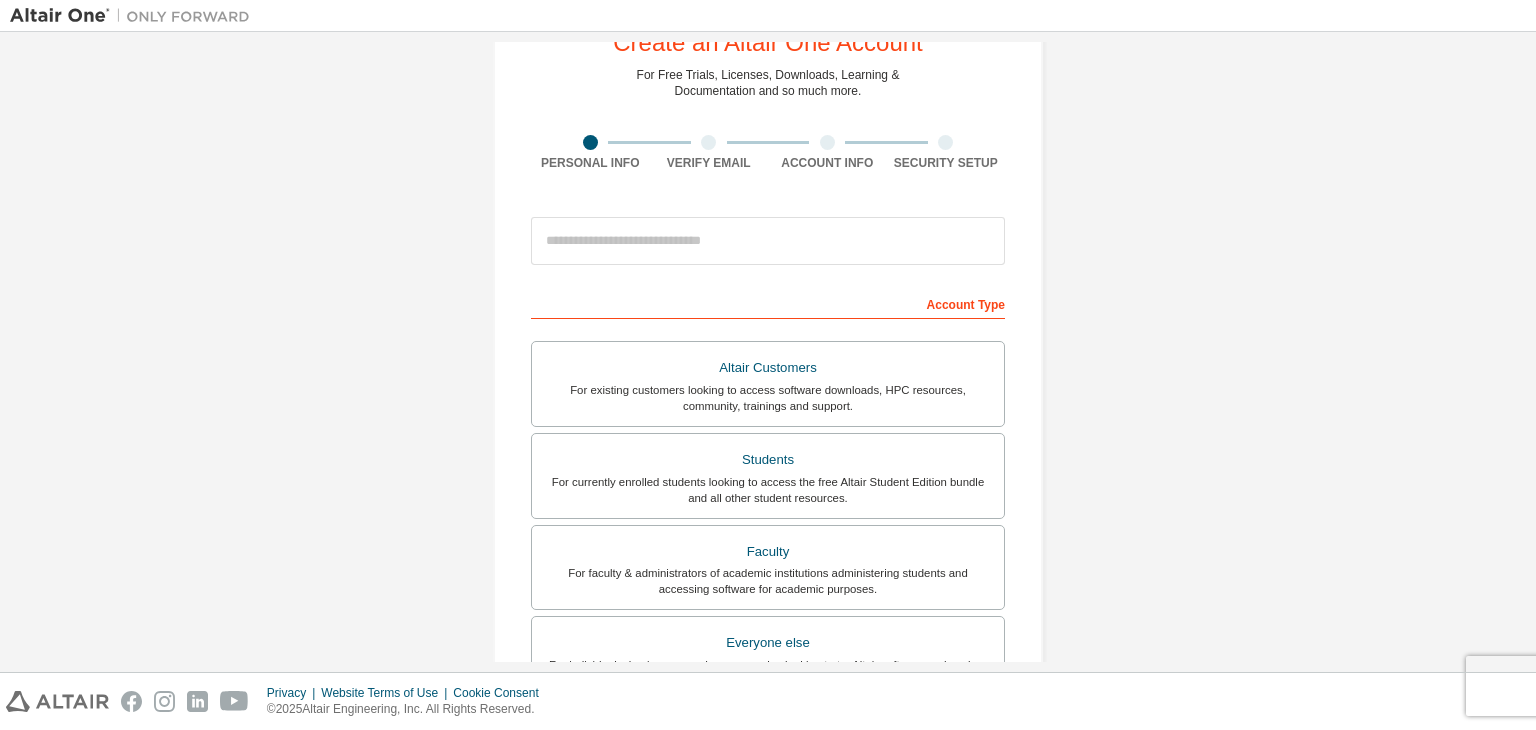 scroll, scrollTop: 0, scrollLeft: 0, axis: both 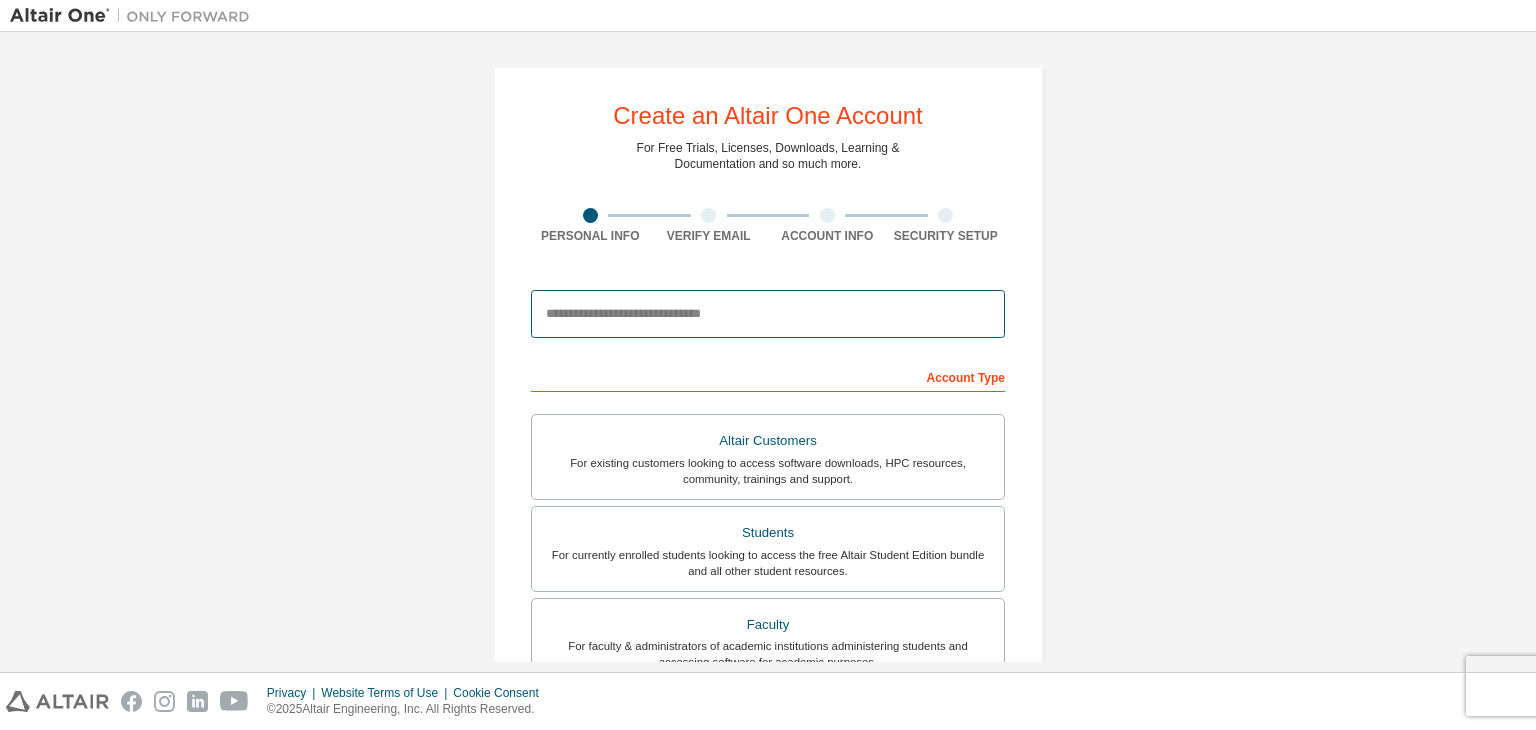 click at bounding box center (768, 314) 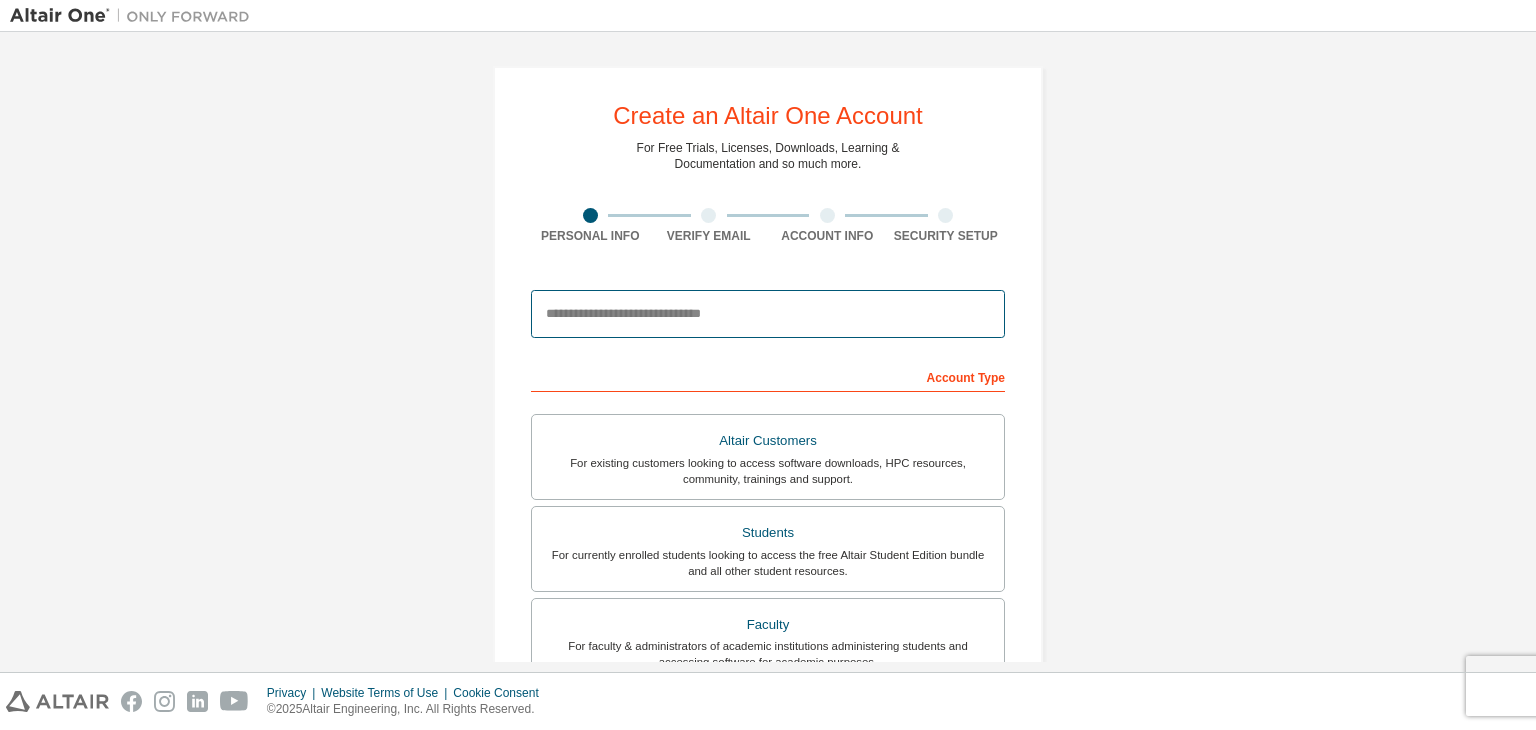 type on "**********" 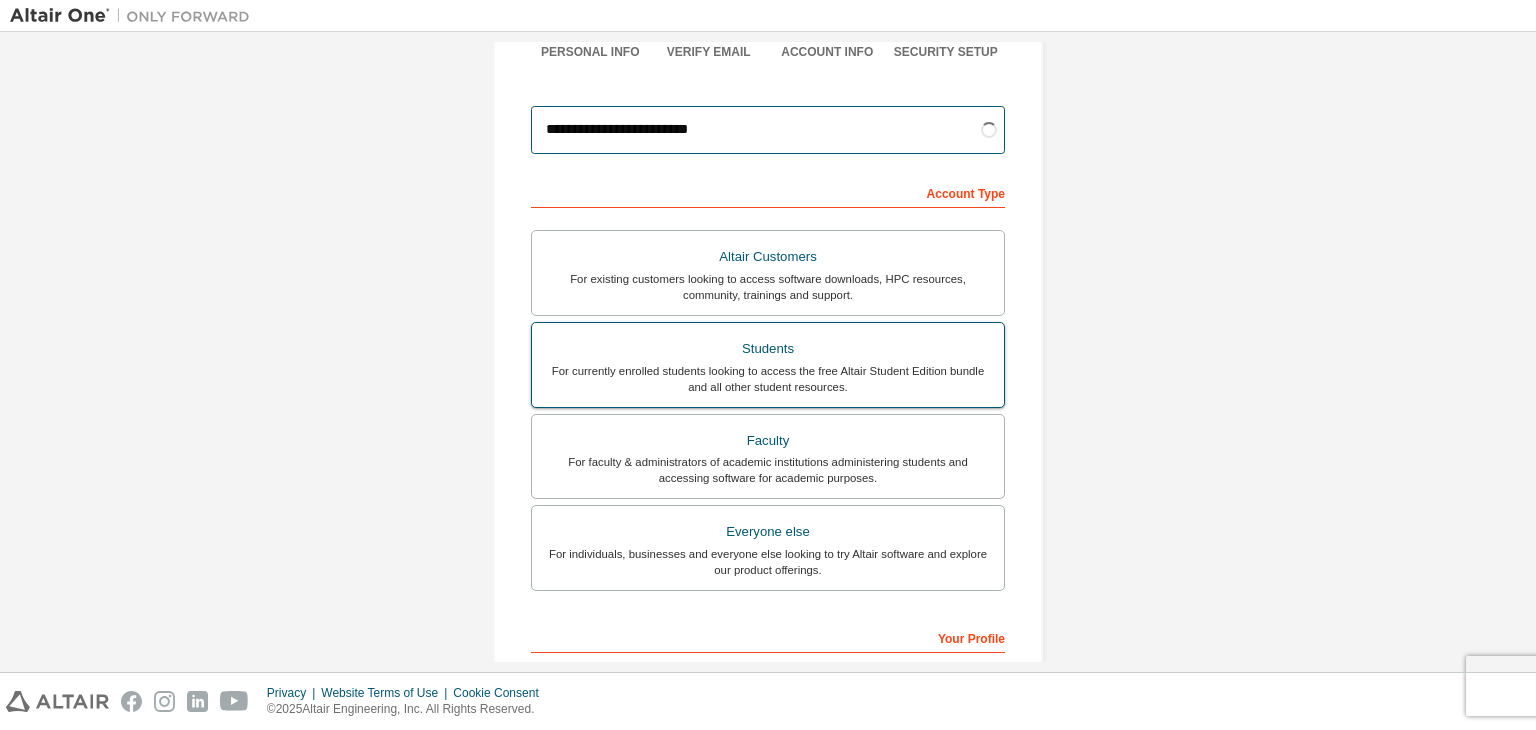 scroll, scrollTop: 188, scrollLeft: 0, axis: vertical 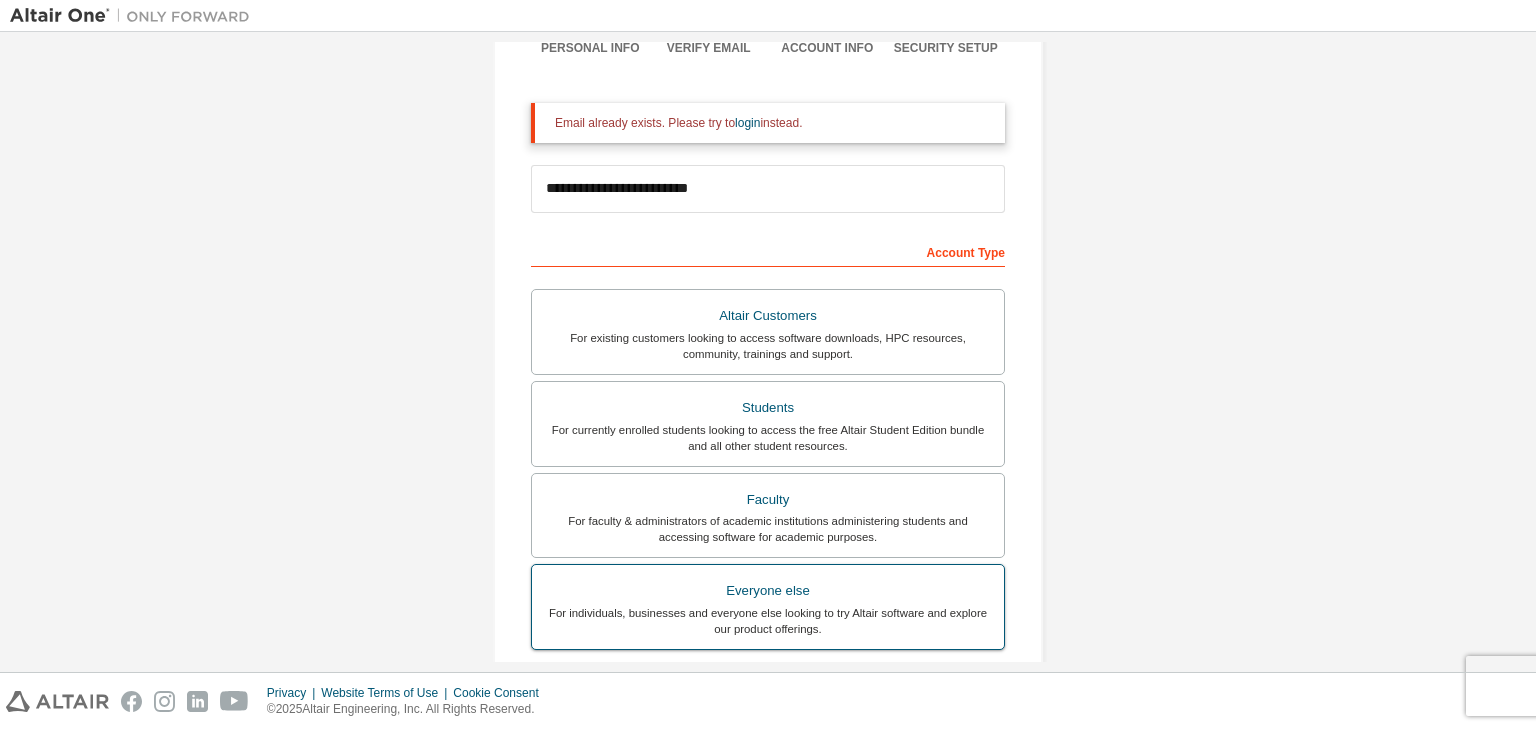 click on "Everyone else" at bounding box center (768, 591) 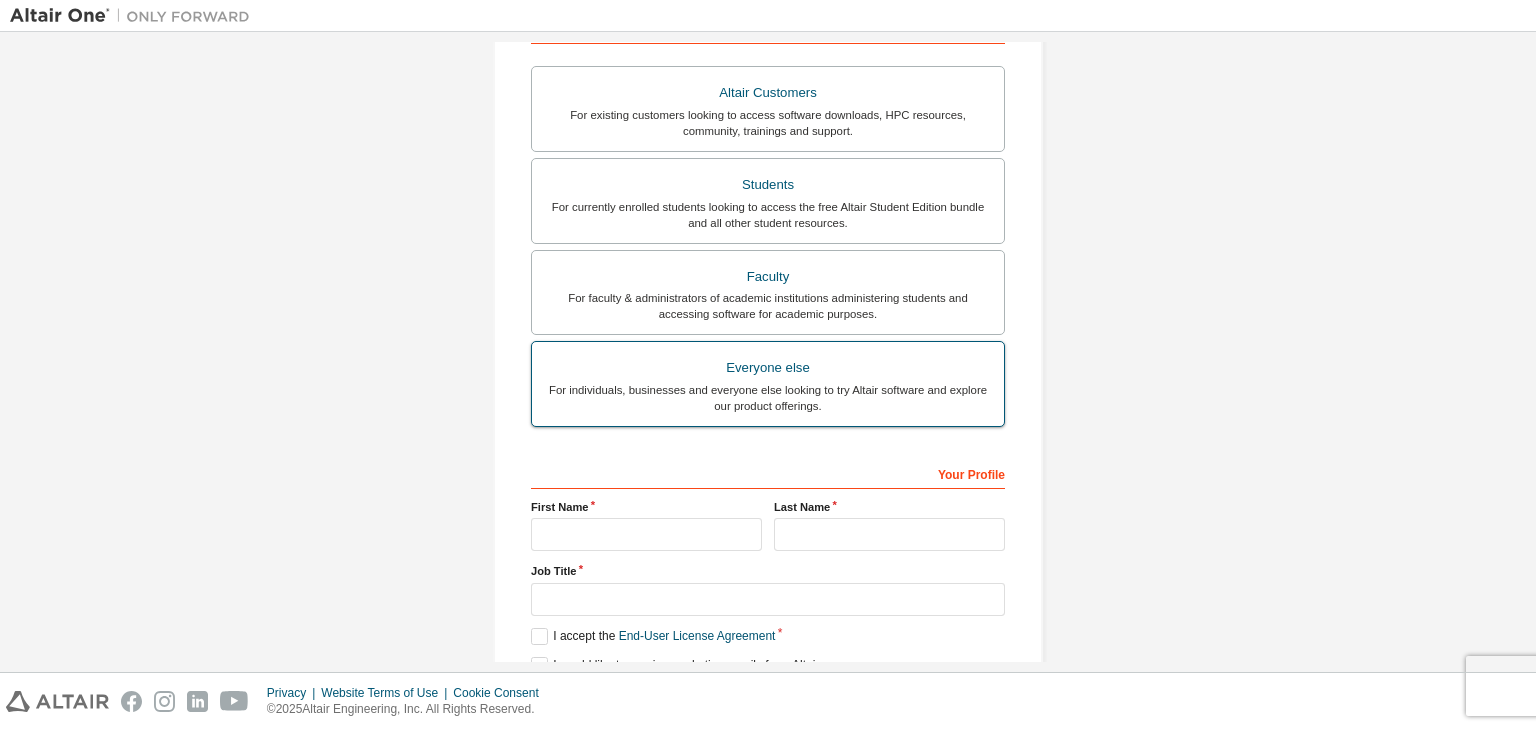 scroll, scrollTop: 416, scrollLeft: 0, axis: vertical 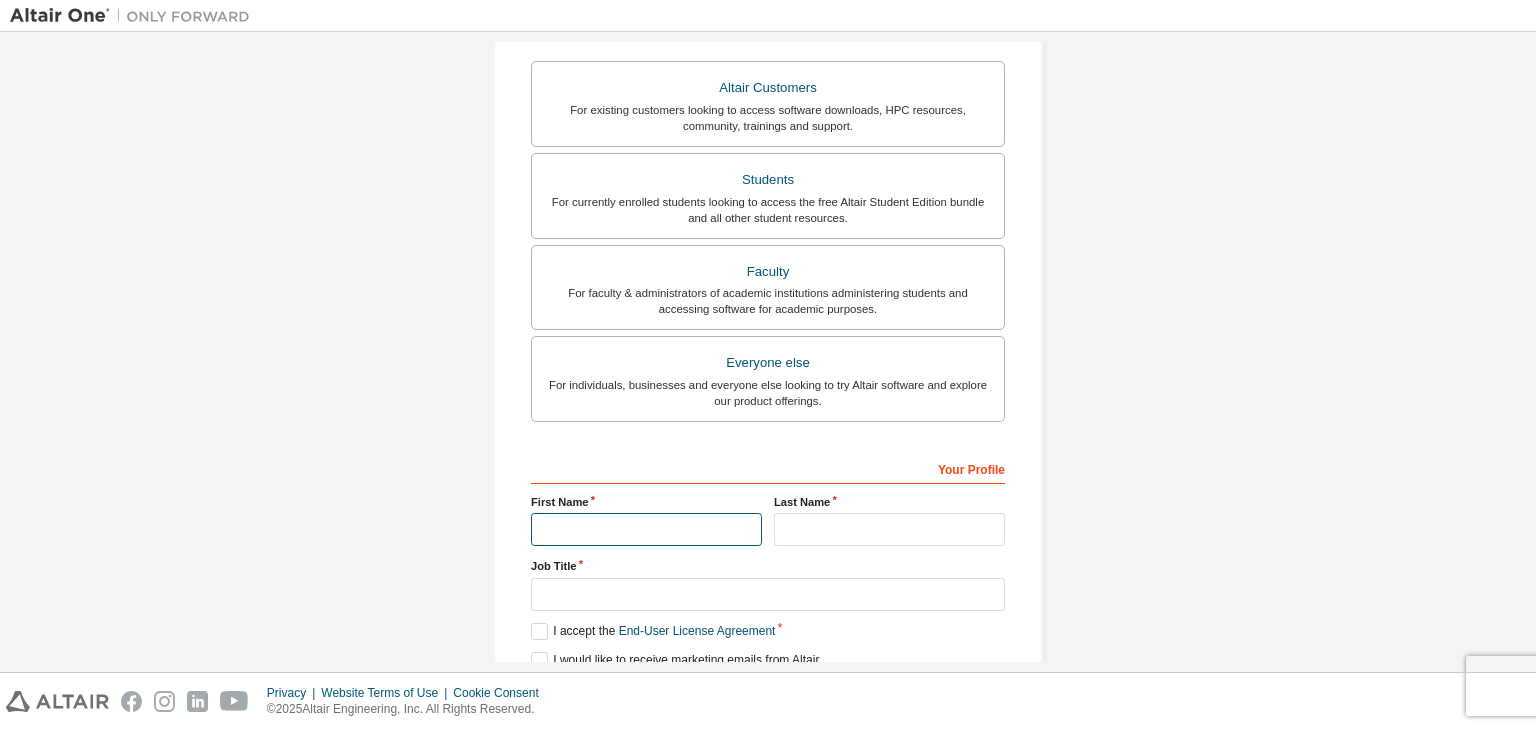 click at bounding box center (646, 529) 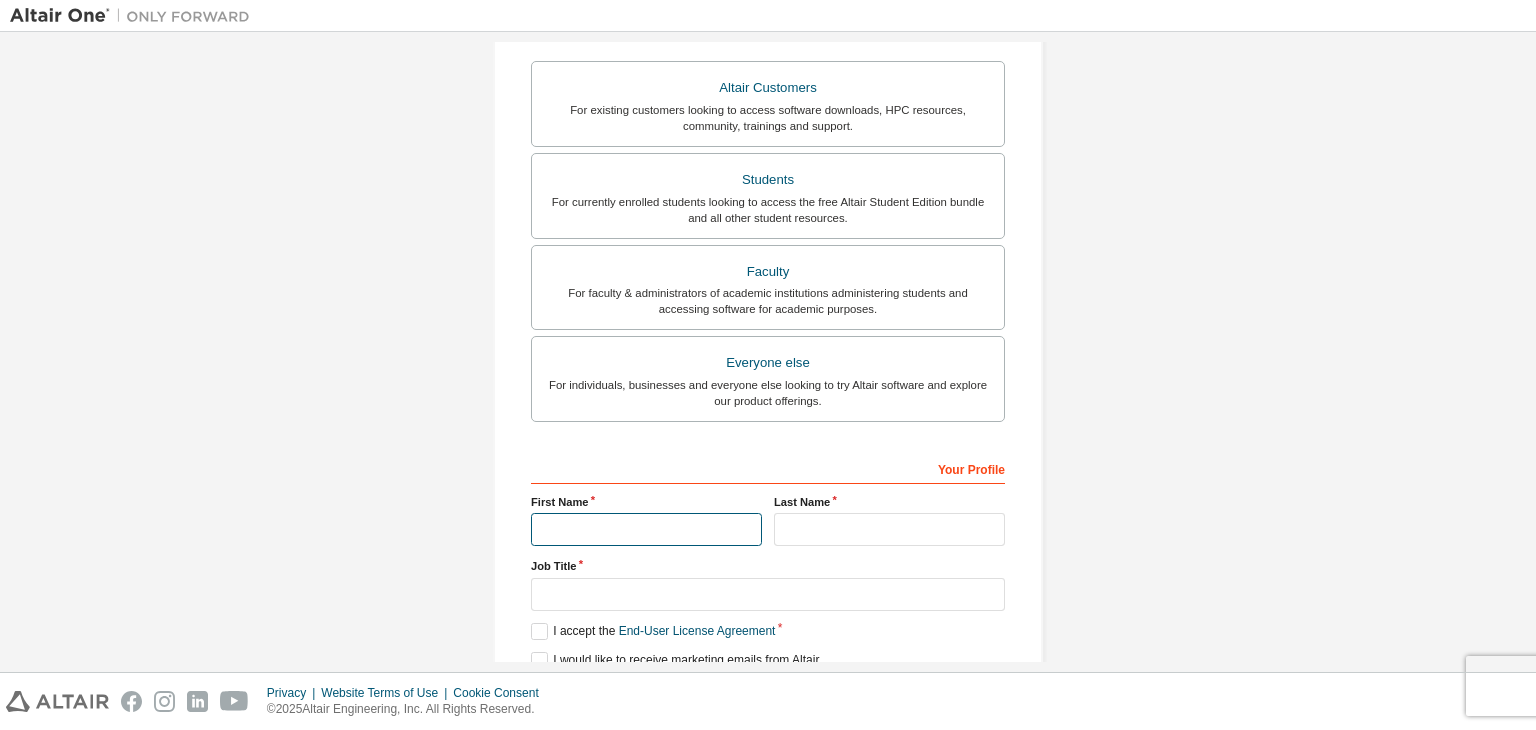 type on "******" 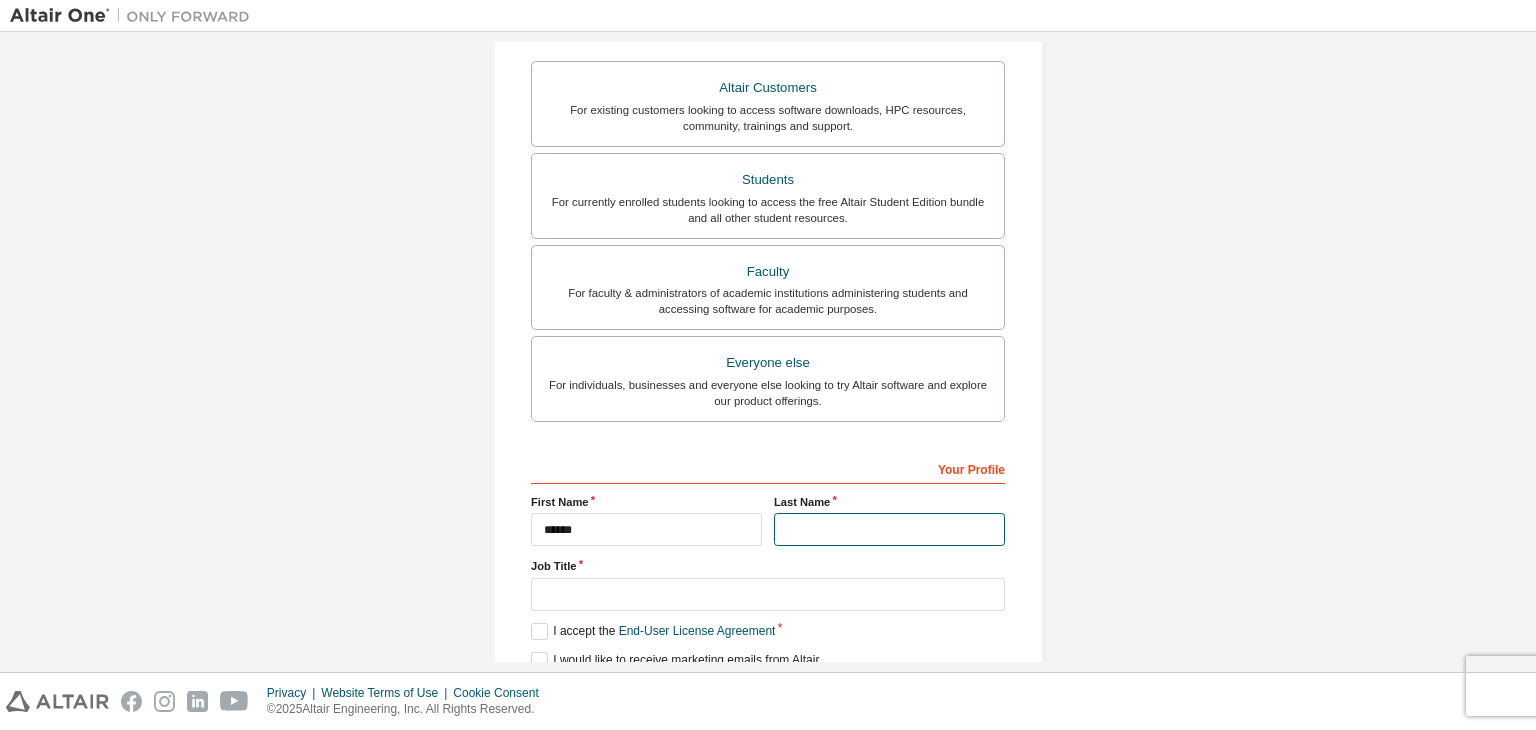 click at bounding box center [889, 529] 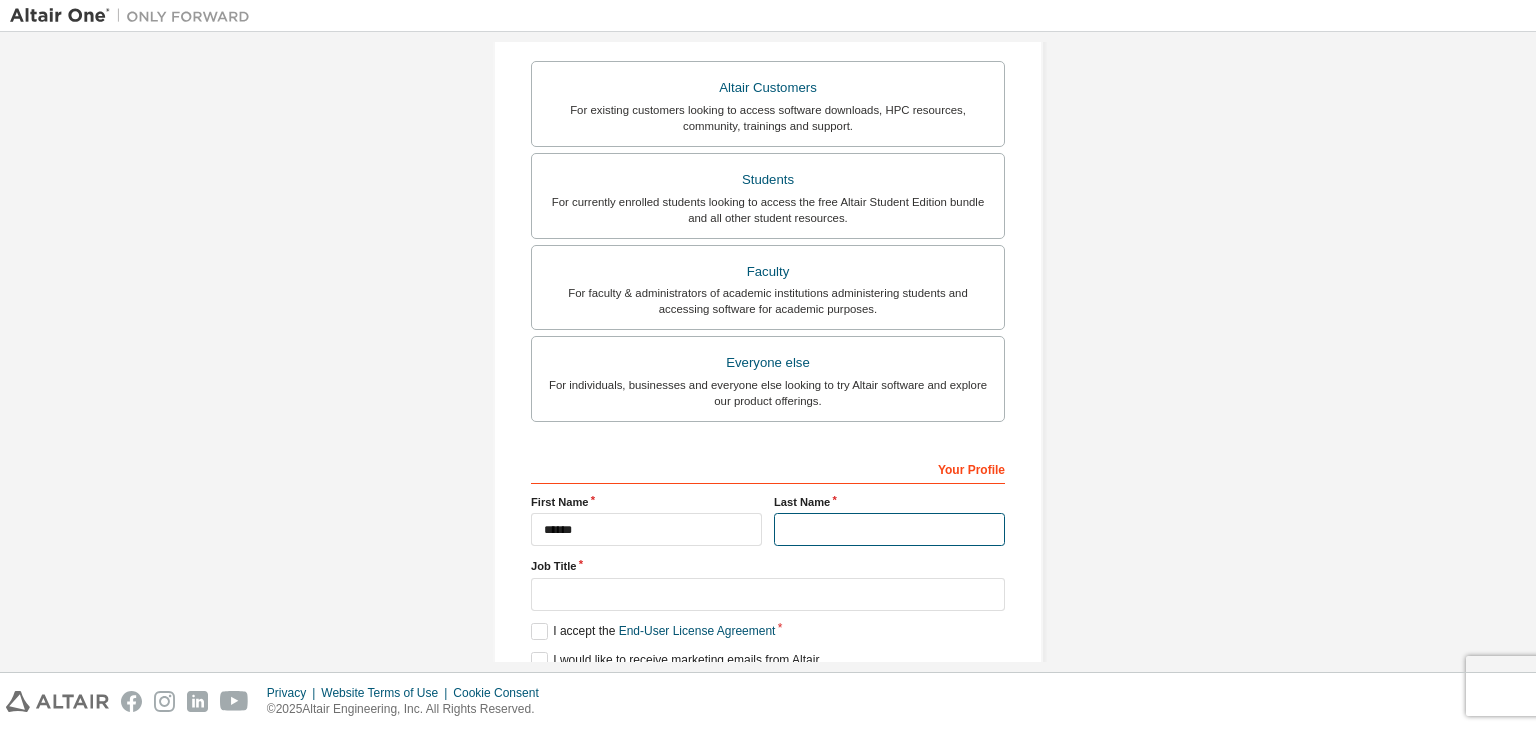 type on "*****" 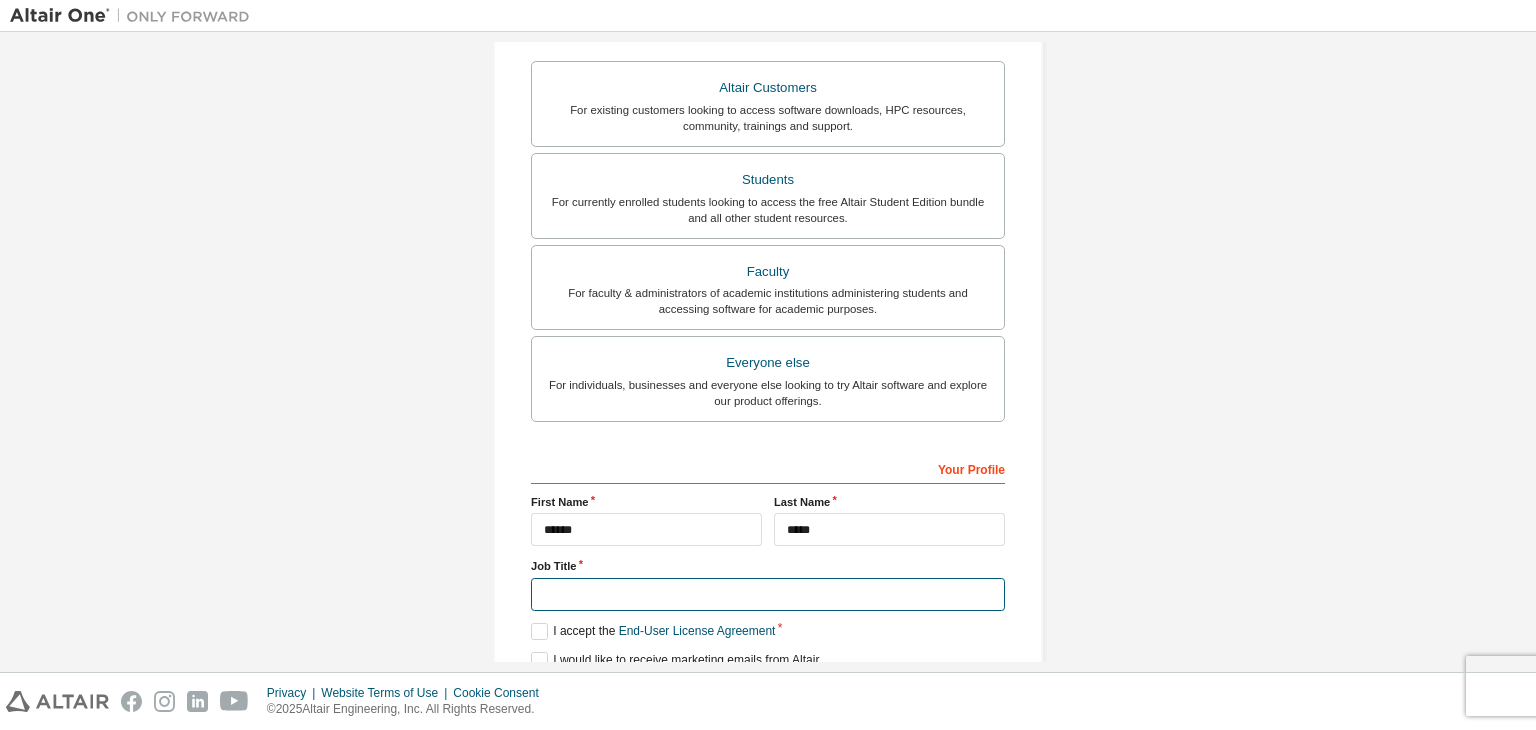 click at bounding box center [768, 594] 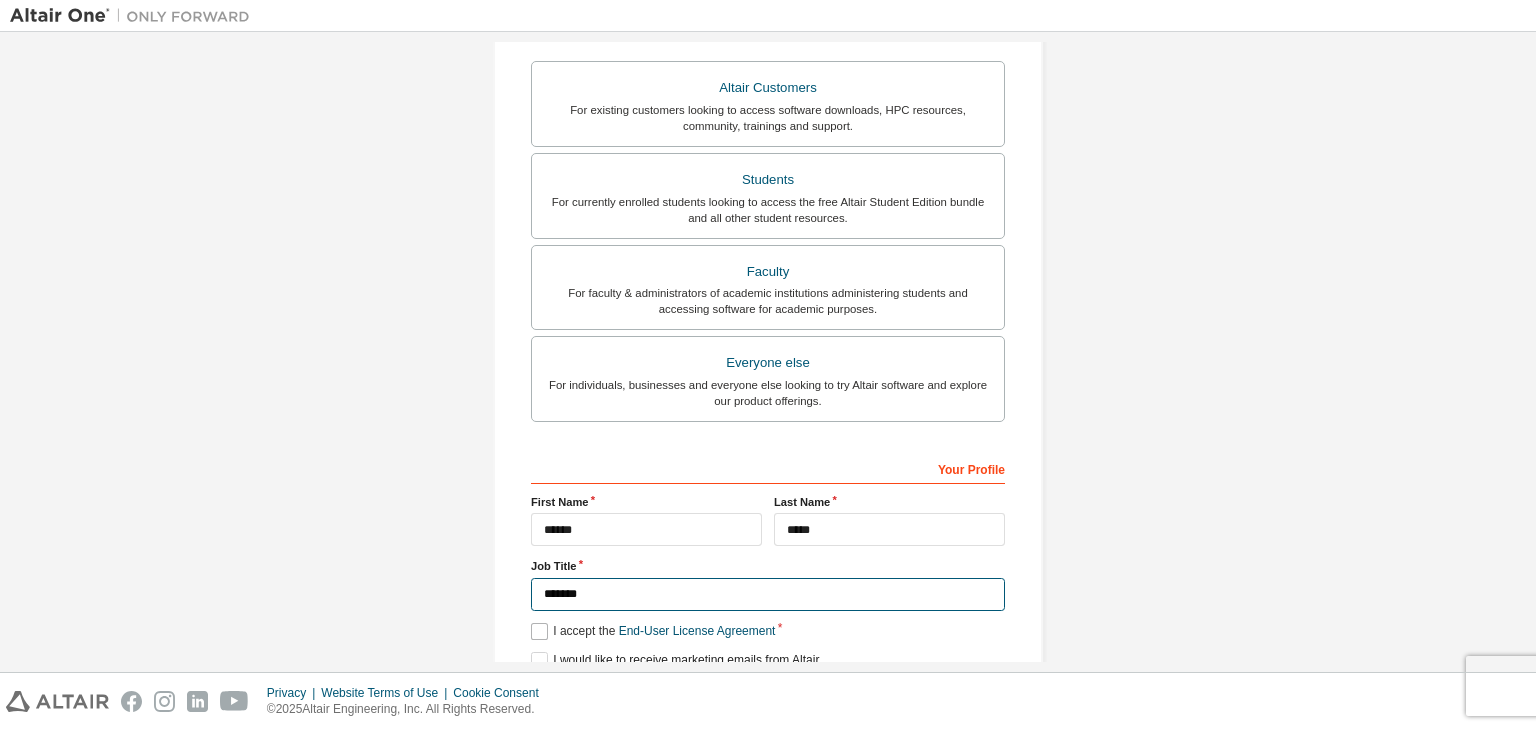 scroll, scrollTop: 498, scrollLeft: 0, axis: vertical 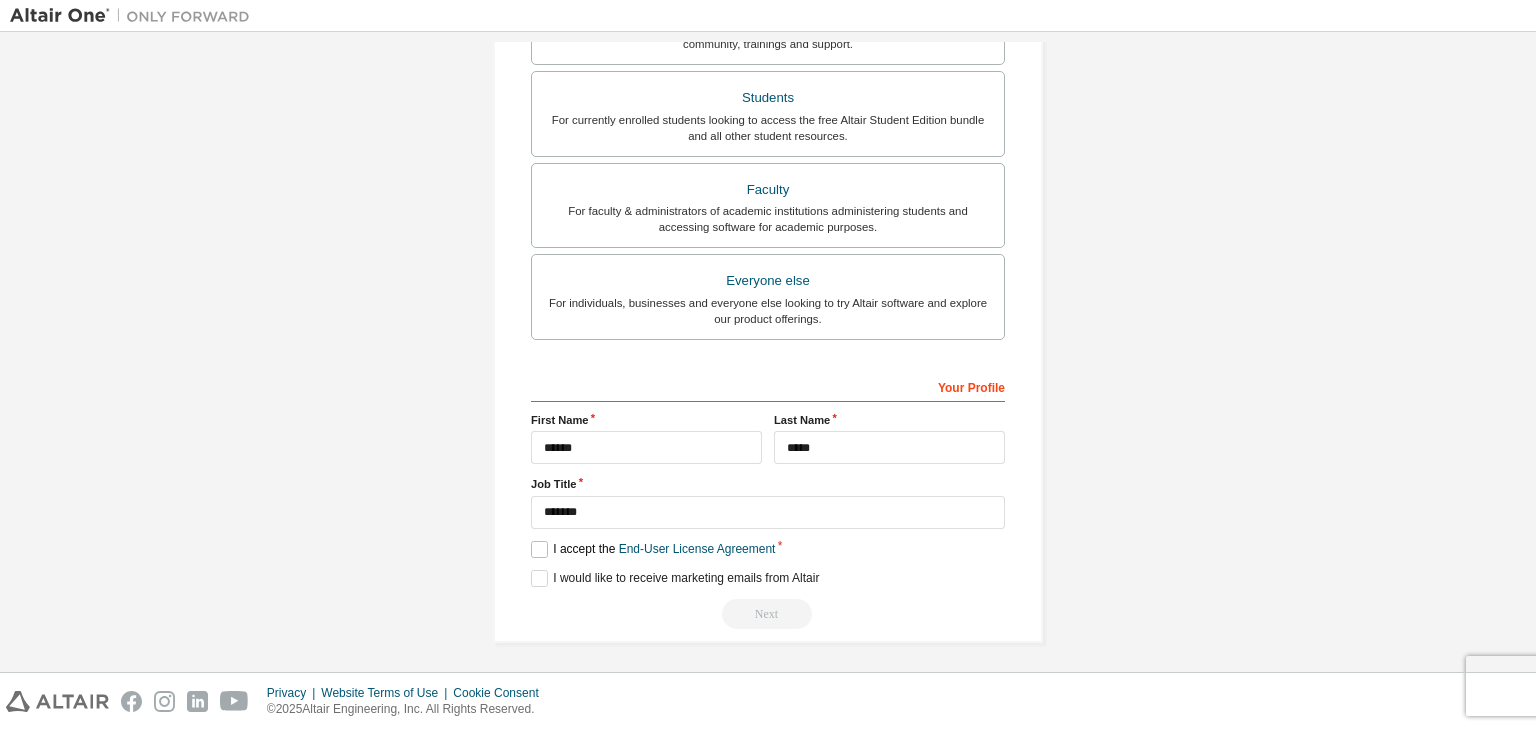 click on "I accept the    End-User License Agreement" at bounding box center (653, 549) 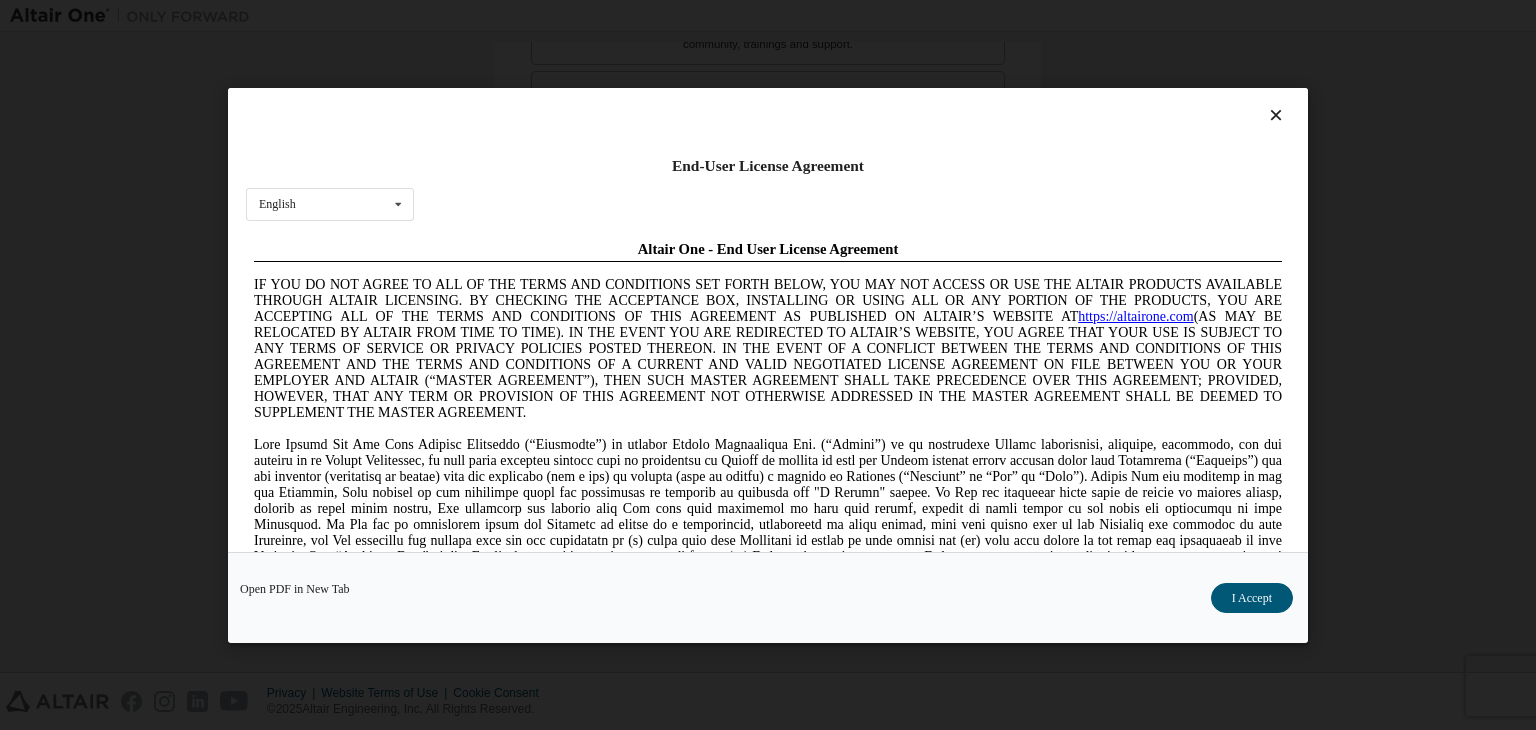 scroll, scrollTop: 0, scrollLeft: 0, axis: both 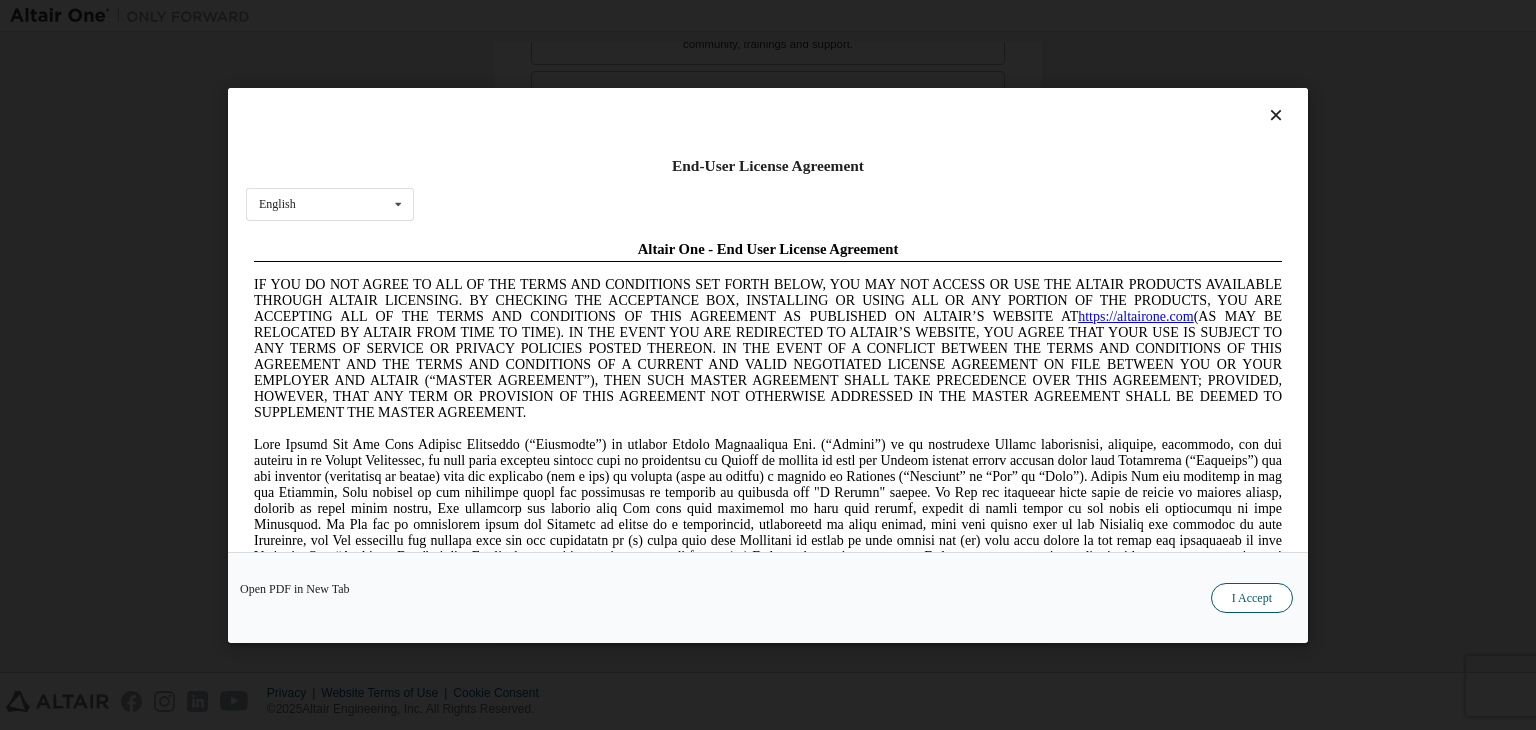 click on "I Accept" at bounding box center [1252, 598] 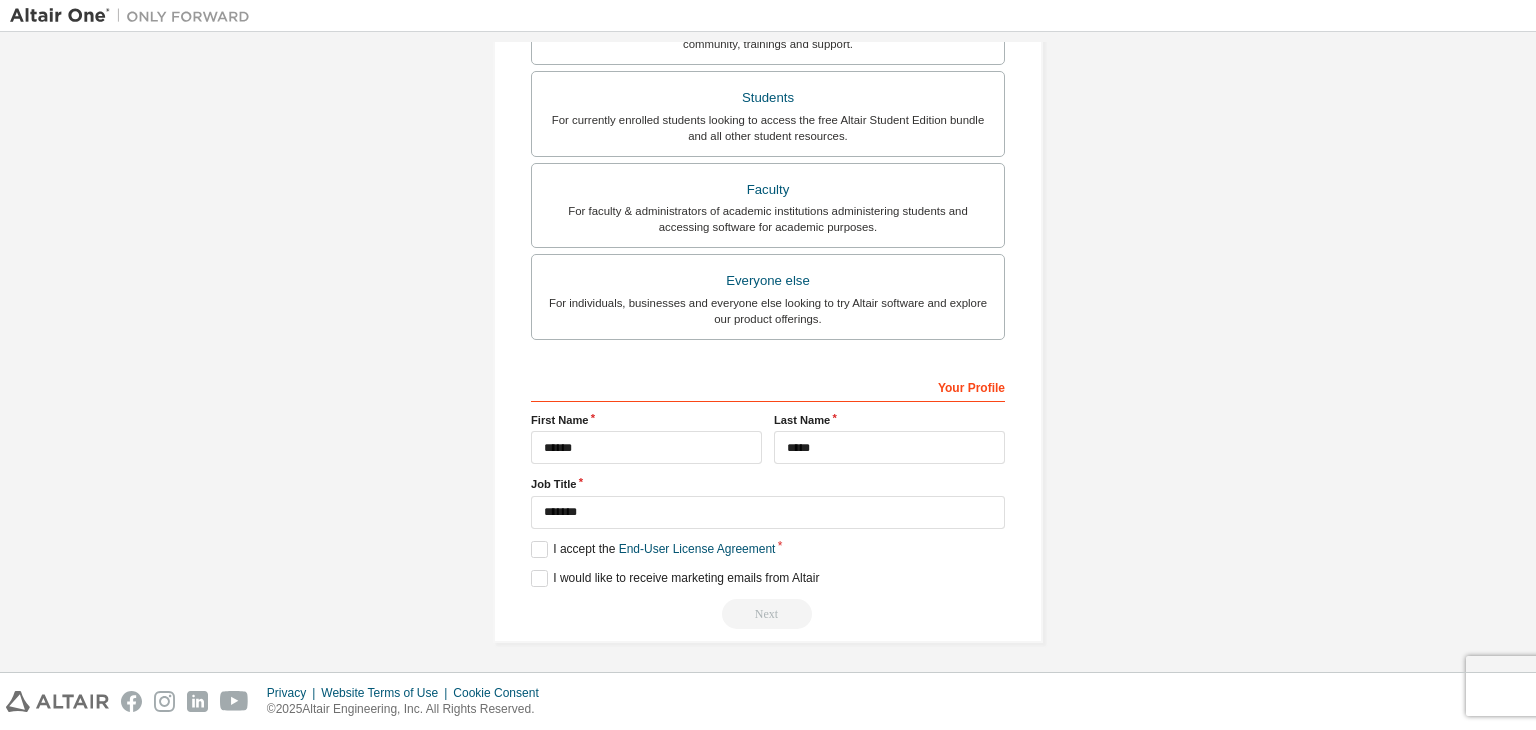 click on "**********" at bounding box center (768, 499) 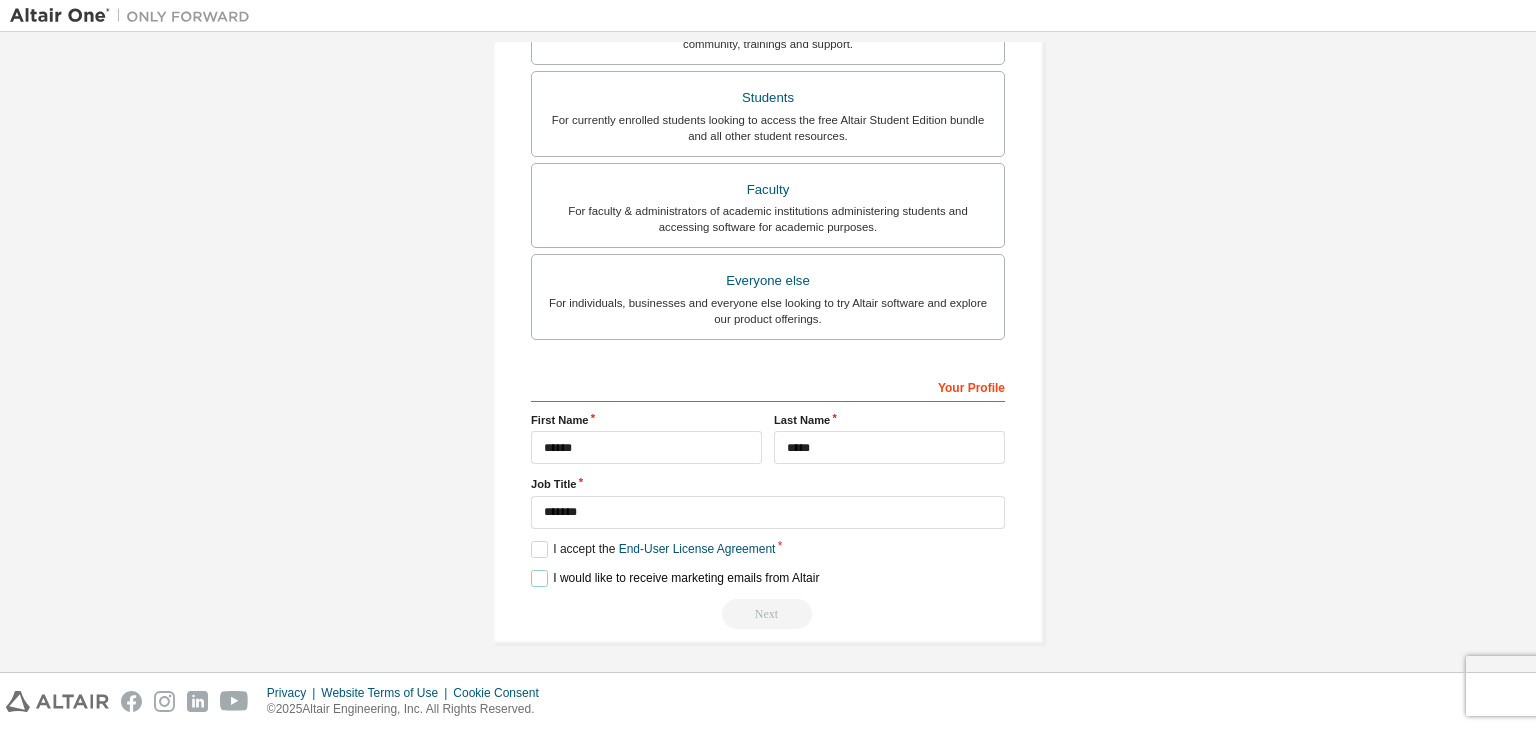 click on "I would like to receive marketing emails from Altair" at bounding box center [675, 578] 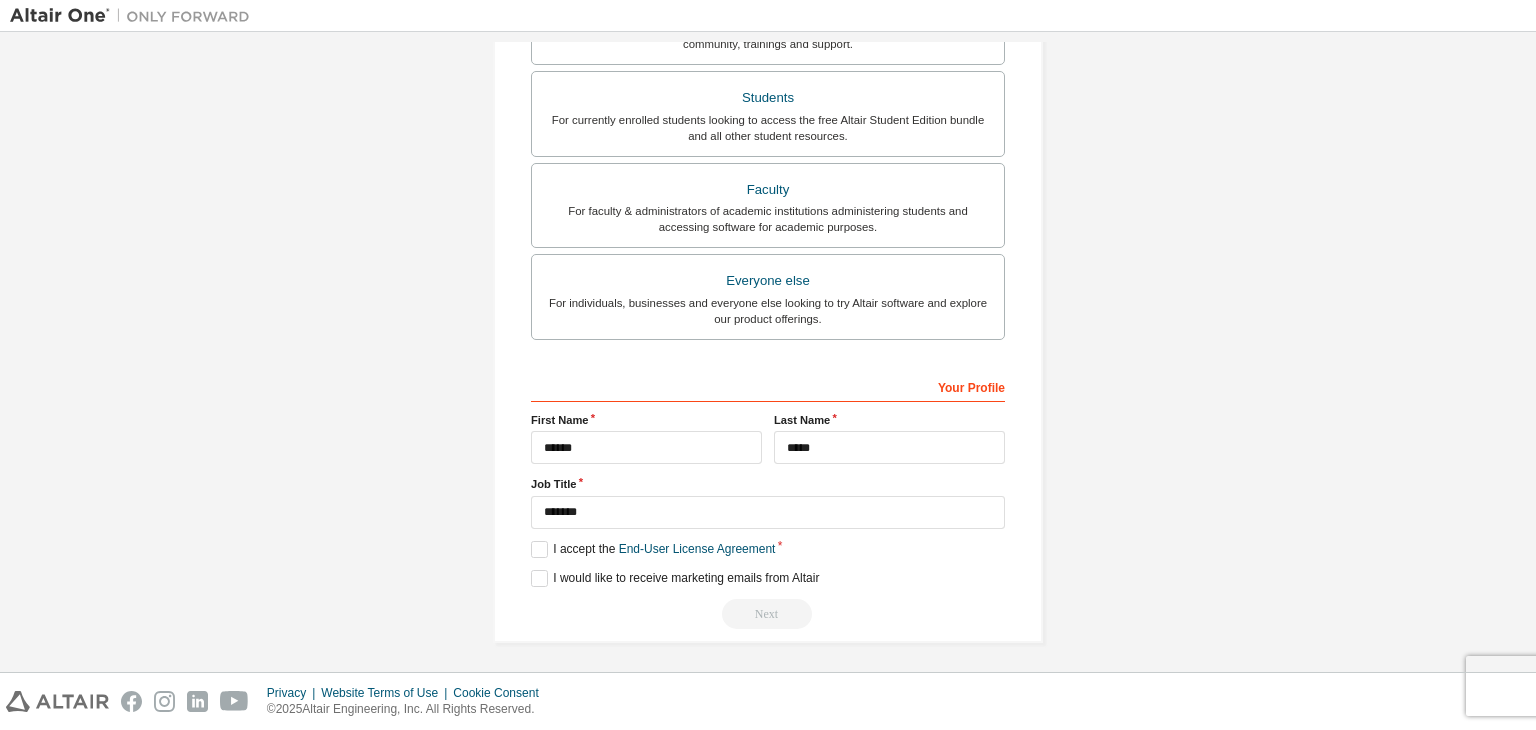click on "Next" at bounding box center (768, 614) 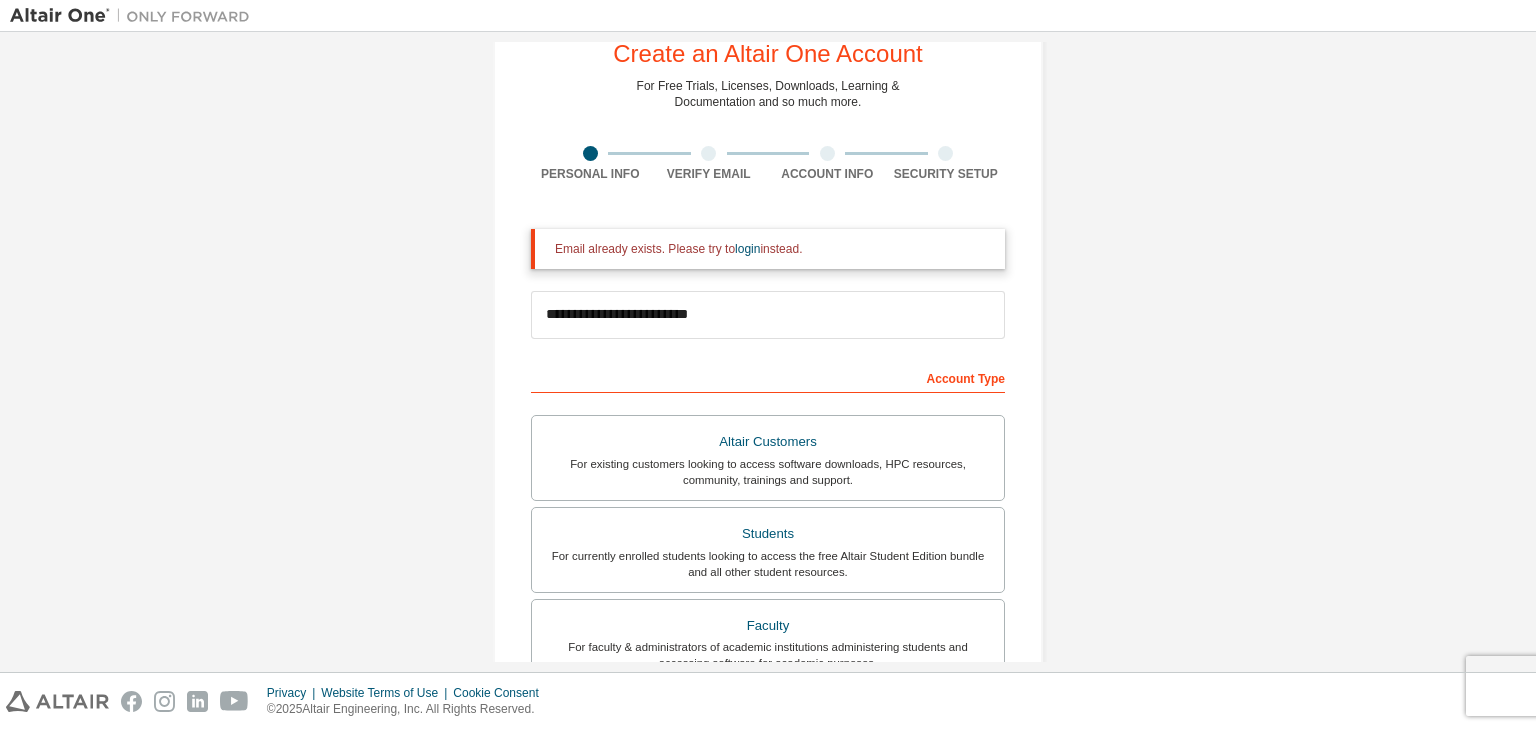 scroll, scrollTop: 72, scrollLeft: 0, axis: vertical 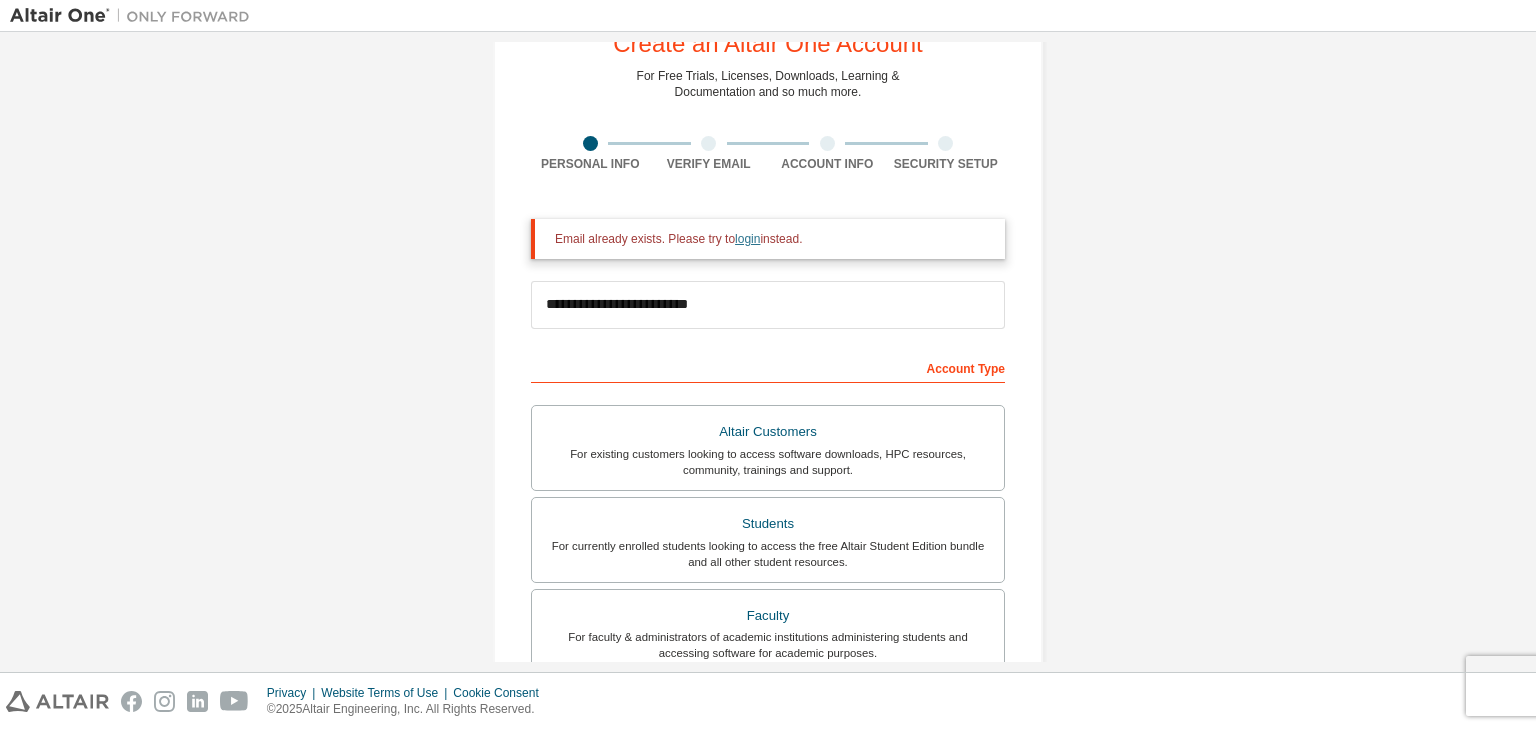 click on "login" at bounding box center [747, 239] 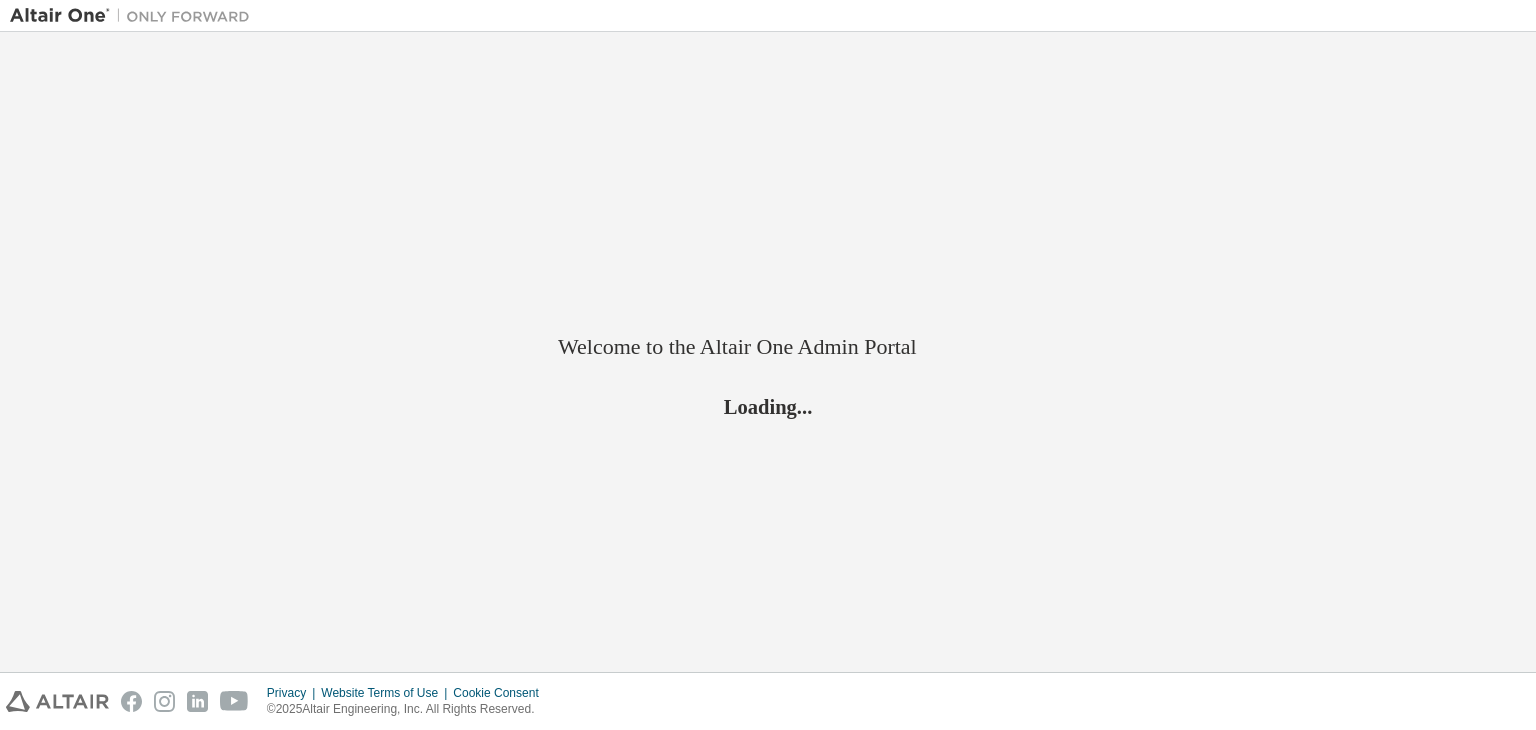 scroll, scrollTop: 0, scrollLeft: 0, axis: both 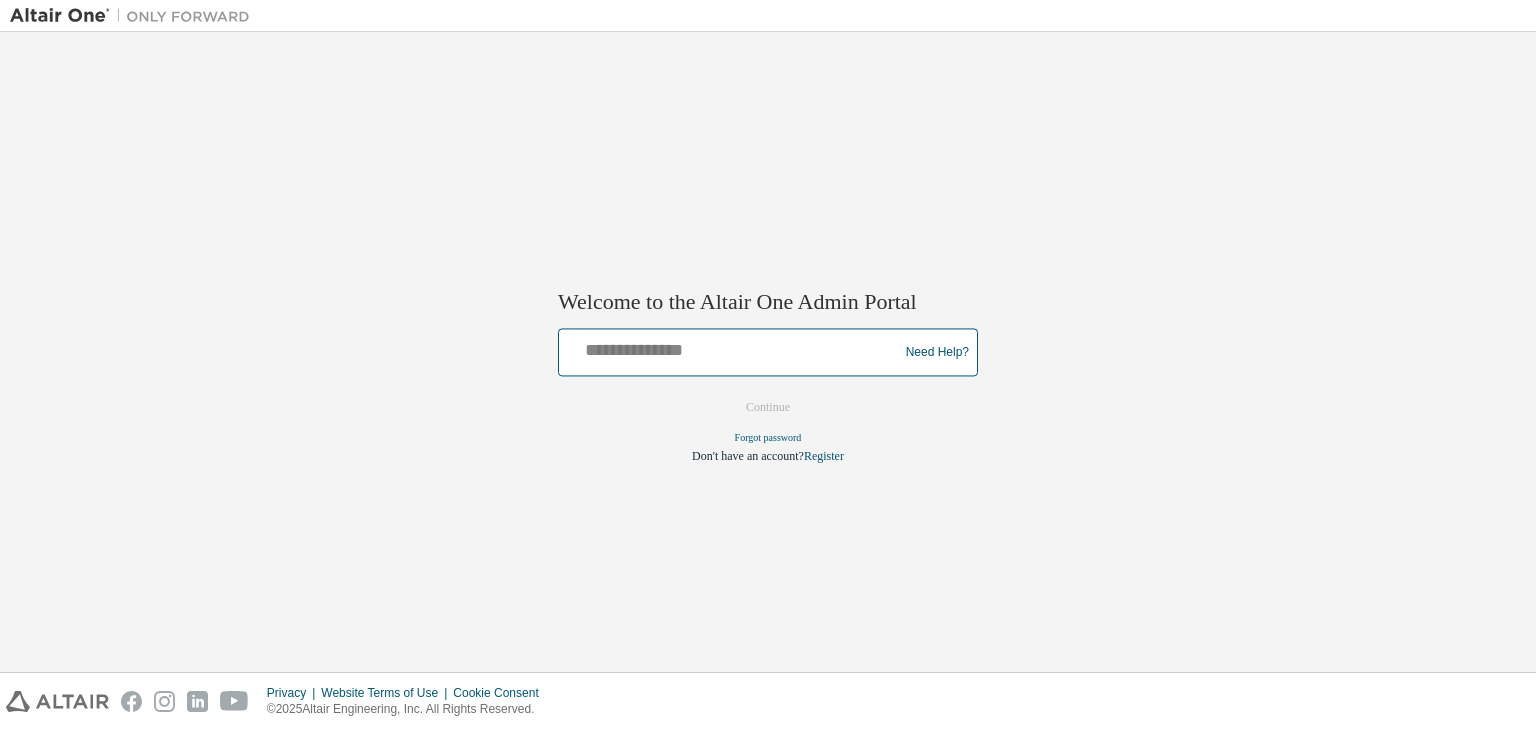 click at bounding box center (731, 348) 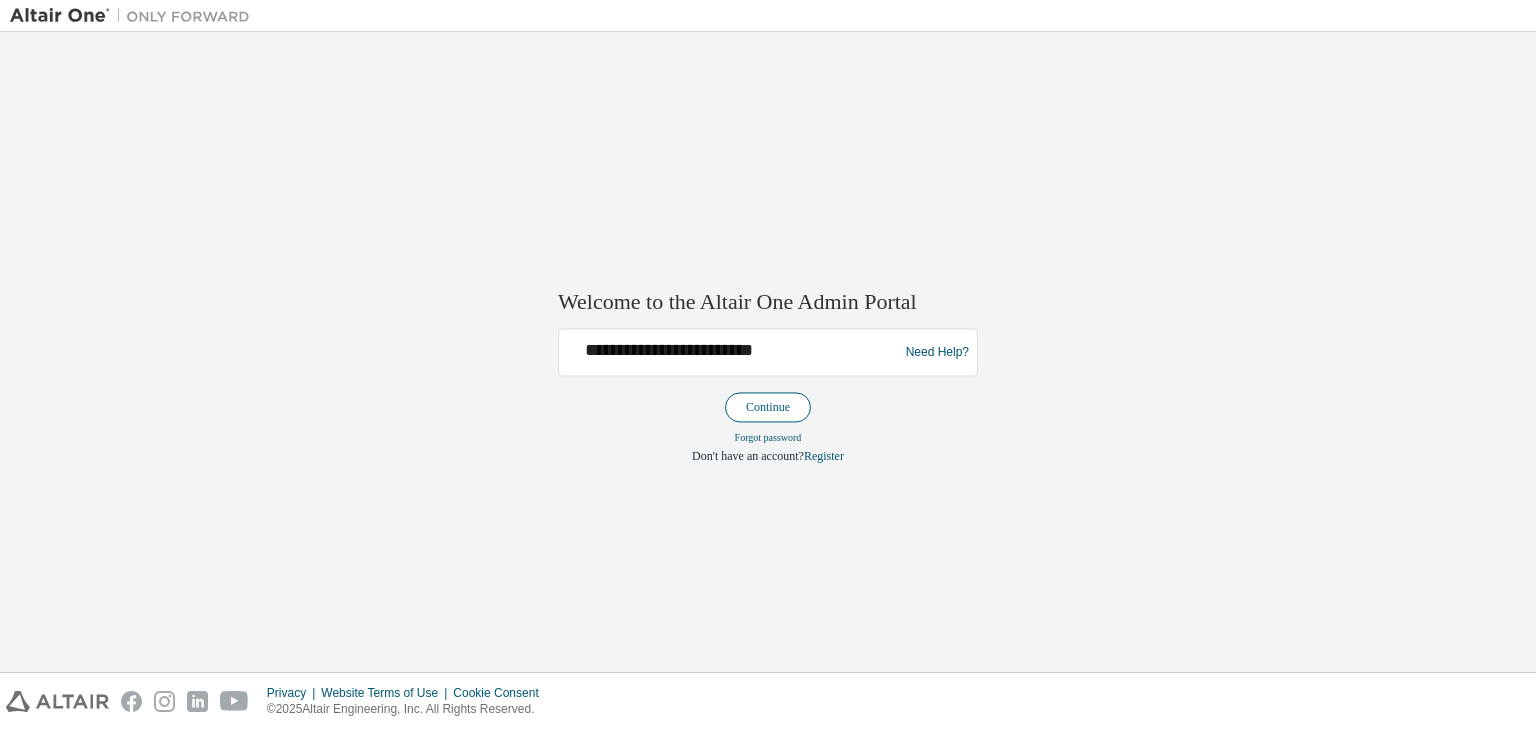 click on "Continue" at bounding box center (768, 408) 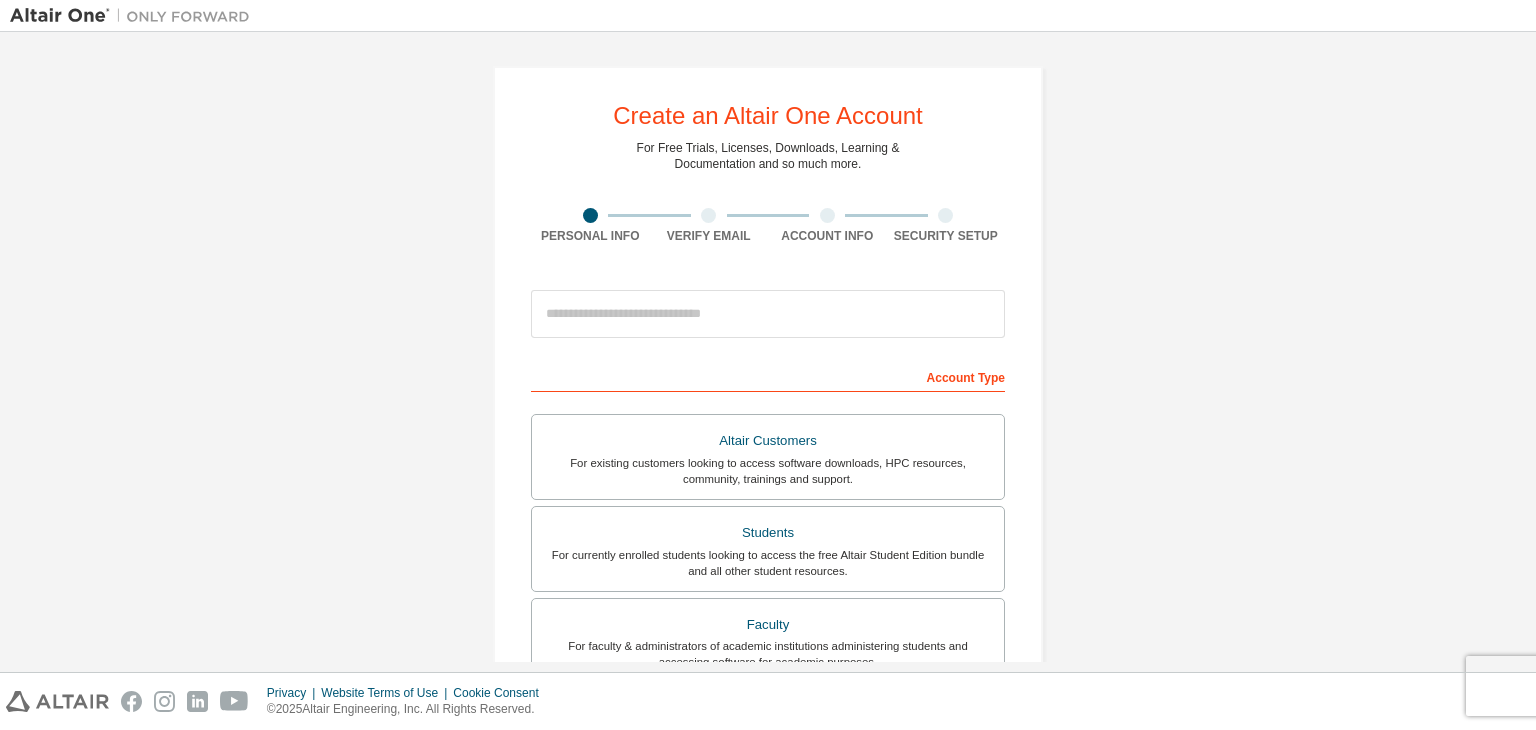 scroll, scrollTop: 0, scrollLeft: 0, axis: both 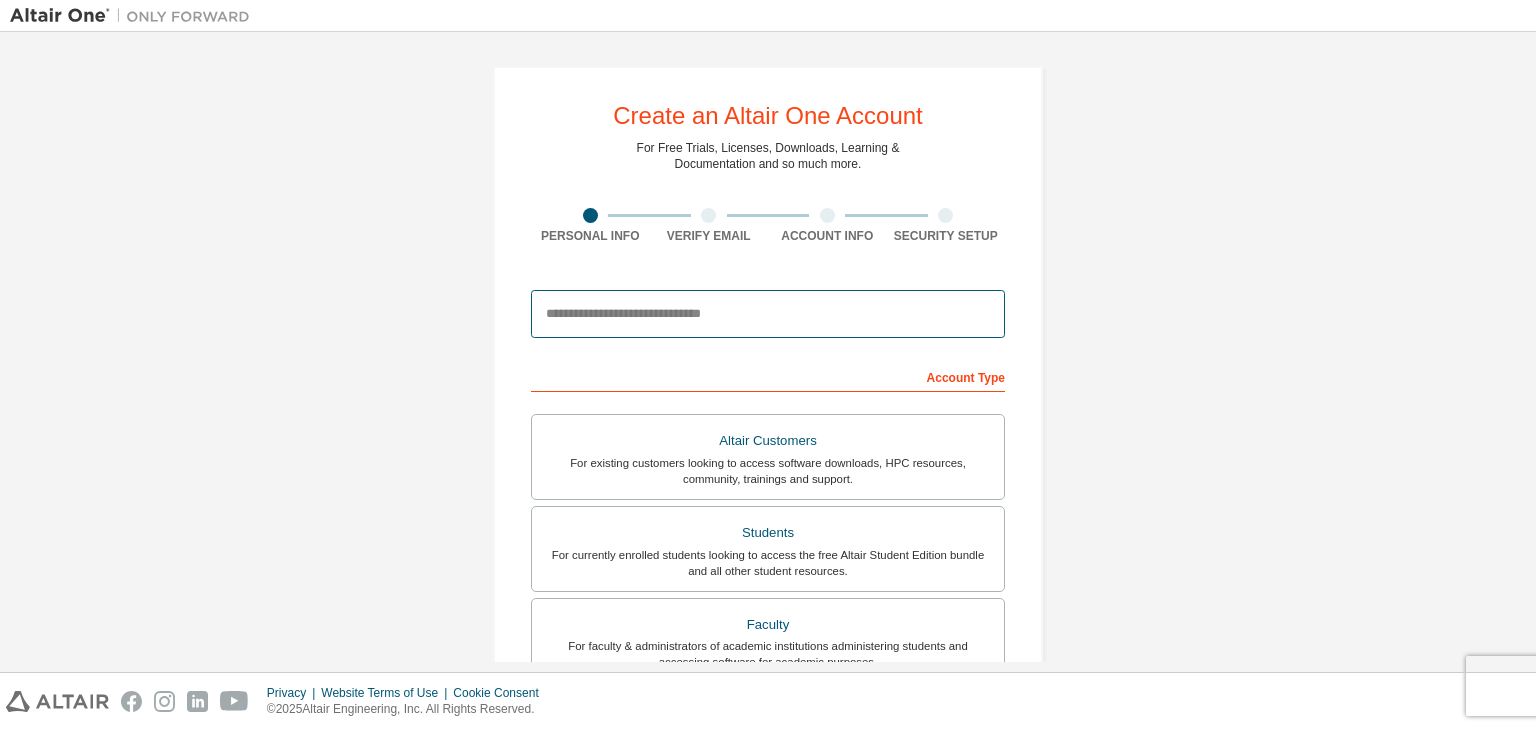click at bounding box center (768, 314) 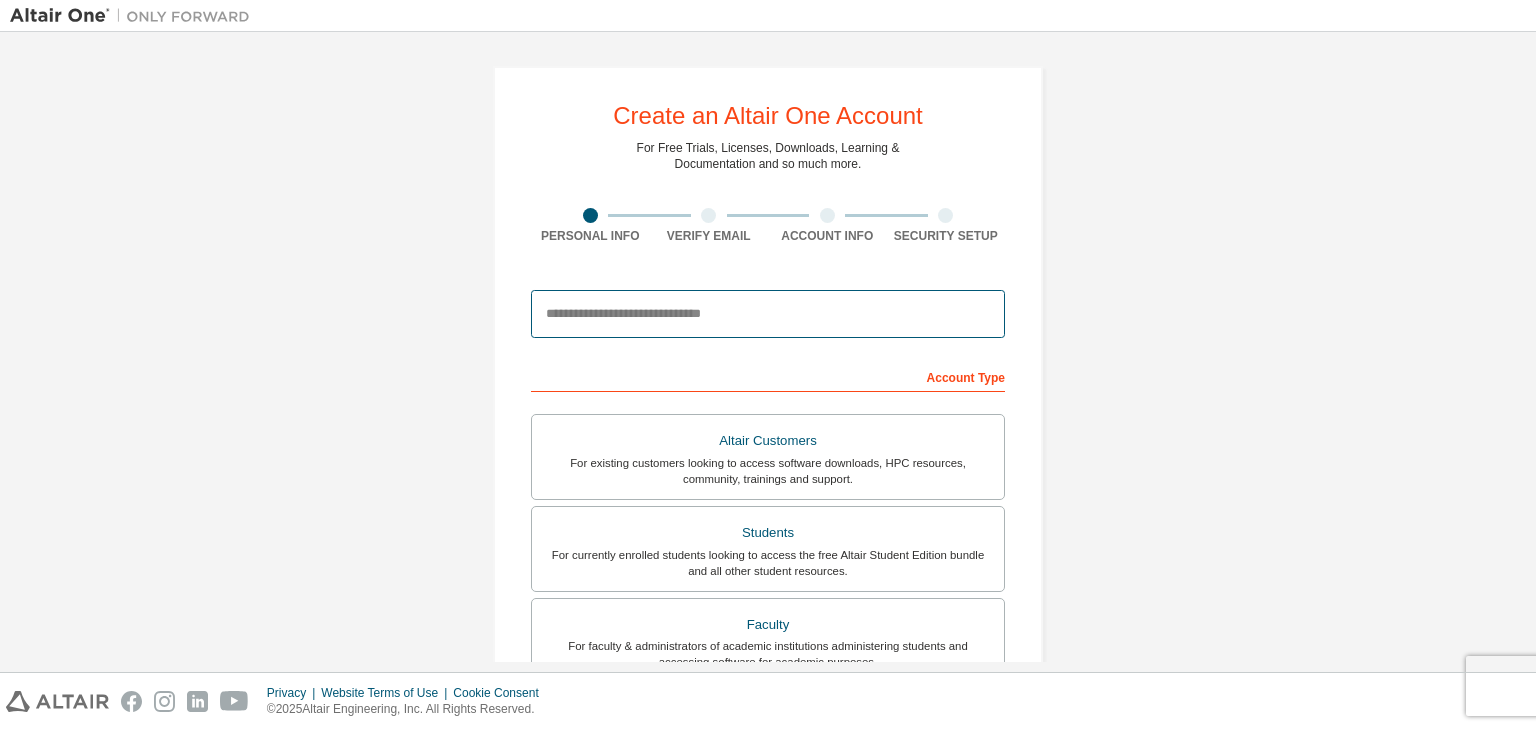 type on "**********" 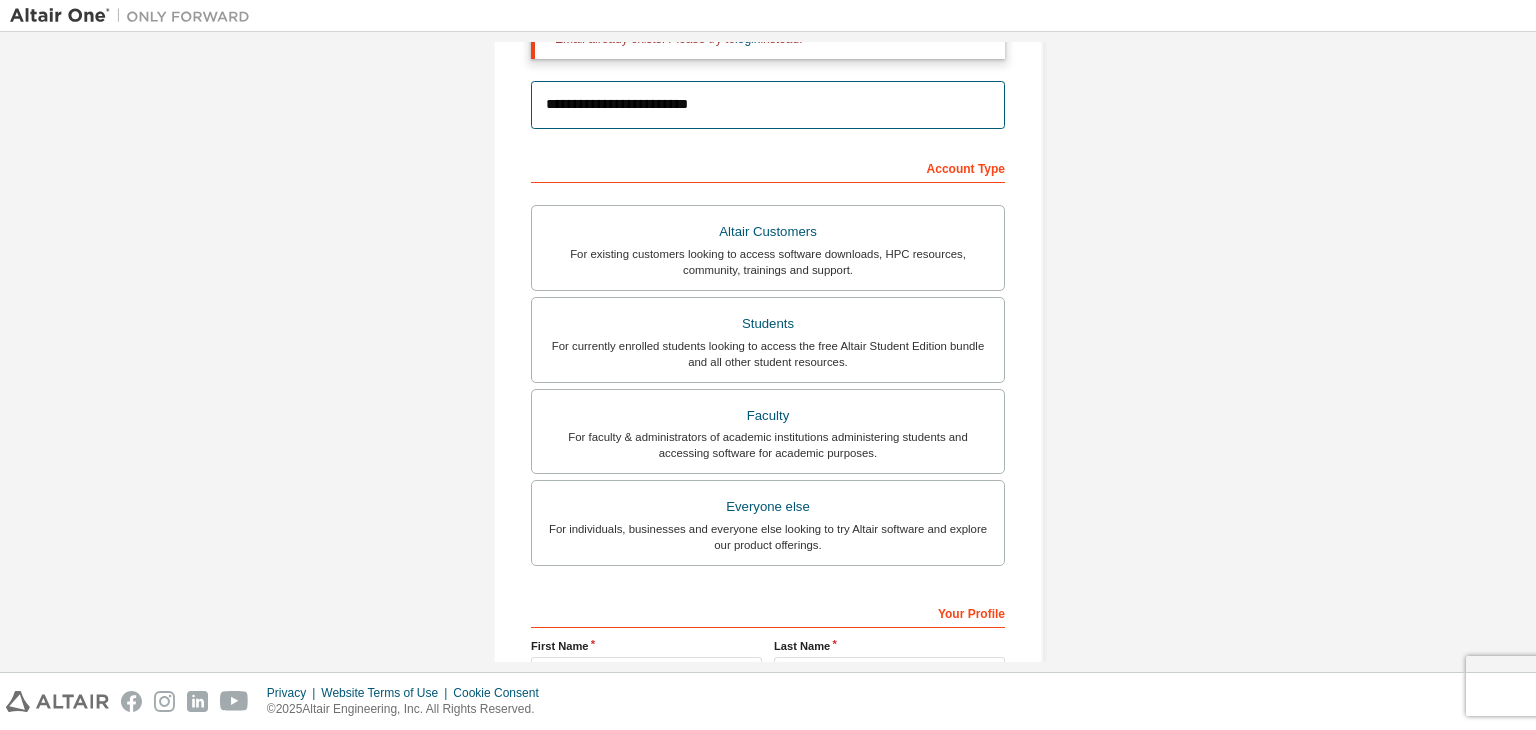 scroll, scrollTop: 272, scrollLeft: 0, axis: vertical 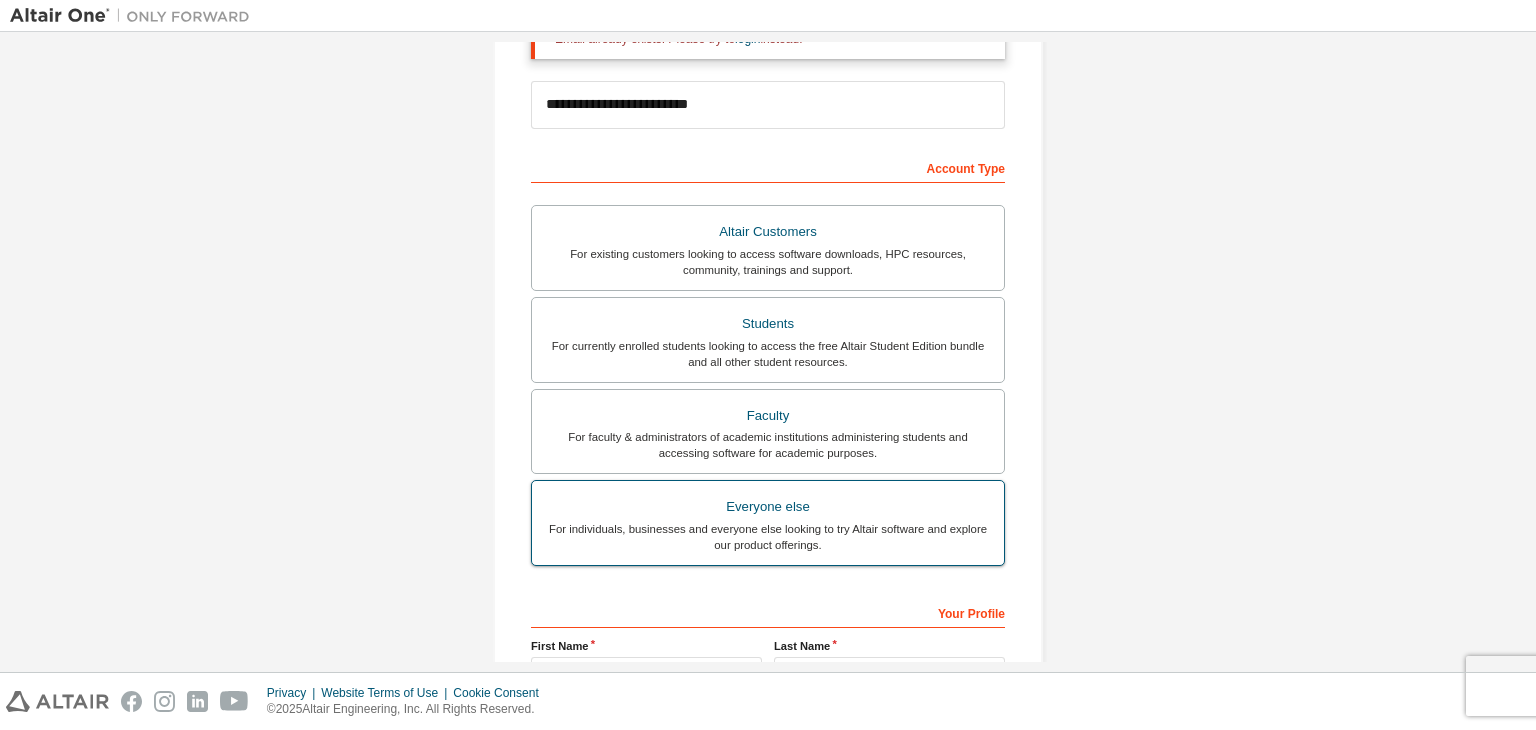 click on "Everyone else" at bounding box center (768, 507) 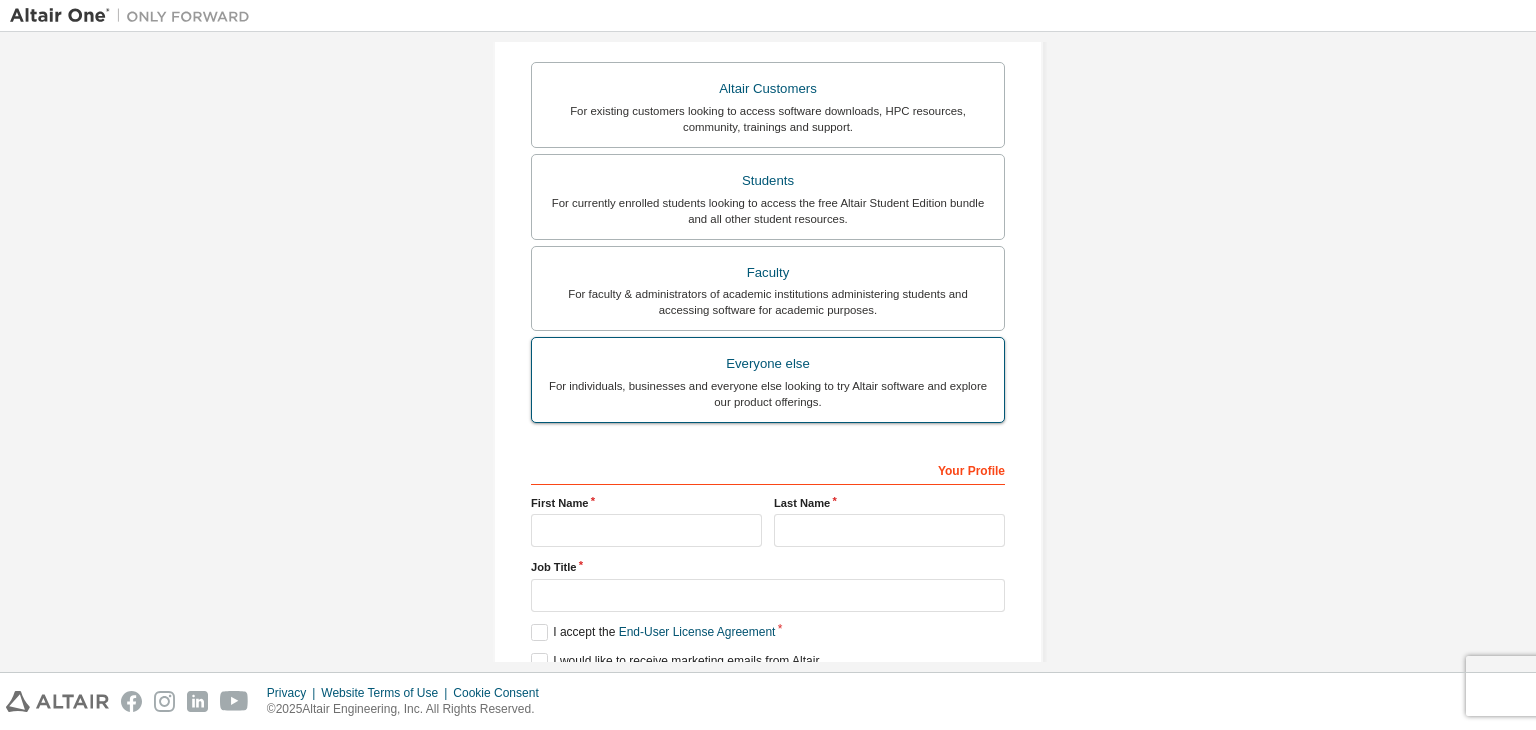 scroll, scrollTop: 432, scrollLeft: 0, axis: vertical 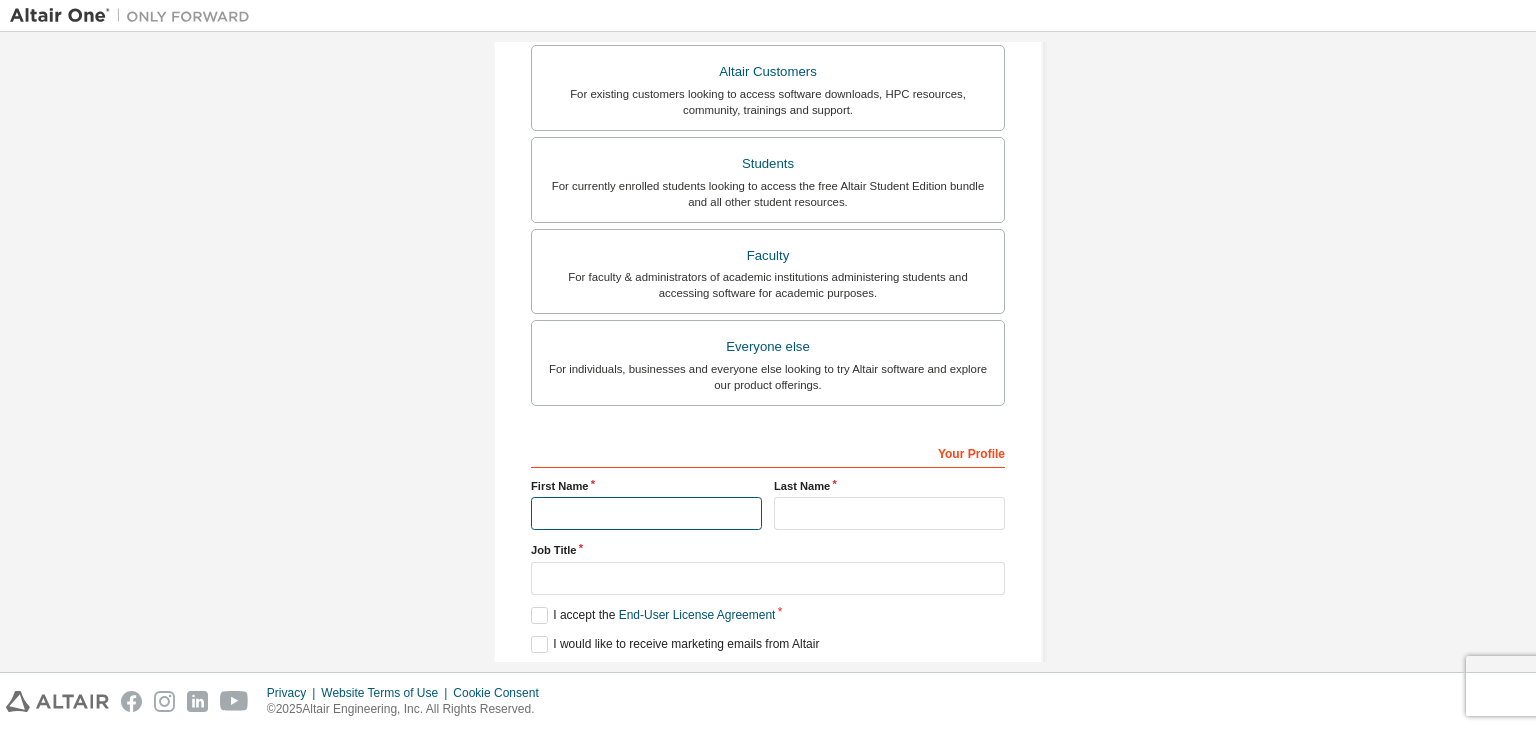 click at bounding box center (646, 513) 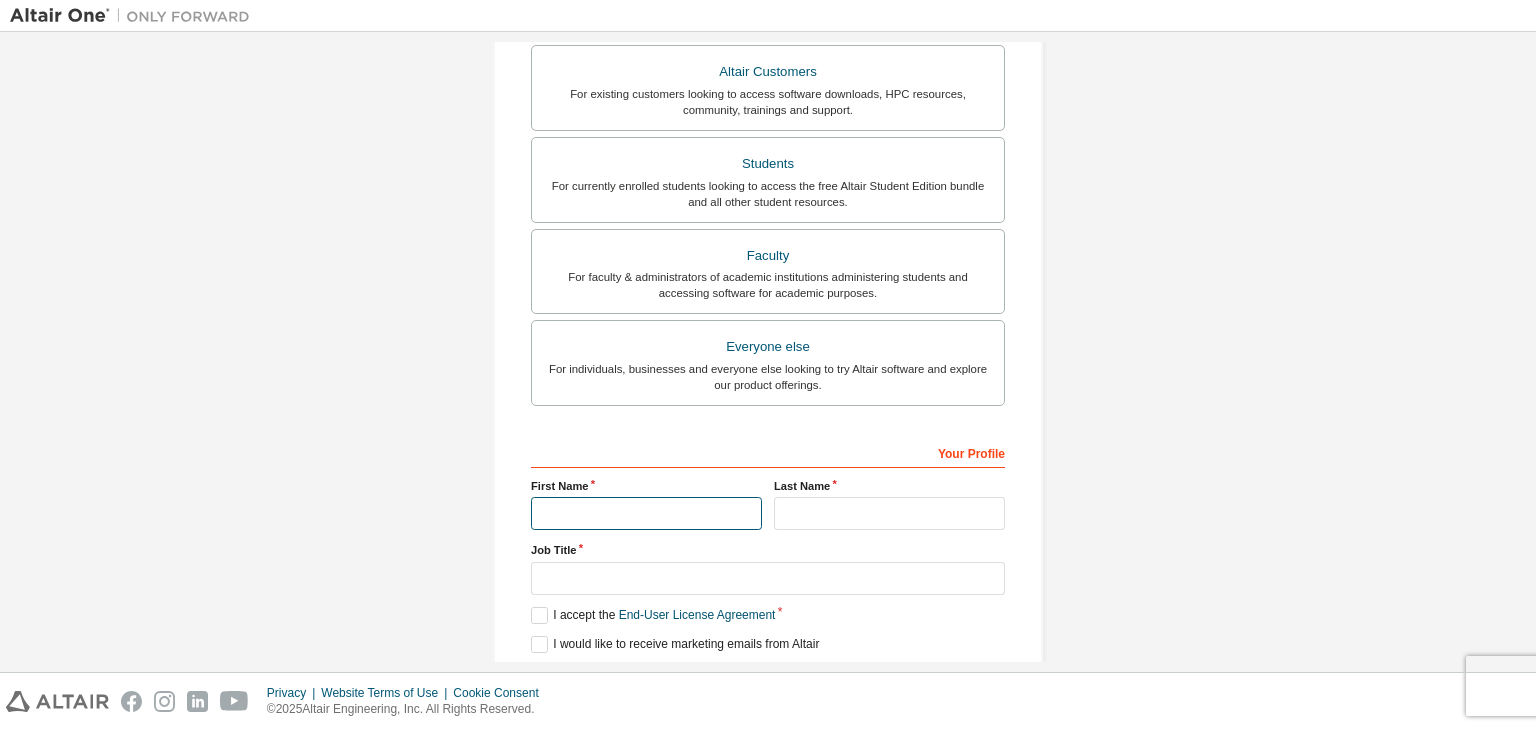 type on "******" 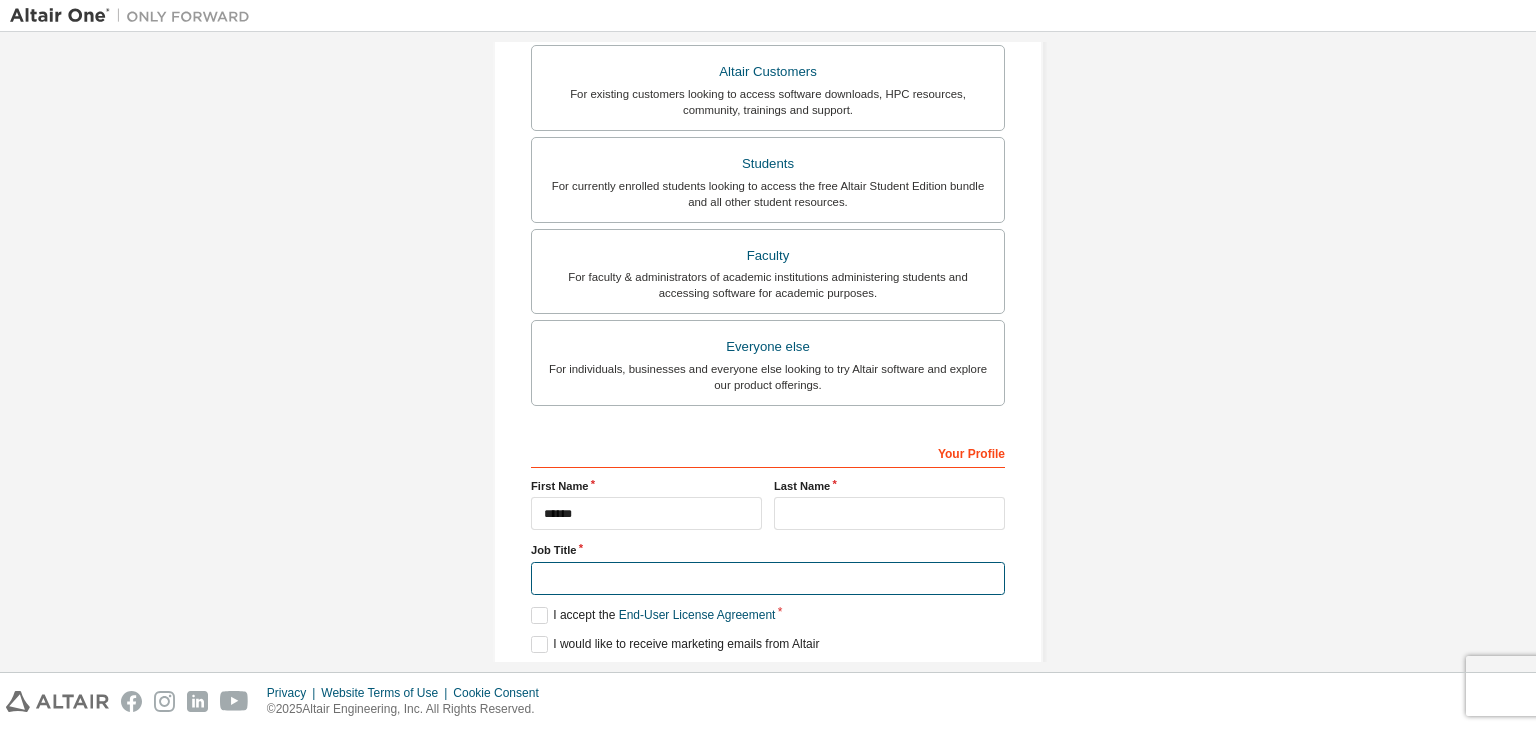 click at bounding box center (768, 578) 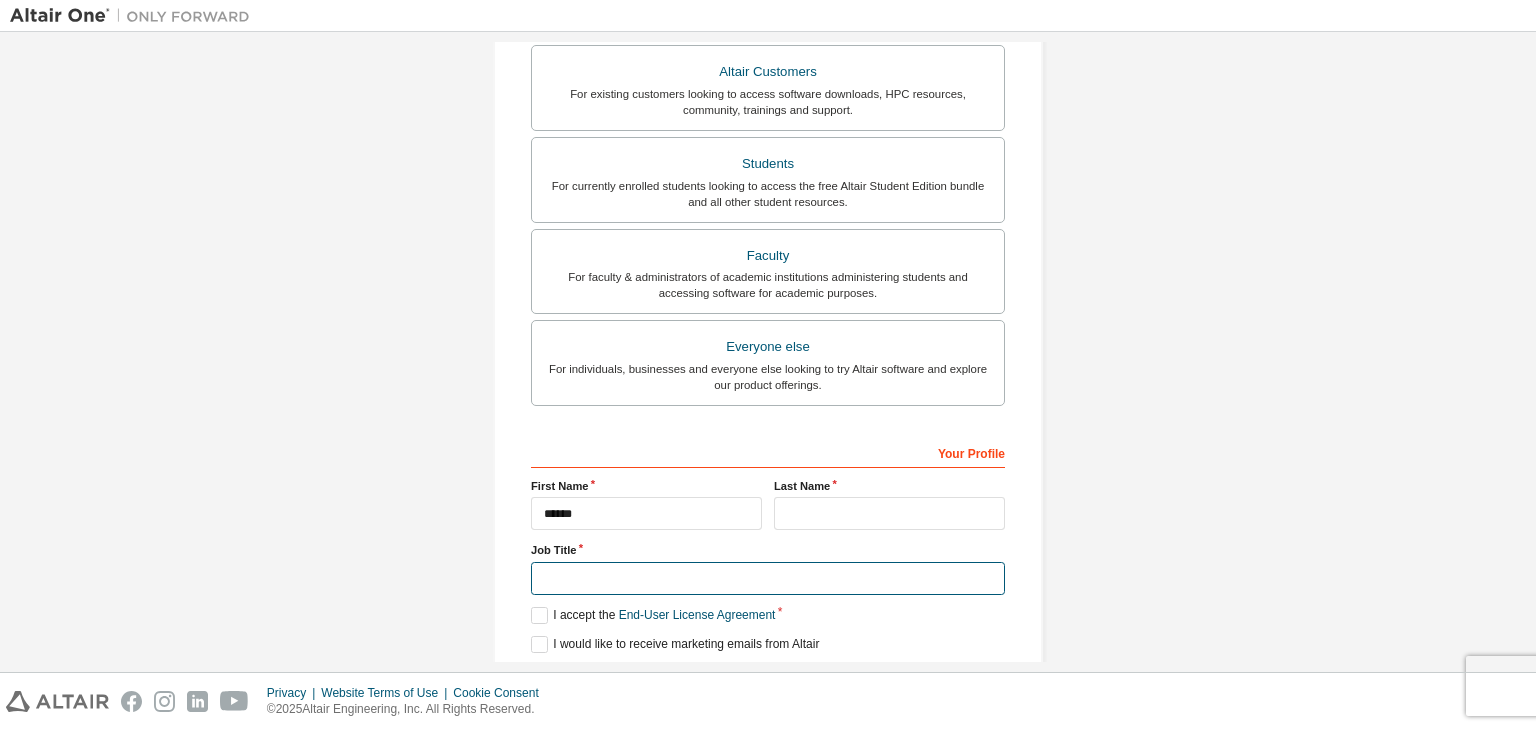 type on "*******" 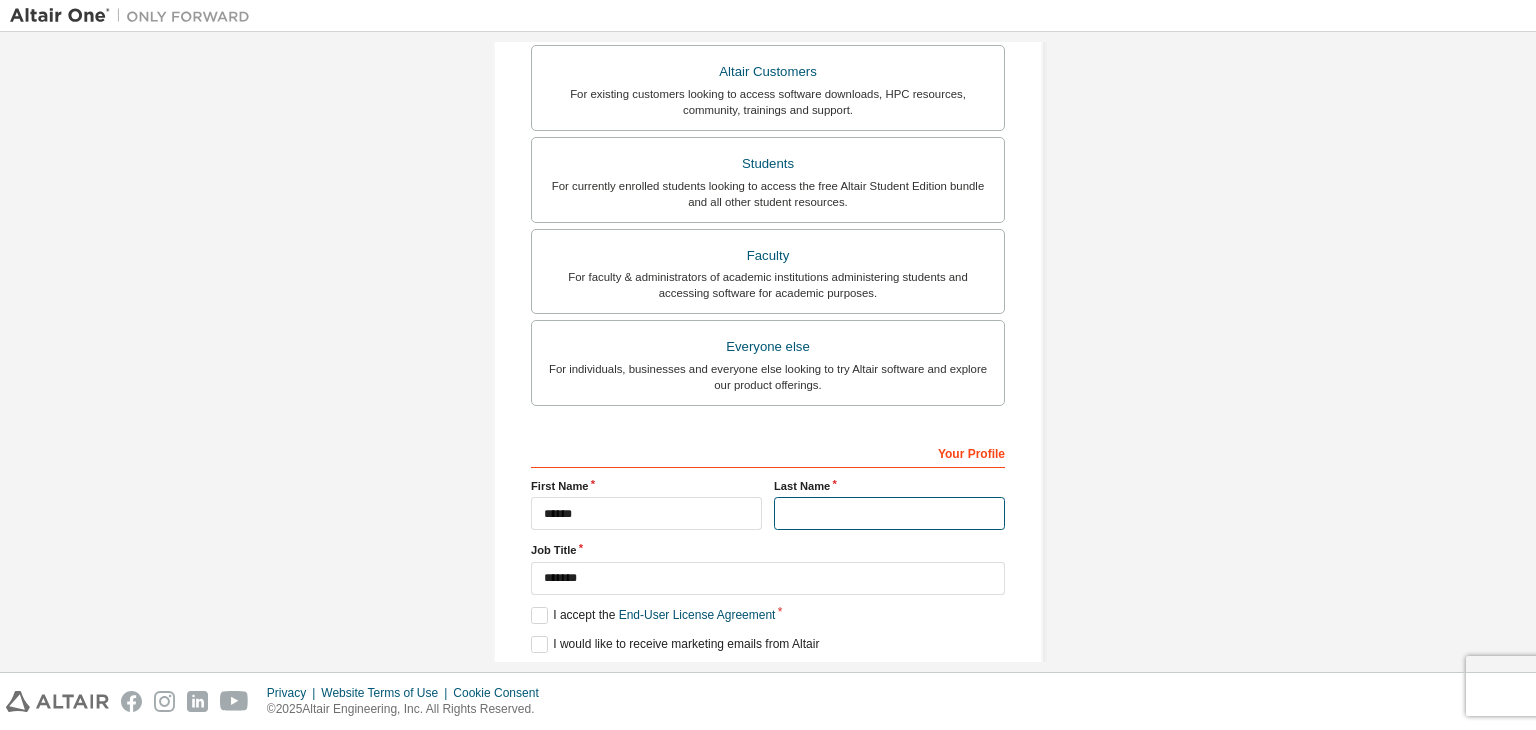 click at bounding box center [889, 513] 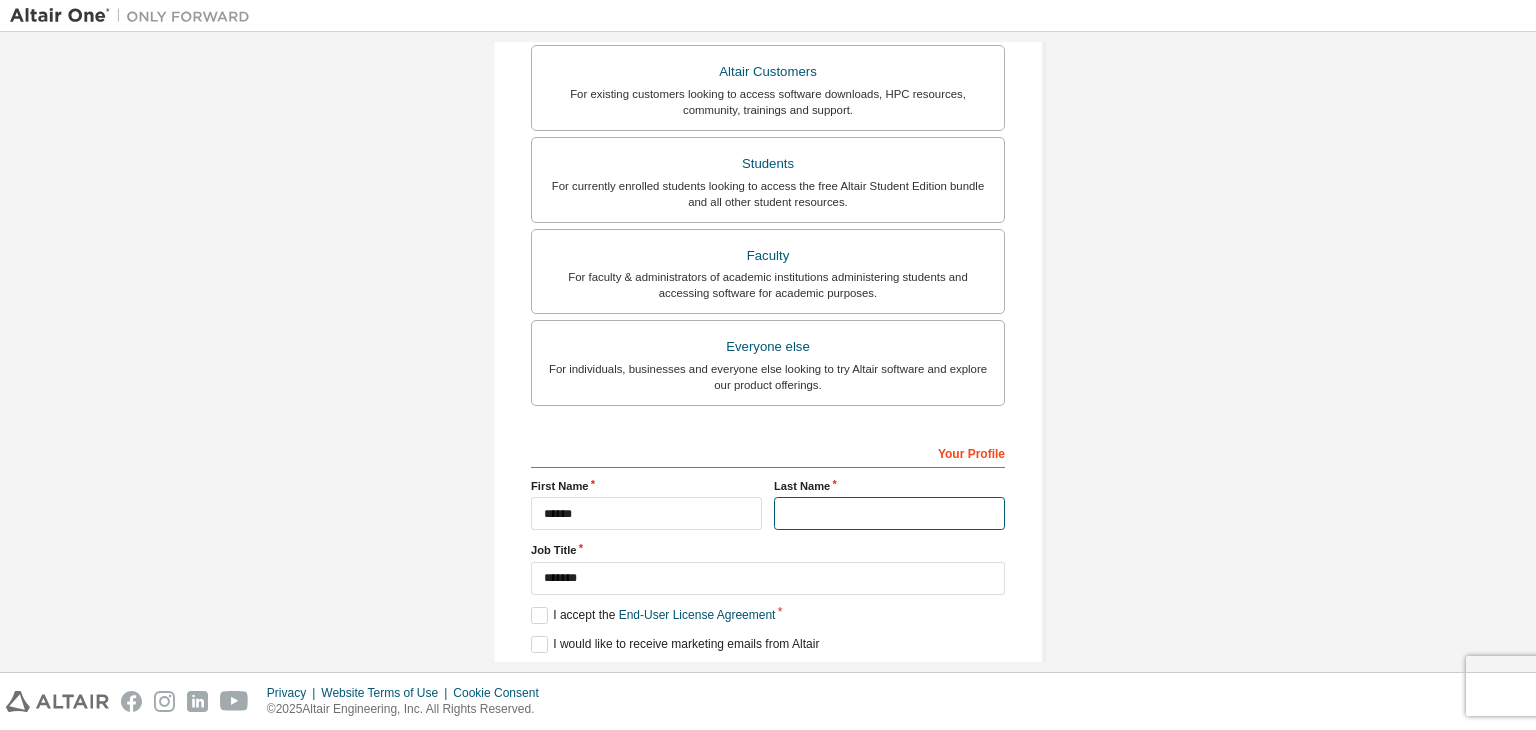 type on "*****" 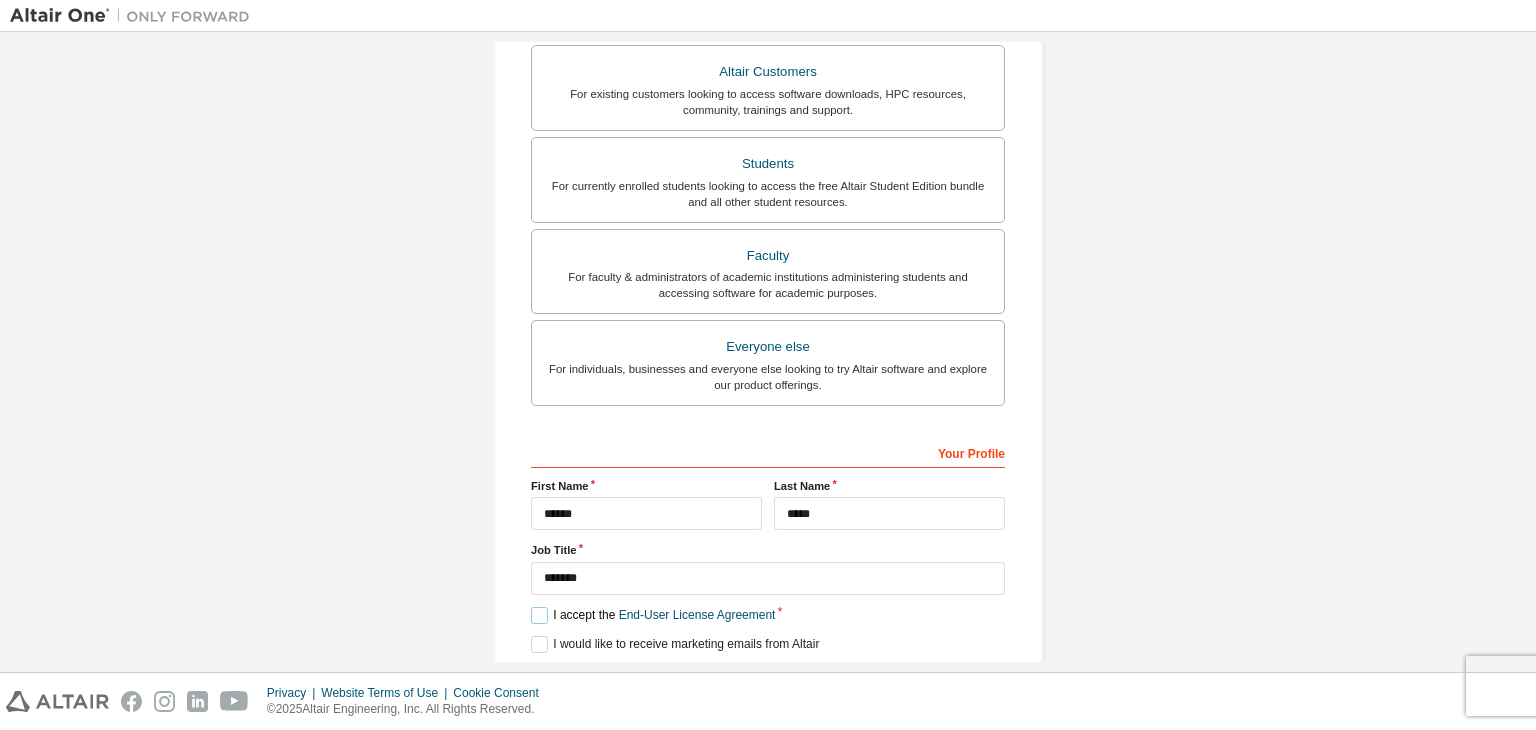 click on "I accept the    End-User License Agreement" at bounding box center [653, 615] 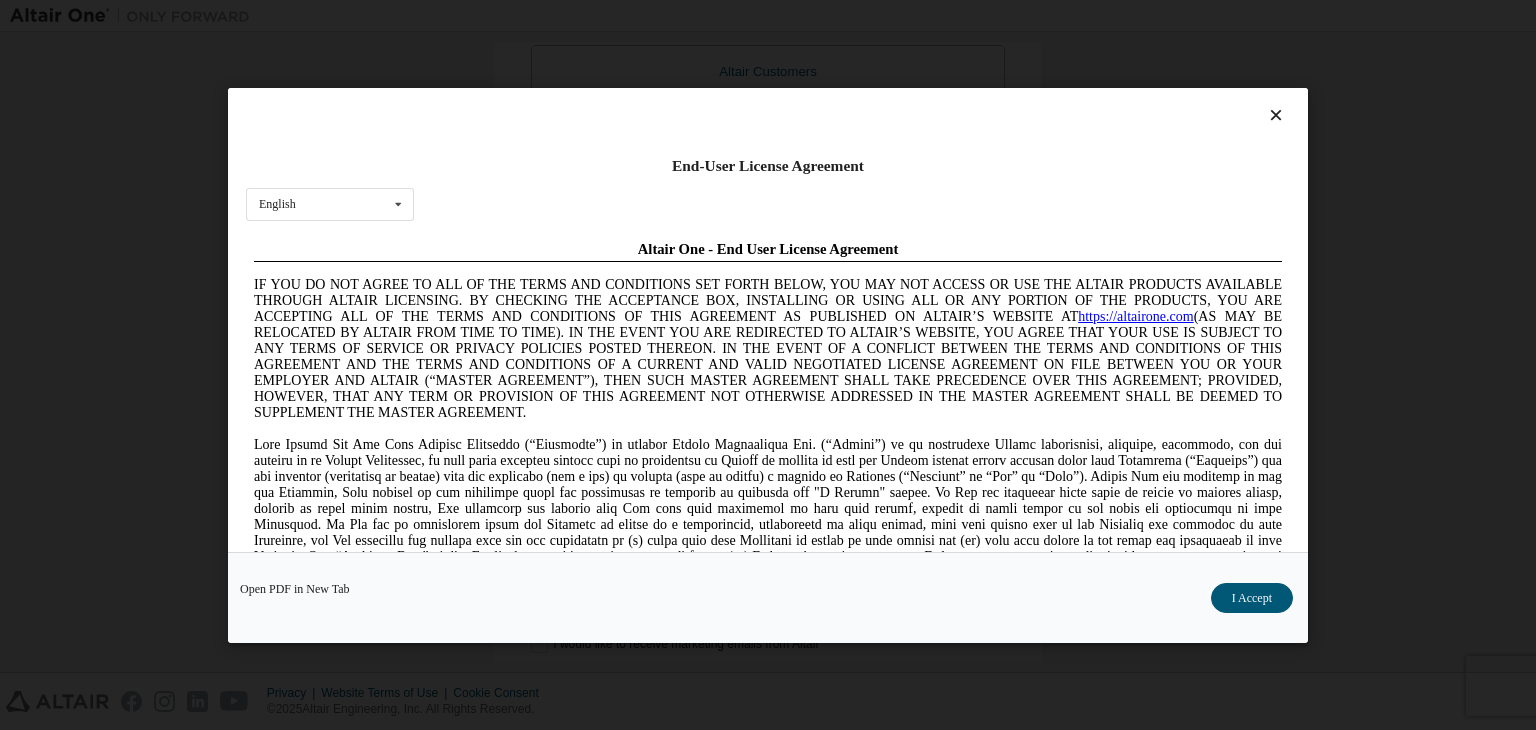 scroll, scrollTop: 0, scrollLeft: 0, axis: both 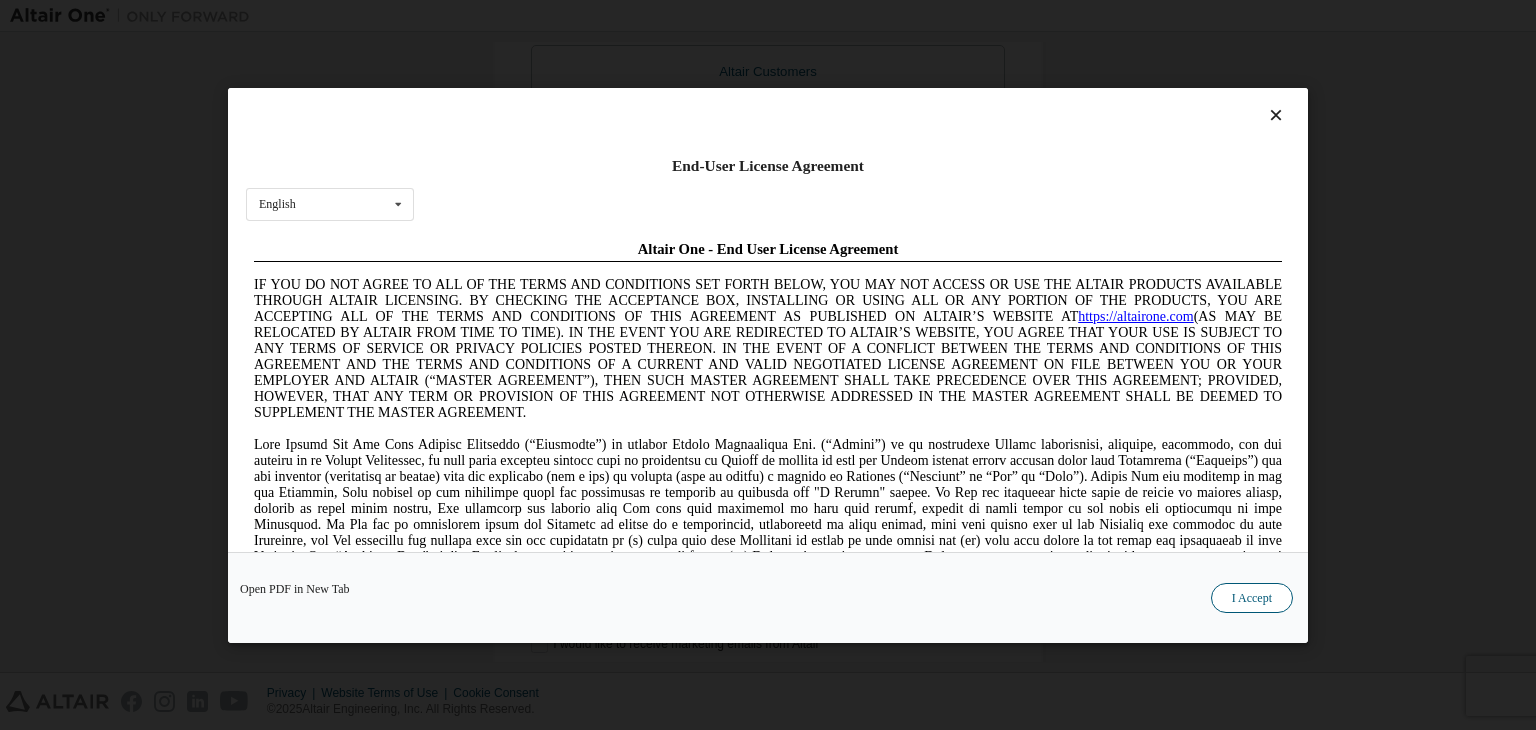 click on "I Accept" at bounding box center [1252, 598] 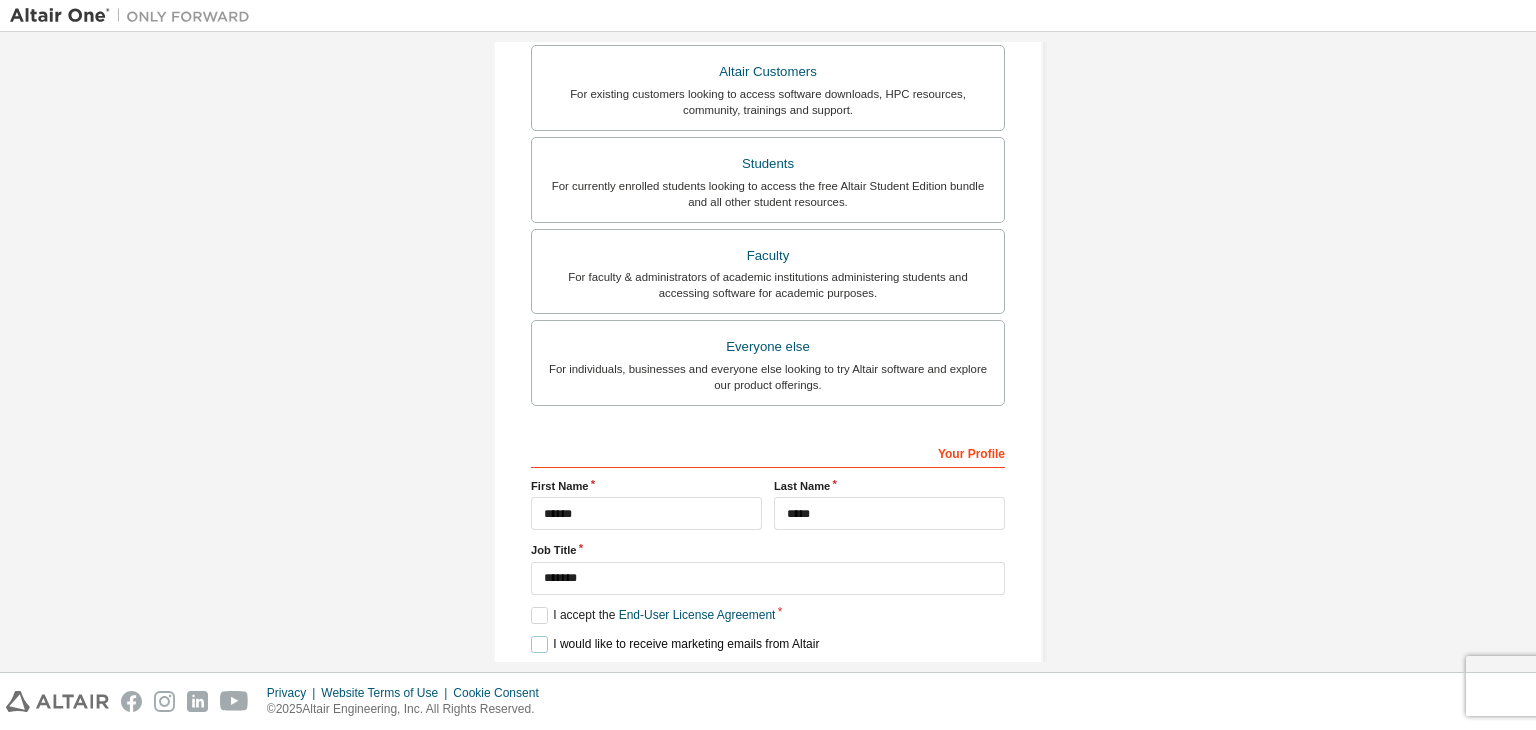 click on "I would like to receive marketing emails from Altair" at bounding box center [675, 644] 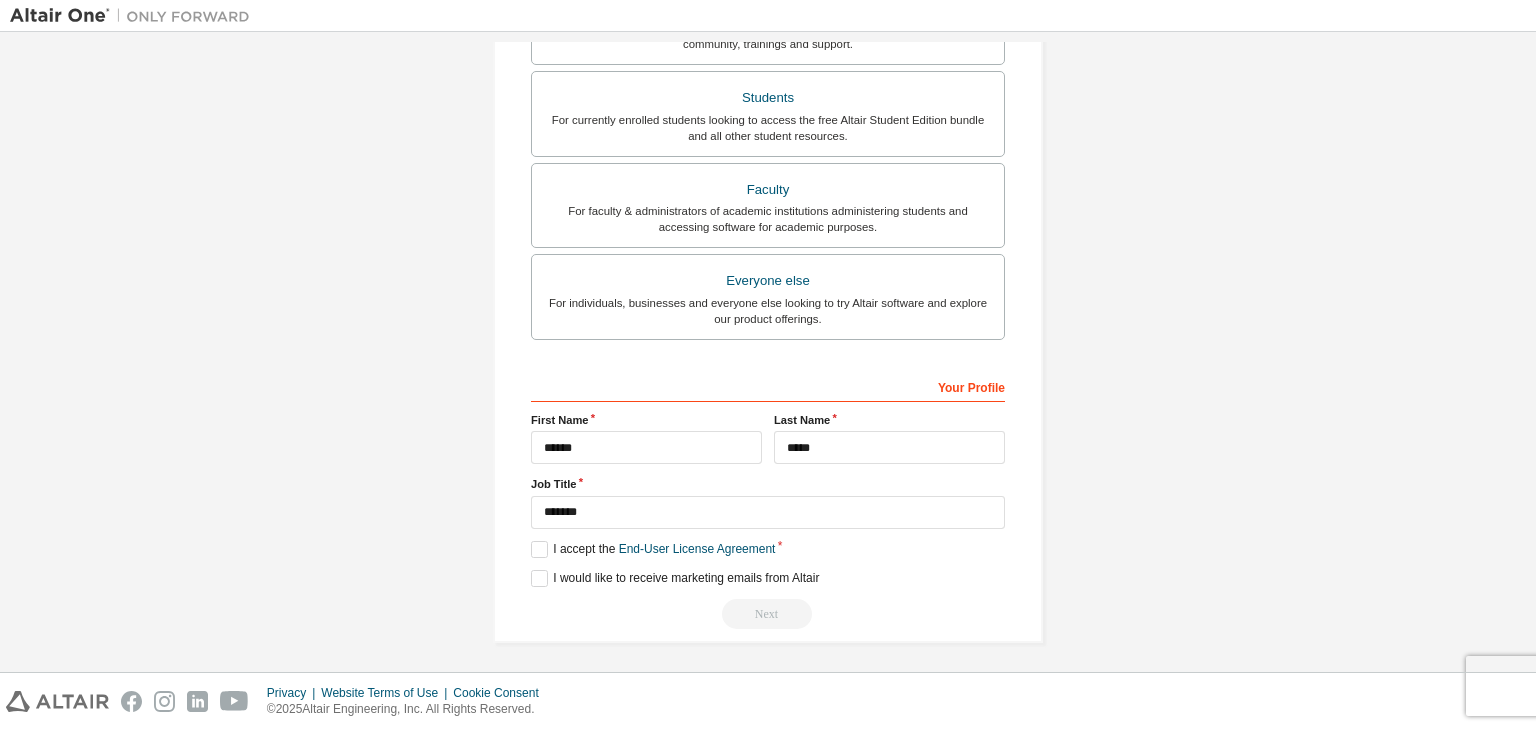 click on "Next" at bounding box center [768, 614] 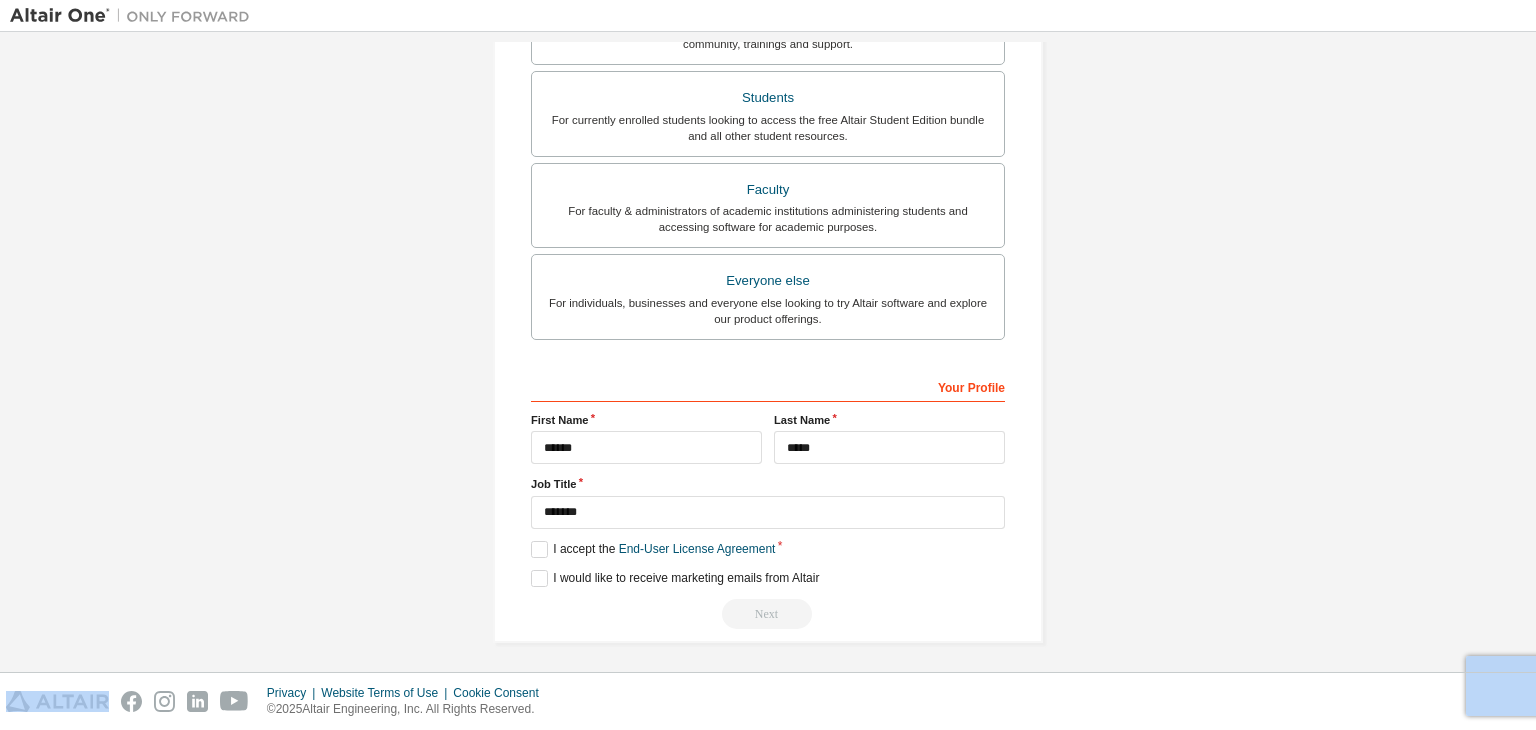 click on "Next" at bounding box center [768, 614] 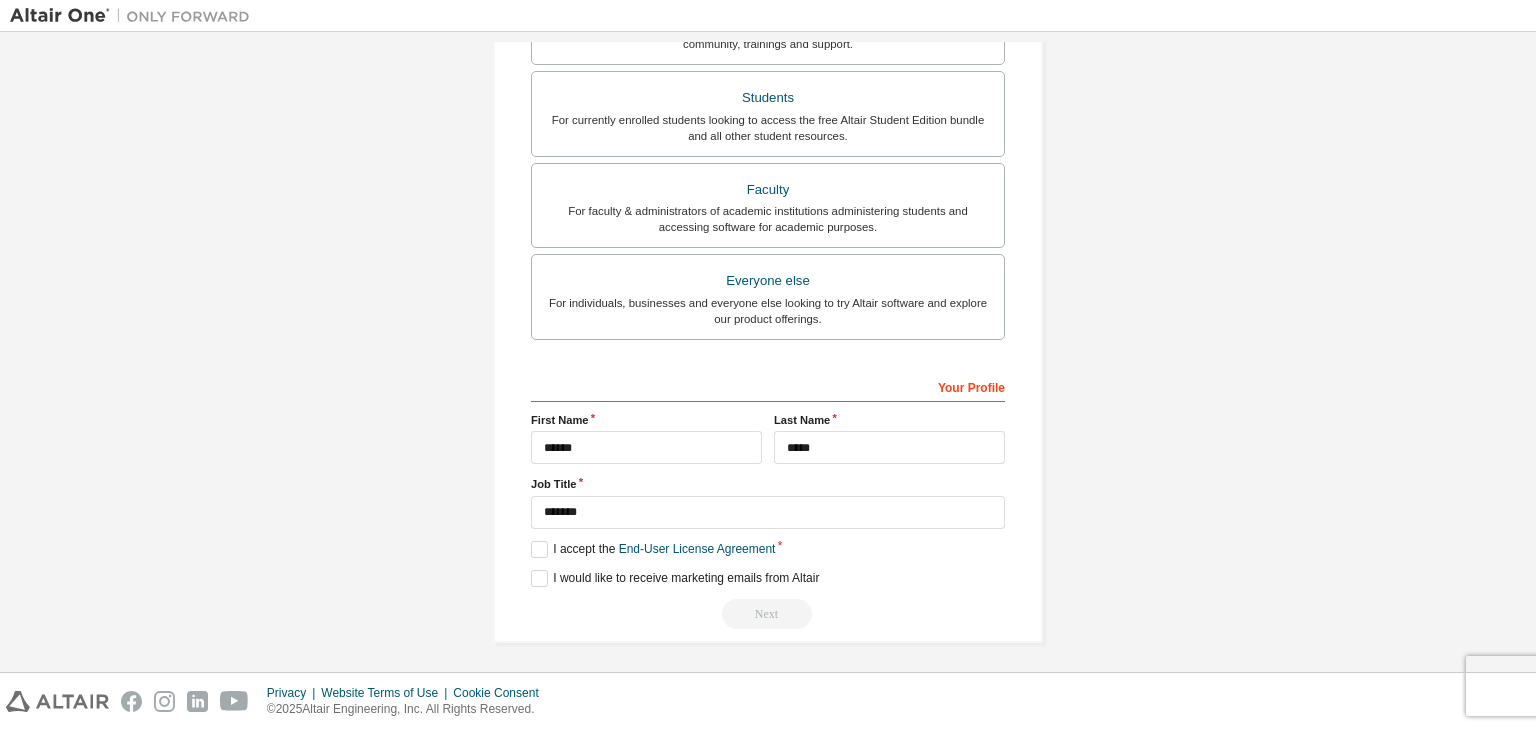 click on "Next" at bounding box center (768, 614) 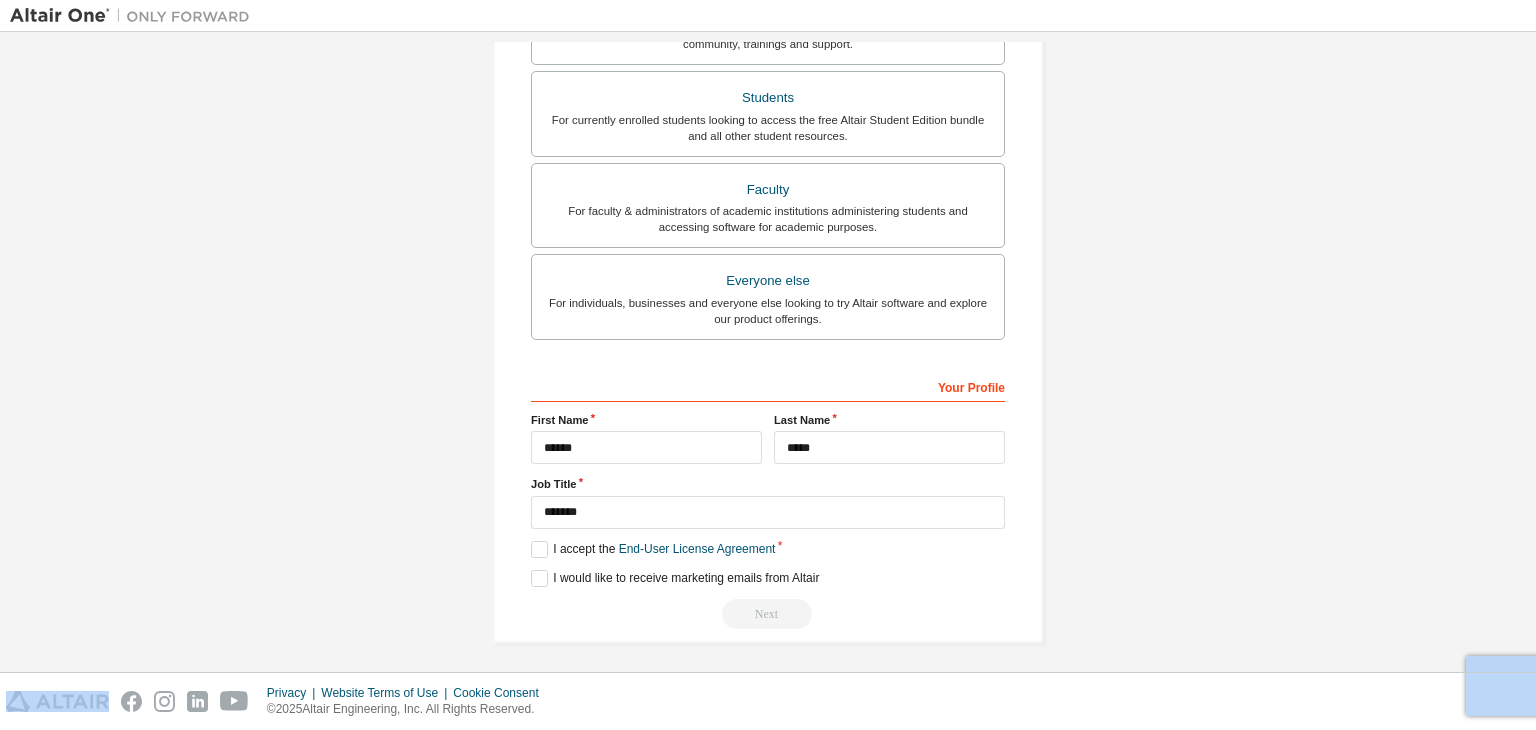 click on "Next" at bounding box center [768, 614] 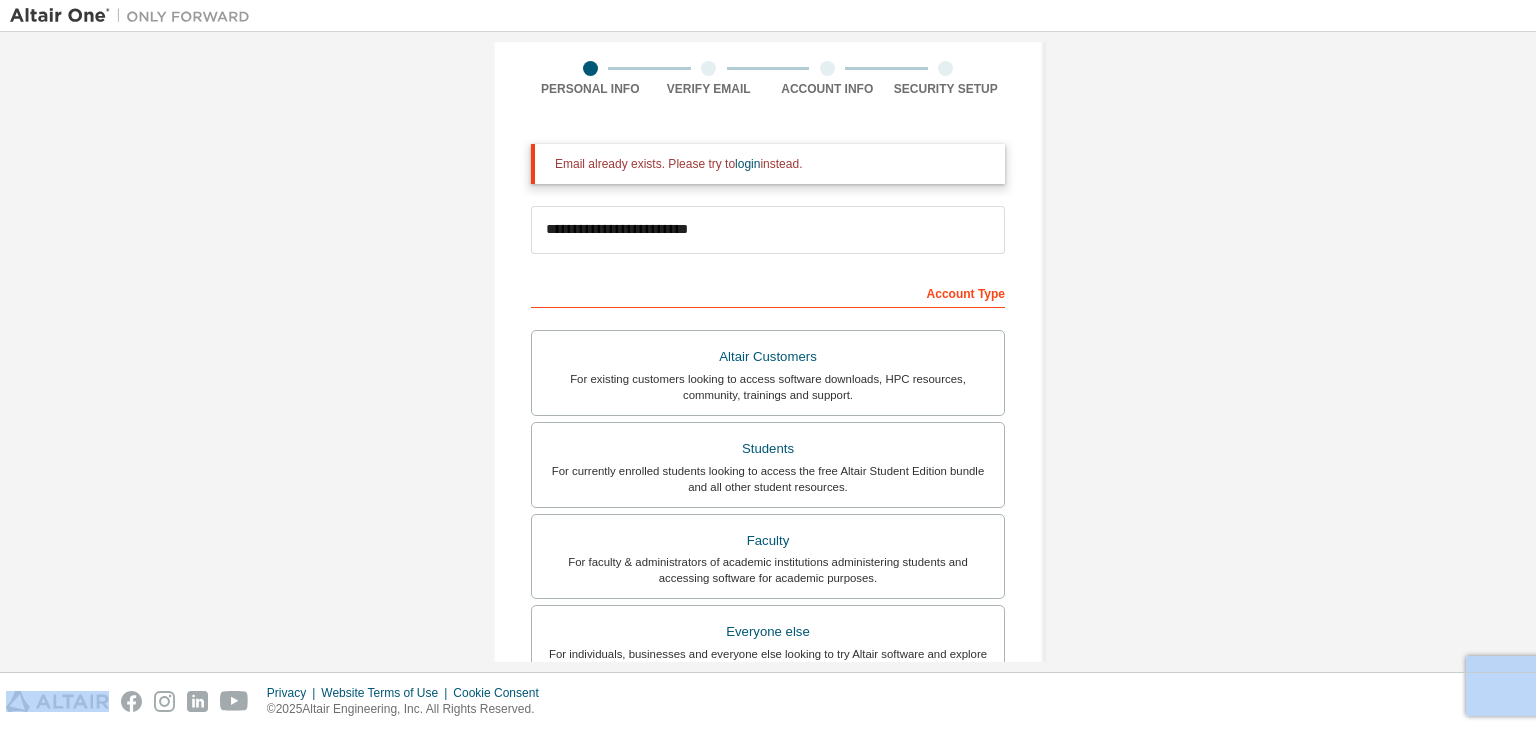 scroll, scrollTop: 0, scrollLeft: 0, axis: both 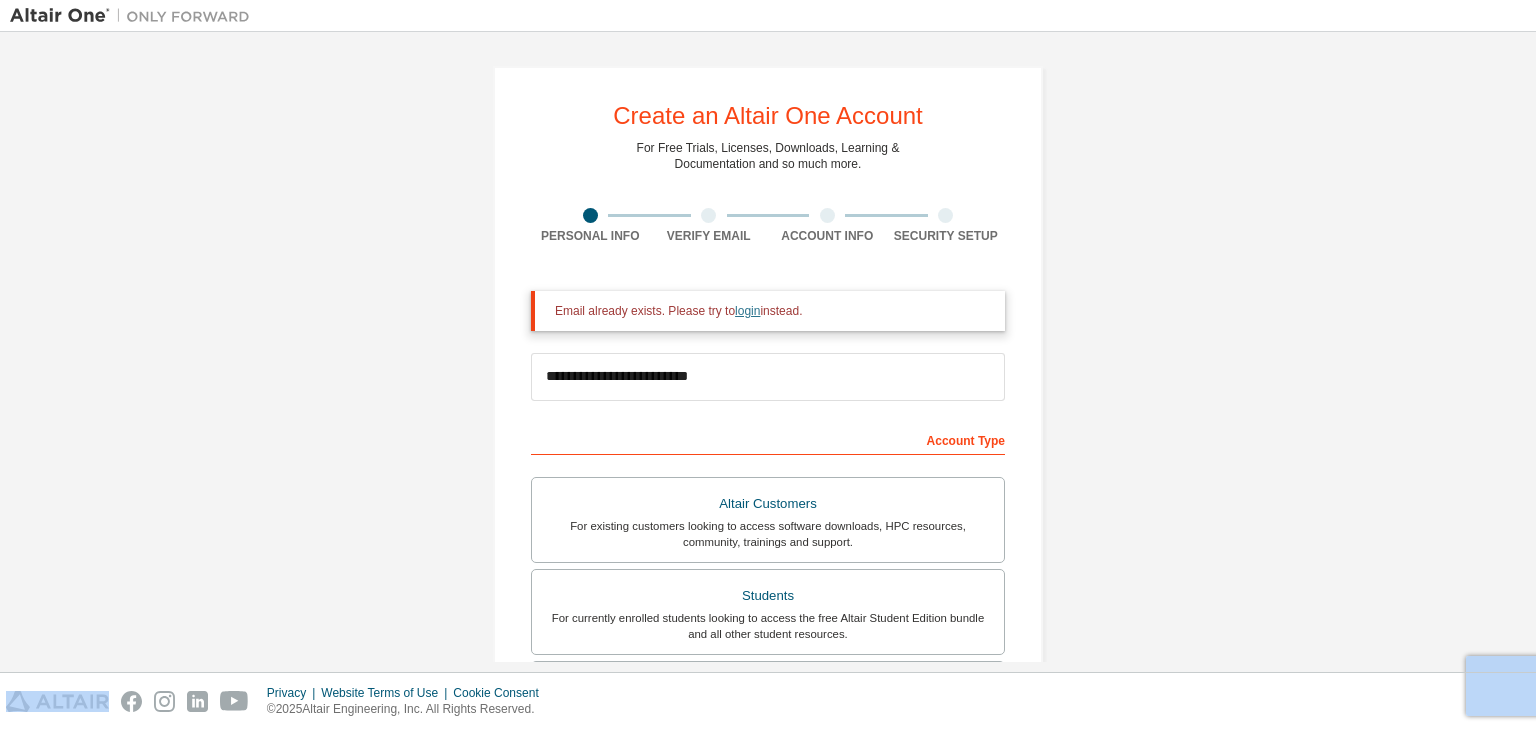 click on "login" at bounding box center (747, 311) 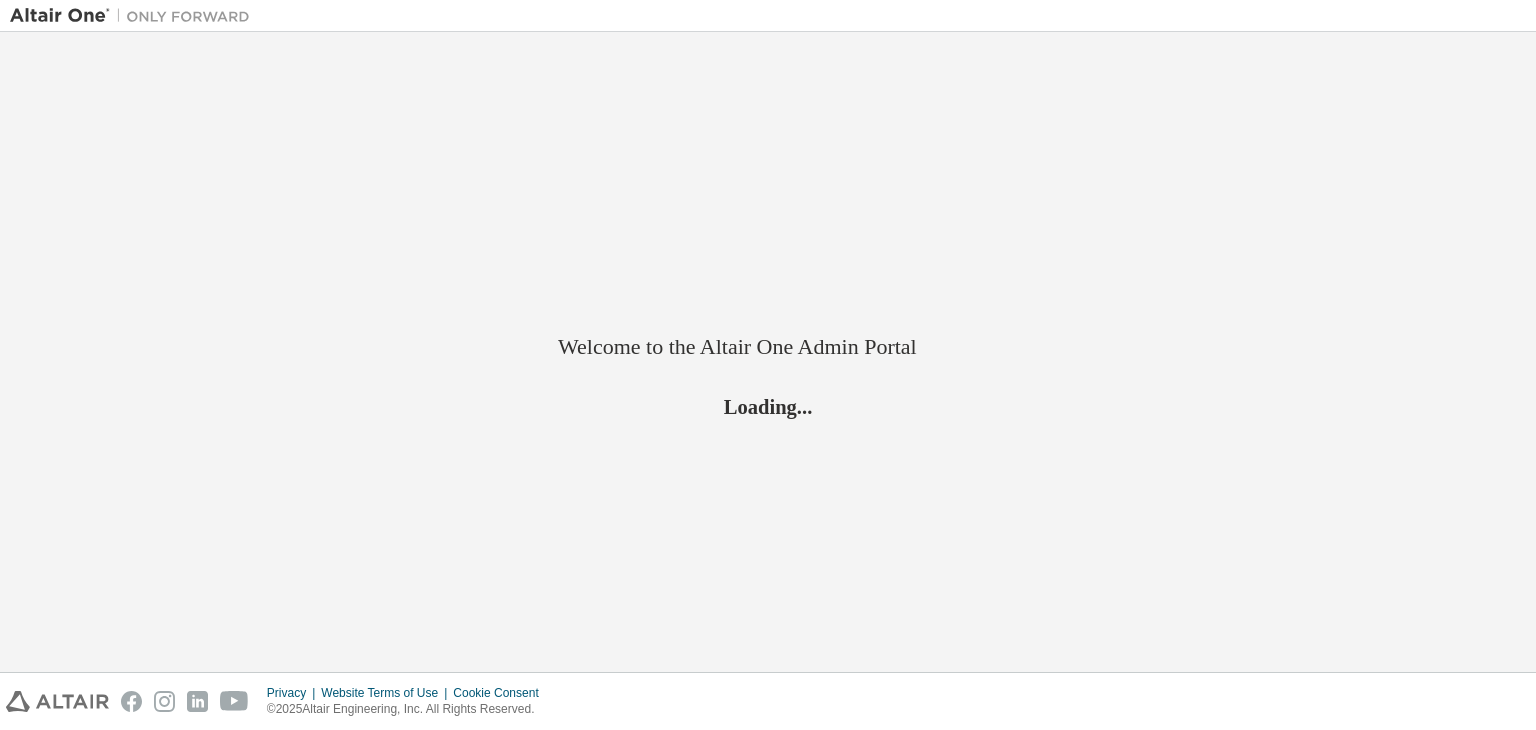 scroll, scrollTop: 0, scrollLeft: 0, axis: both 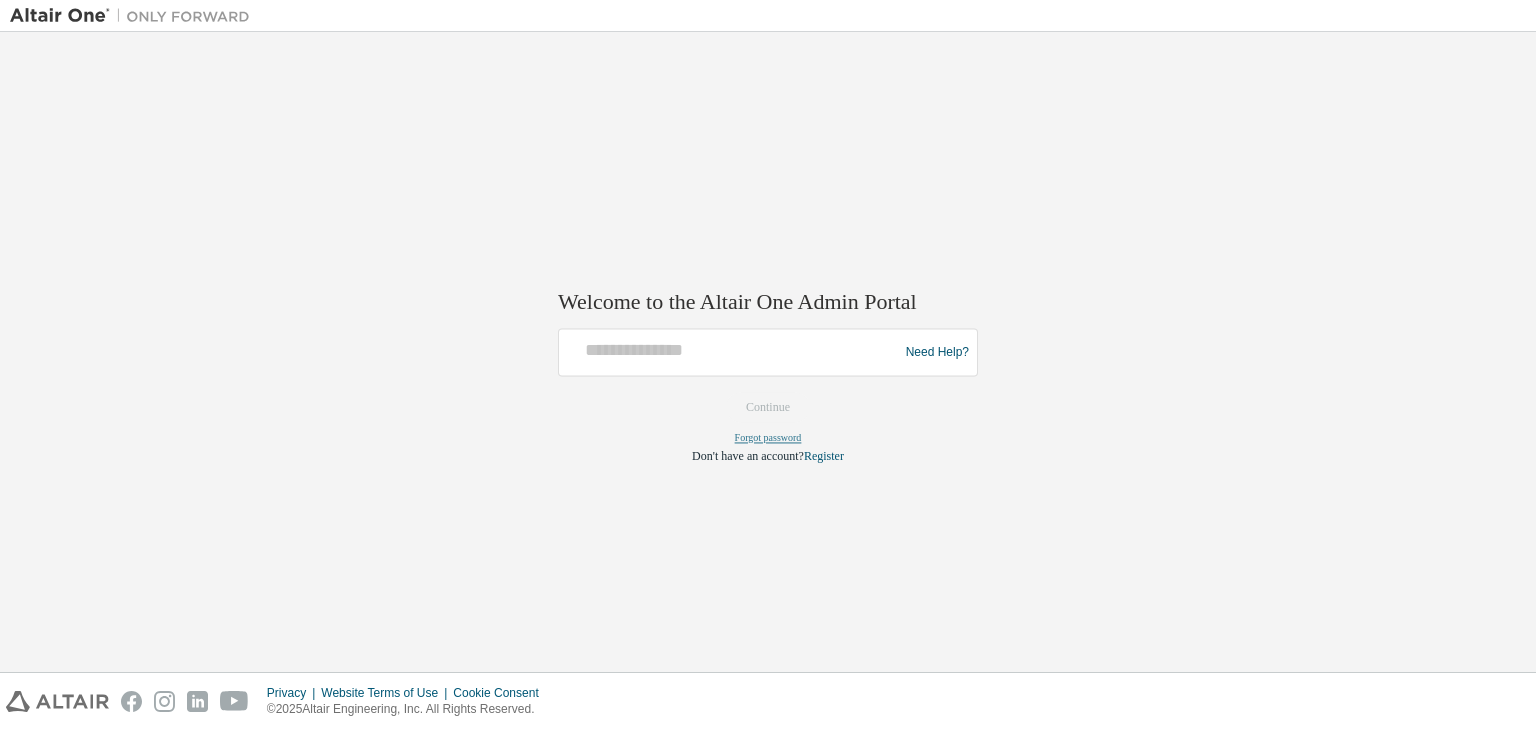 click on "Forgot password" at bounding box center (768, 438) 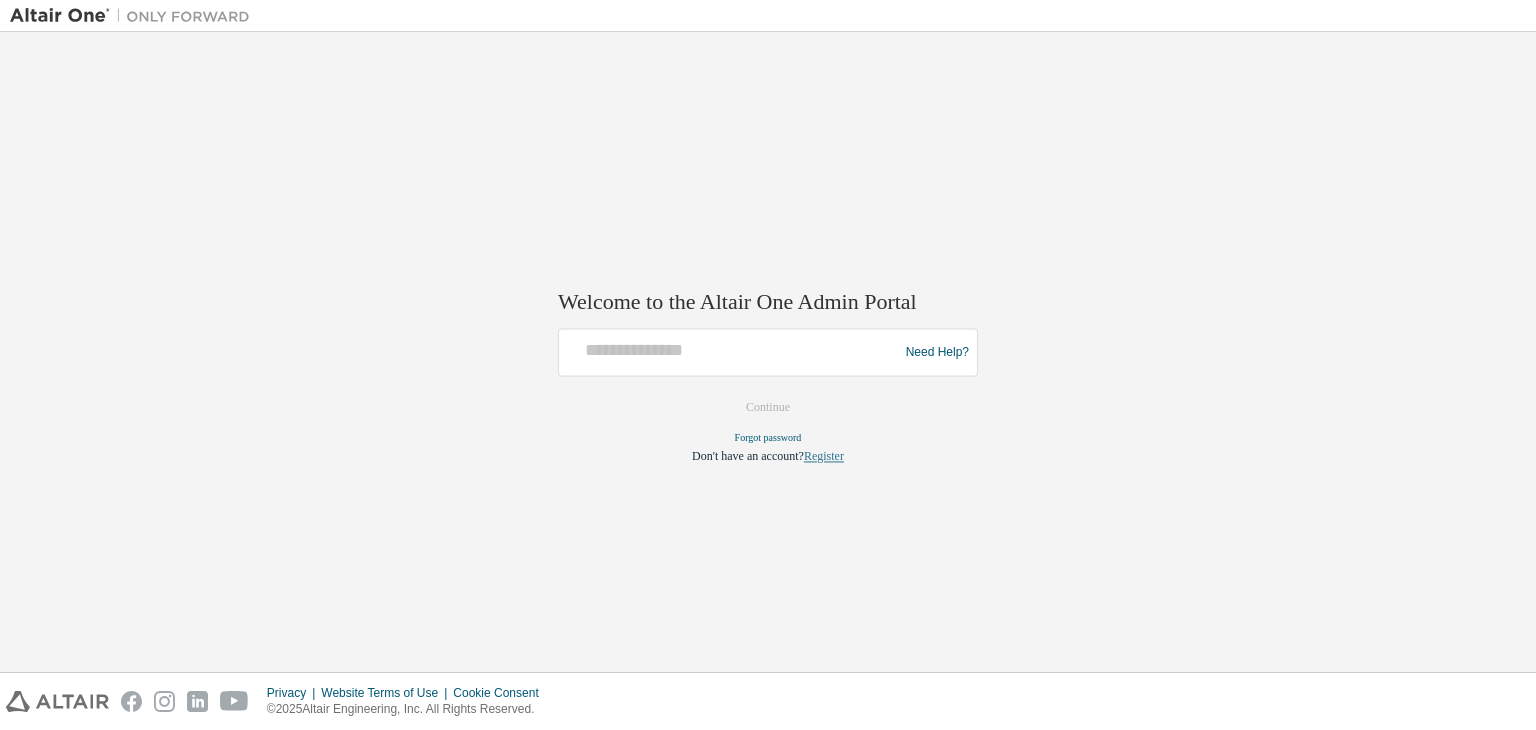 click on "Register" at bounding box center (824, 457) 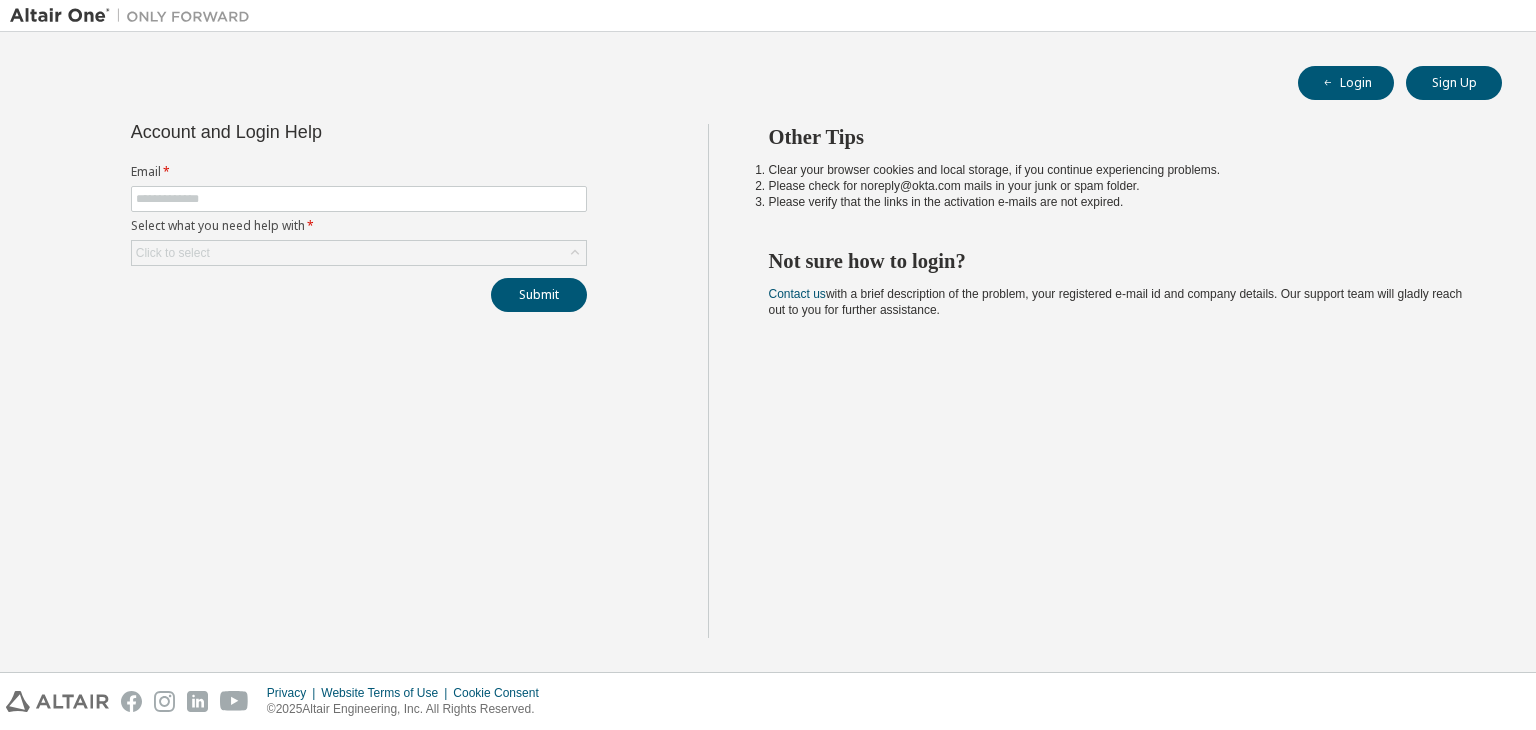 scroll, scrollTop: 0, scrollLeft: 0, axis: both 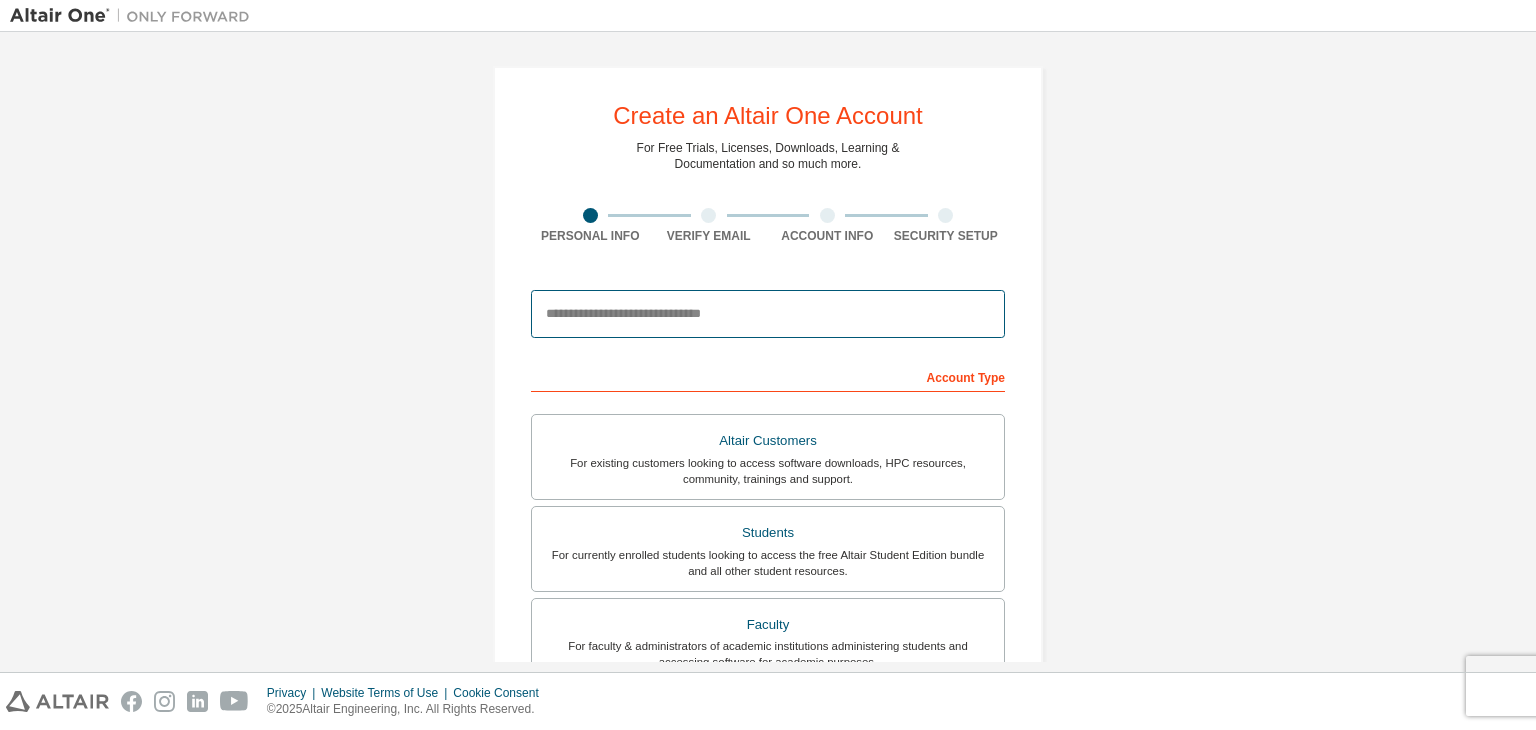 click at bounding box center (768, 314) 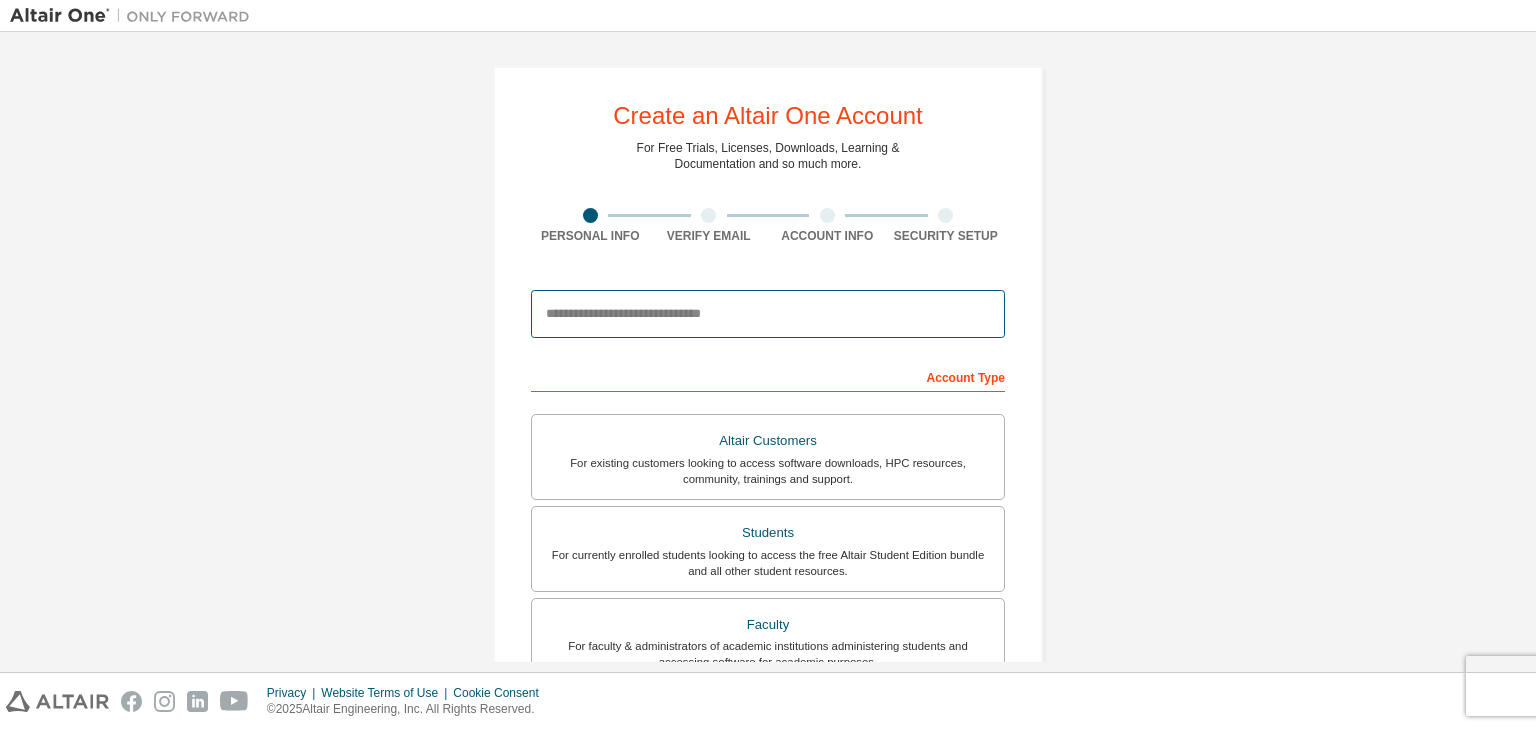 type on "**********" 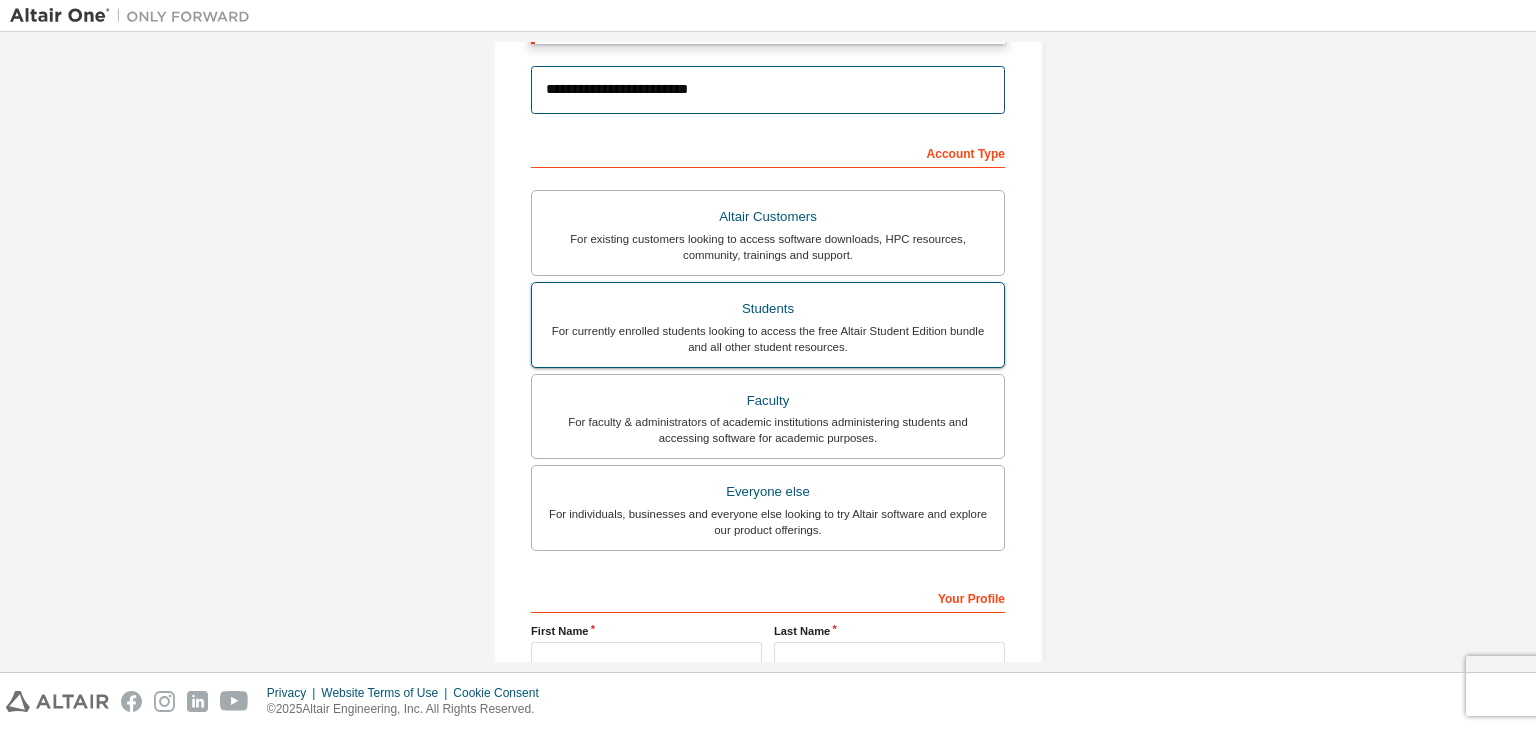 scroll, scrollTop: 288, scrollLeft: 0, axis: vertical 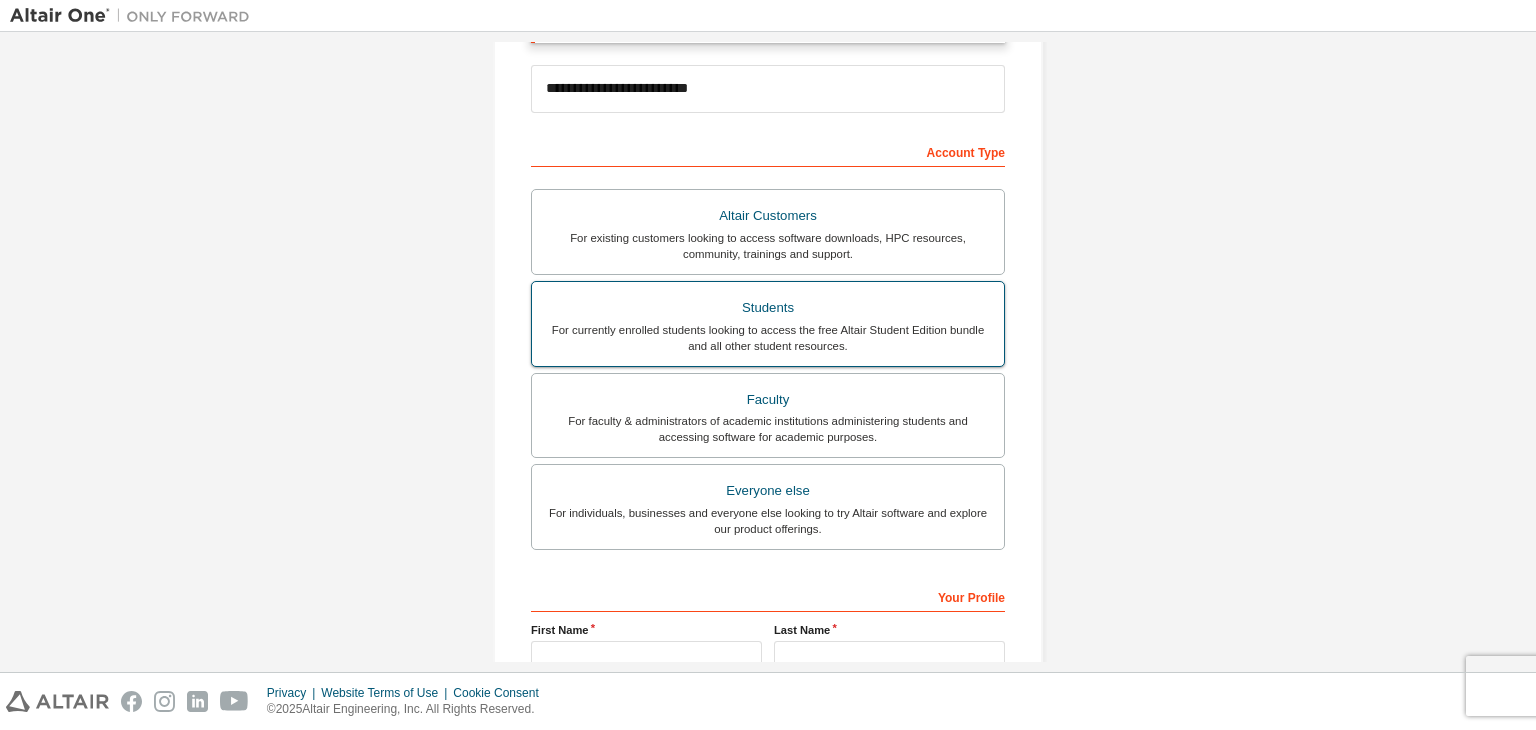 click on "For individuals, businesses and everyone else looking to try Altair software and explore our product offerings." at bounding box center (768, 521) 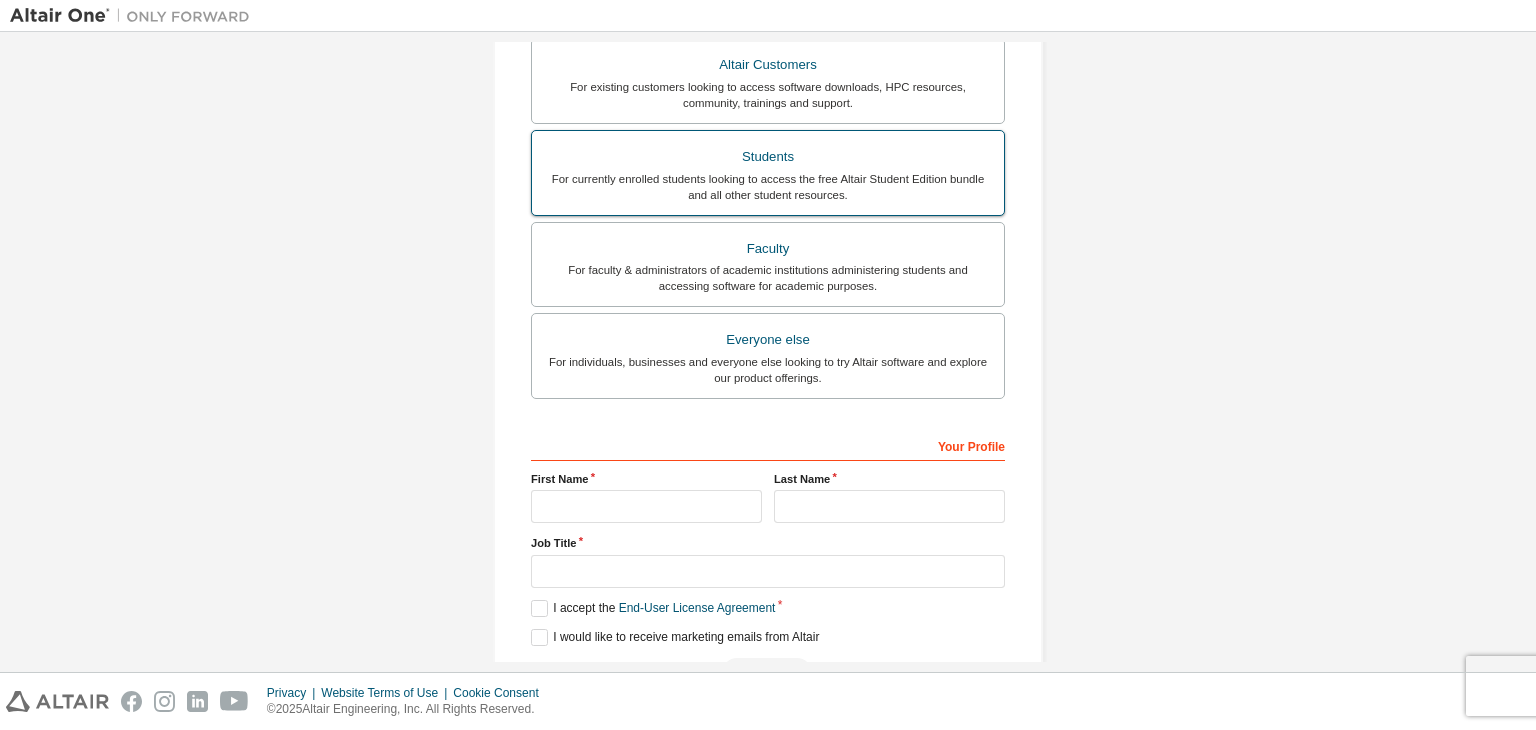 scroll, scrollTop: 498, scrollLeft: 0, axis: vertical 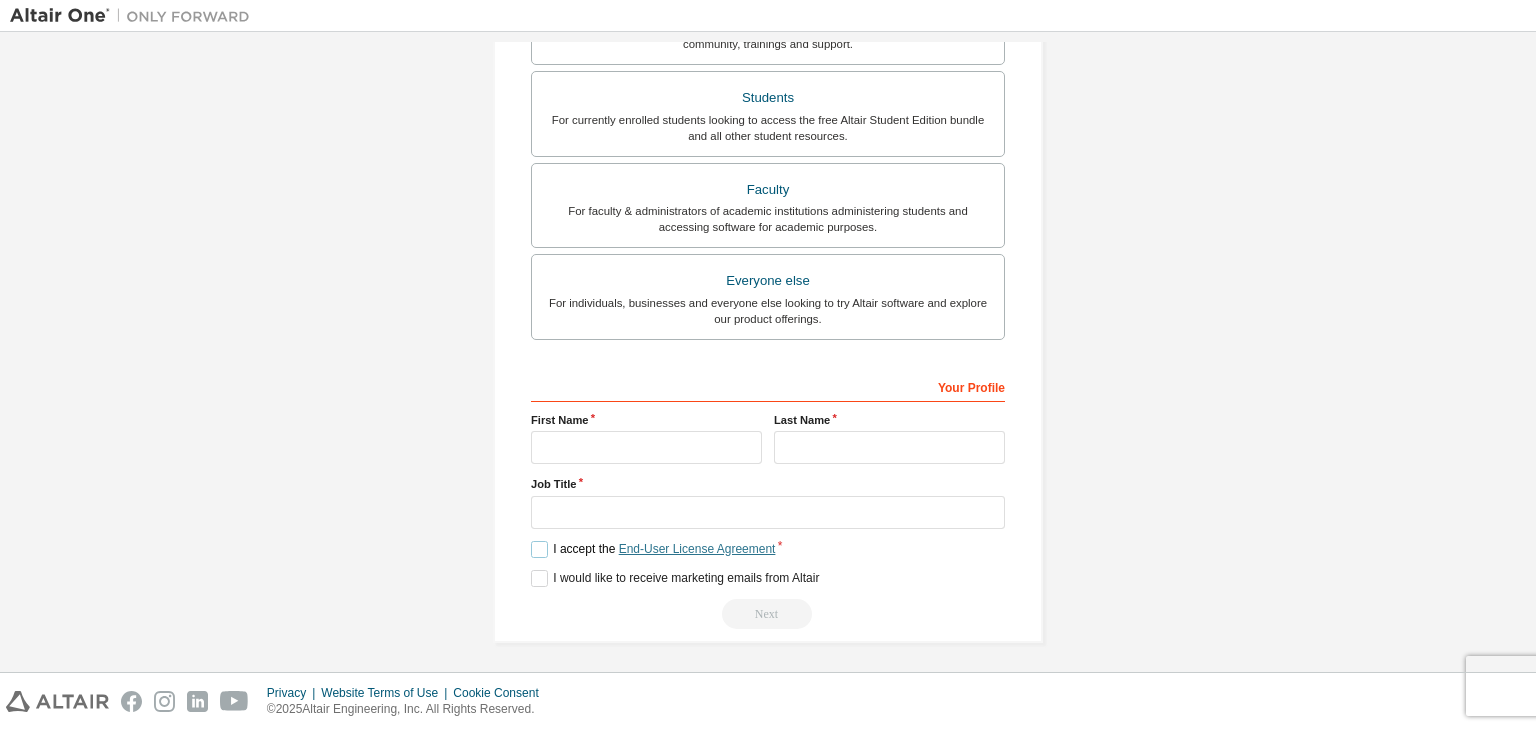 click on "End-User License Agreement" at bounding box center (697, 549) 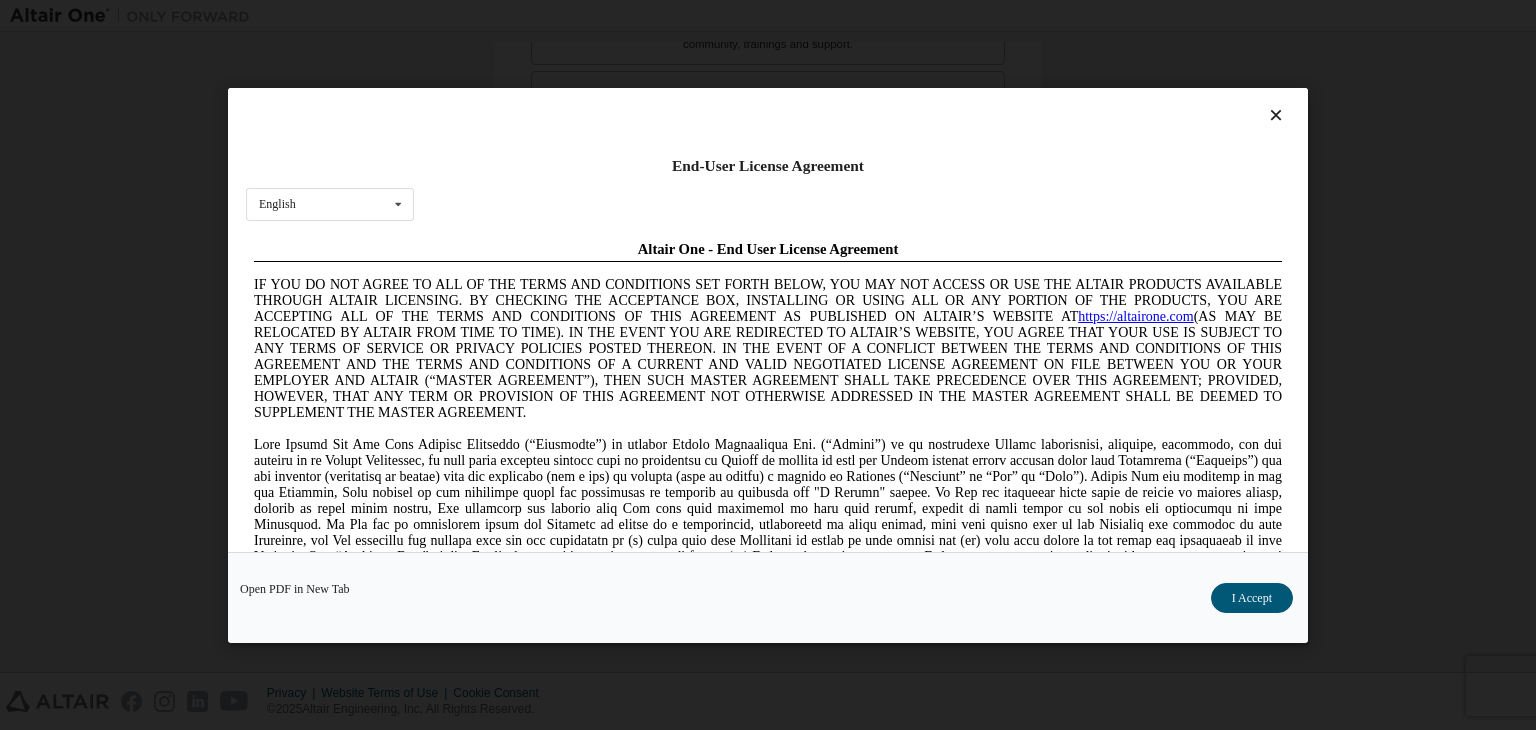 scroll, scrollTop: 0, scrollLeft: 0, axis: both 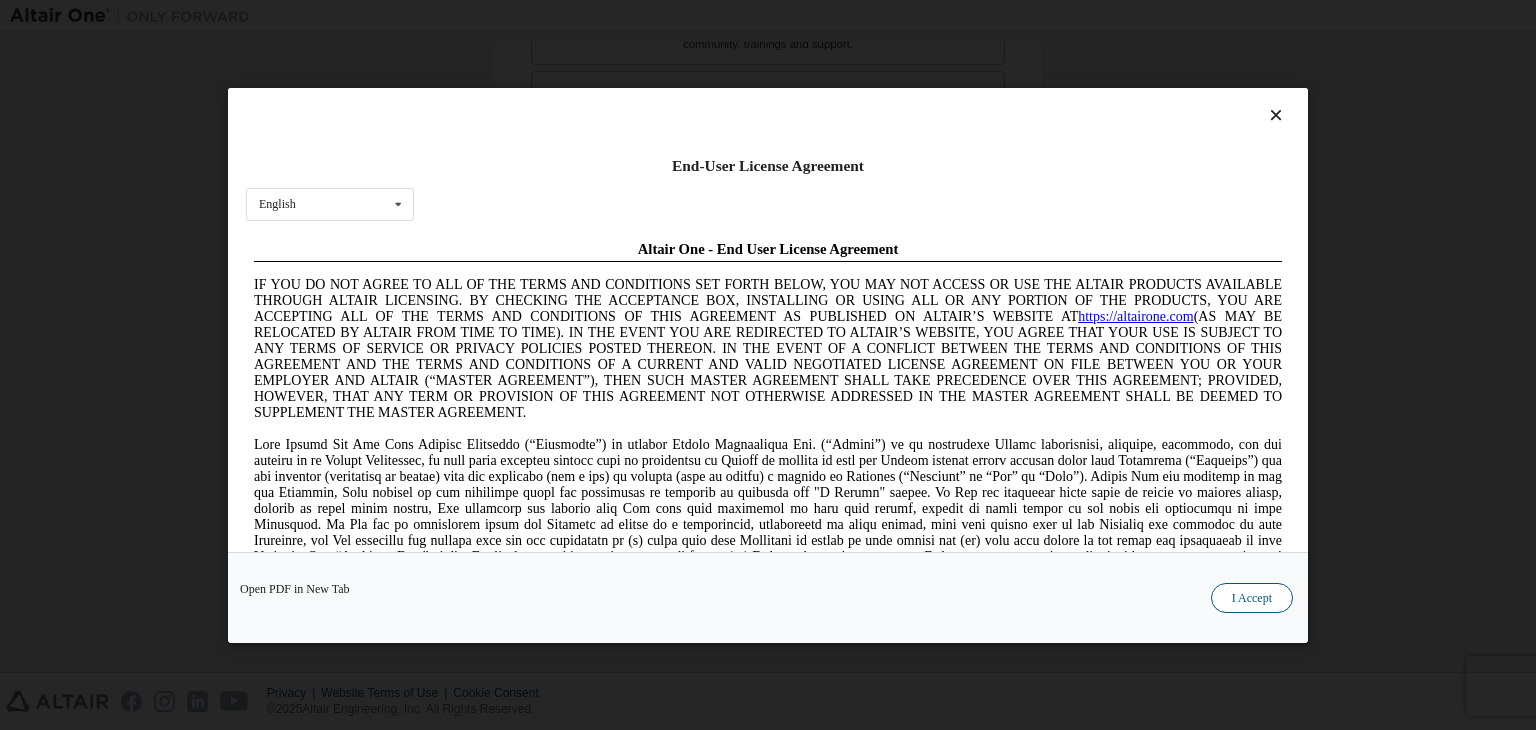 click on "I Accept" at bounding box center [1252, 598] 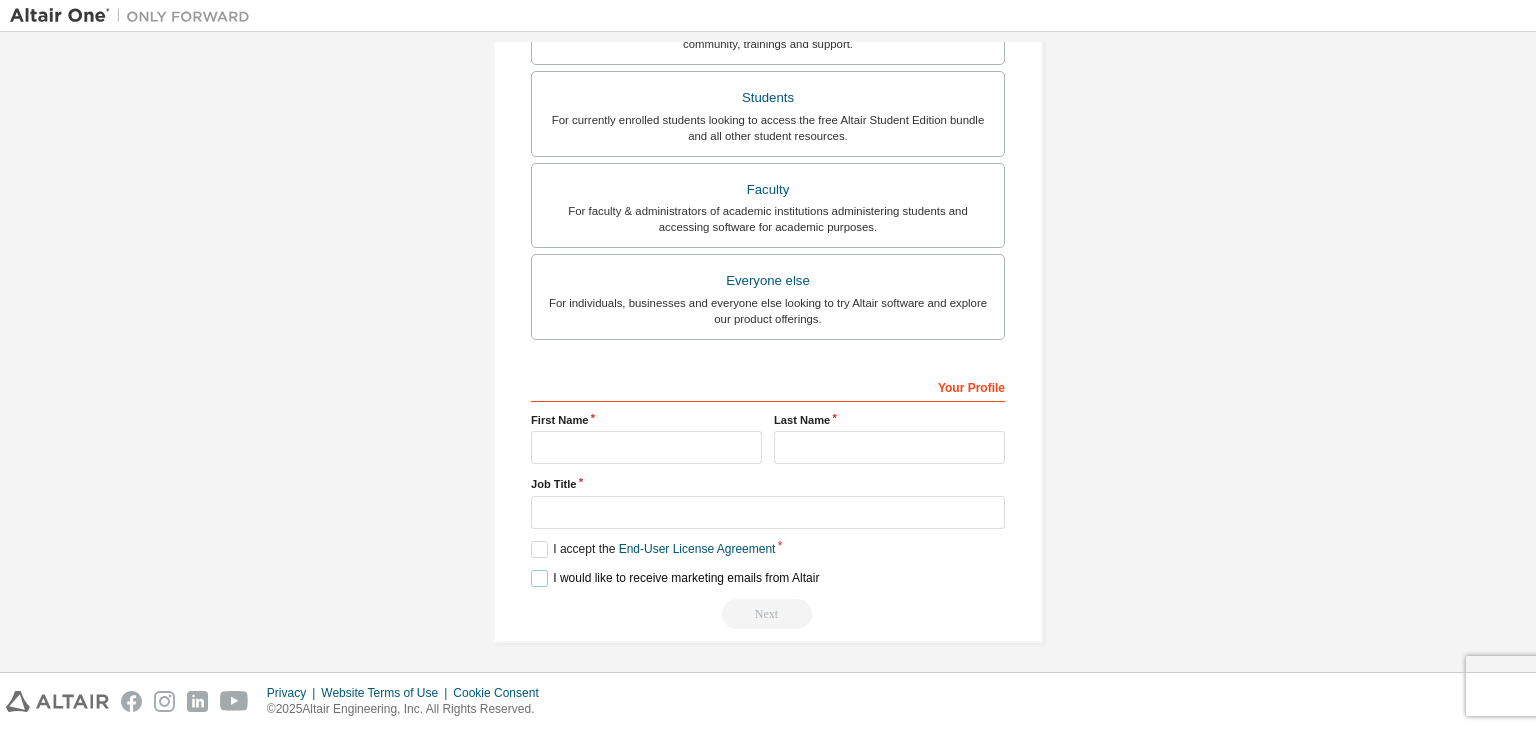 click on "I would like to receive marketing emails from Altair" at bounding box center [675, 578] 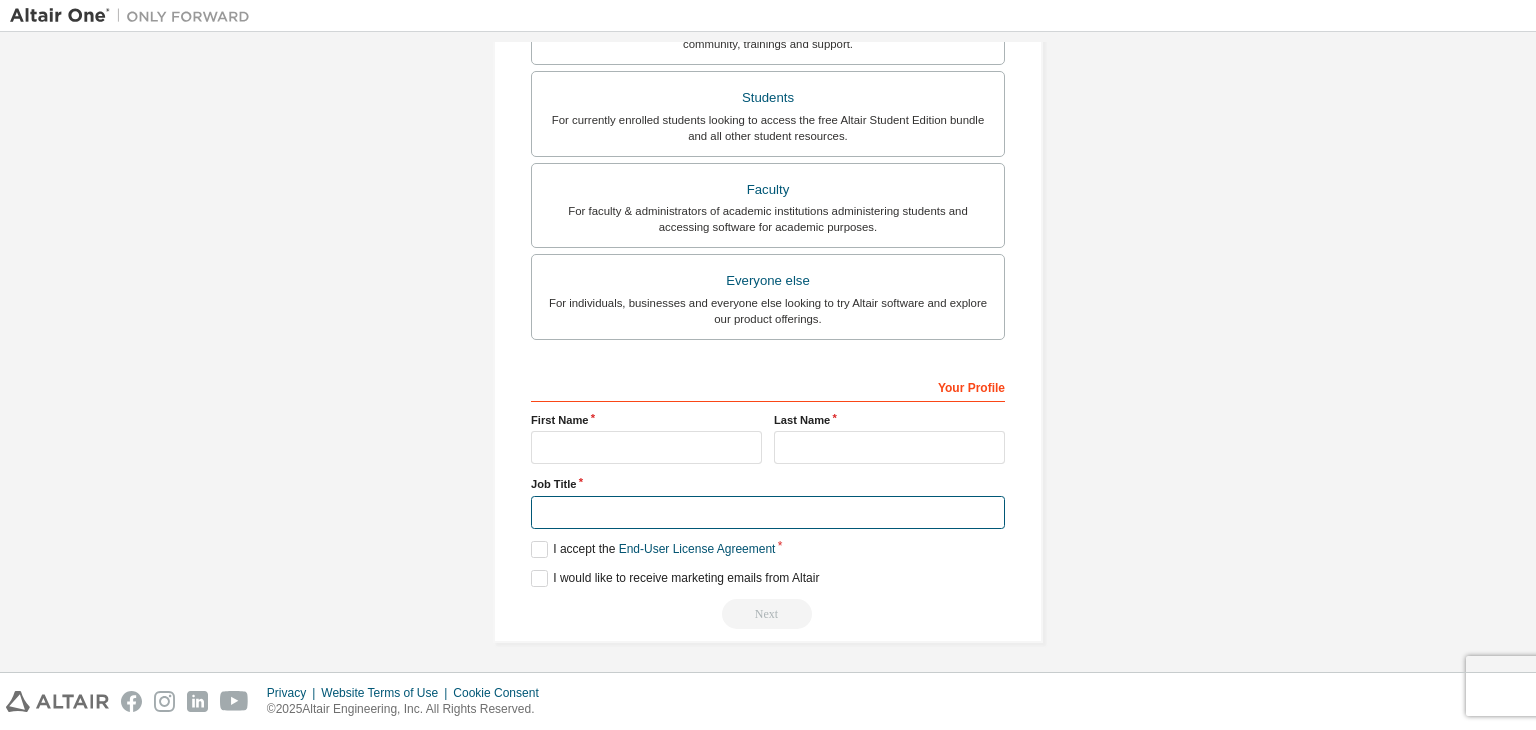 click at bounding box center [768, 512] 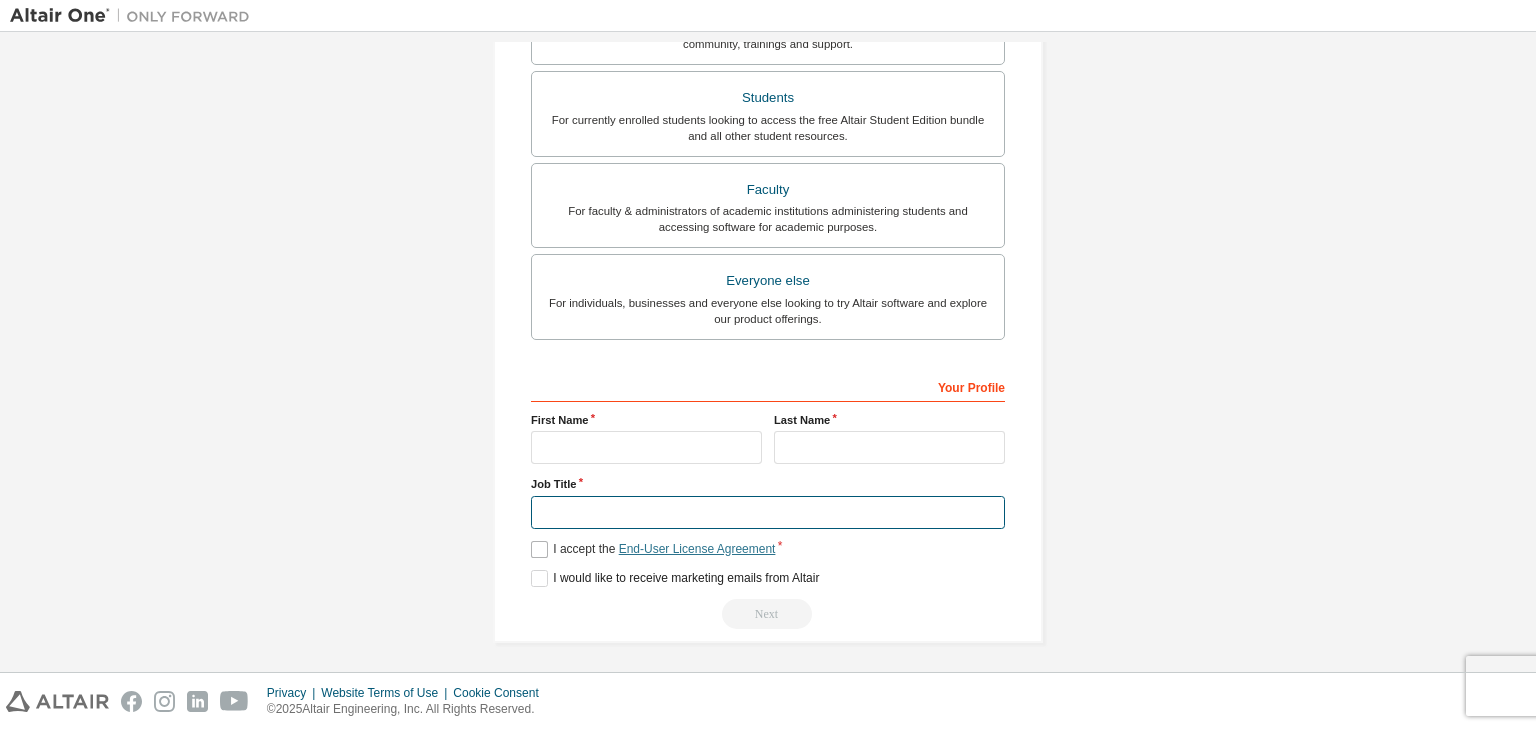 type on "*******" 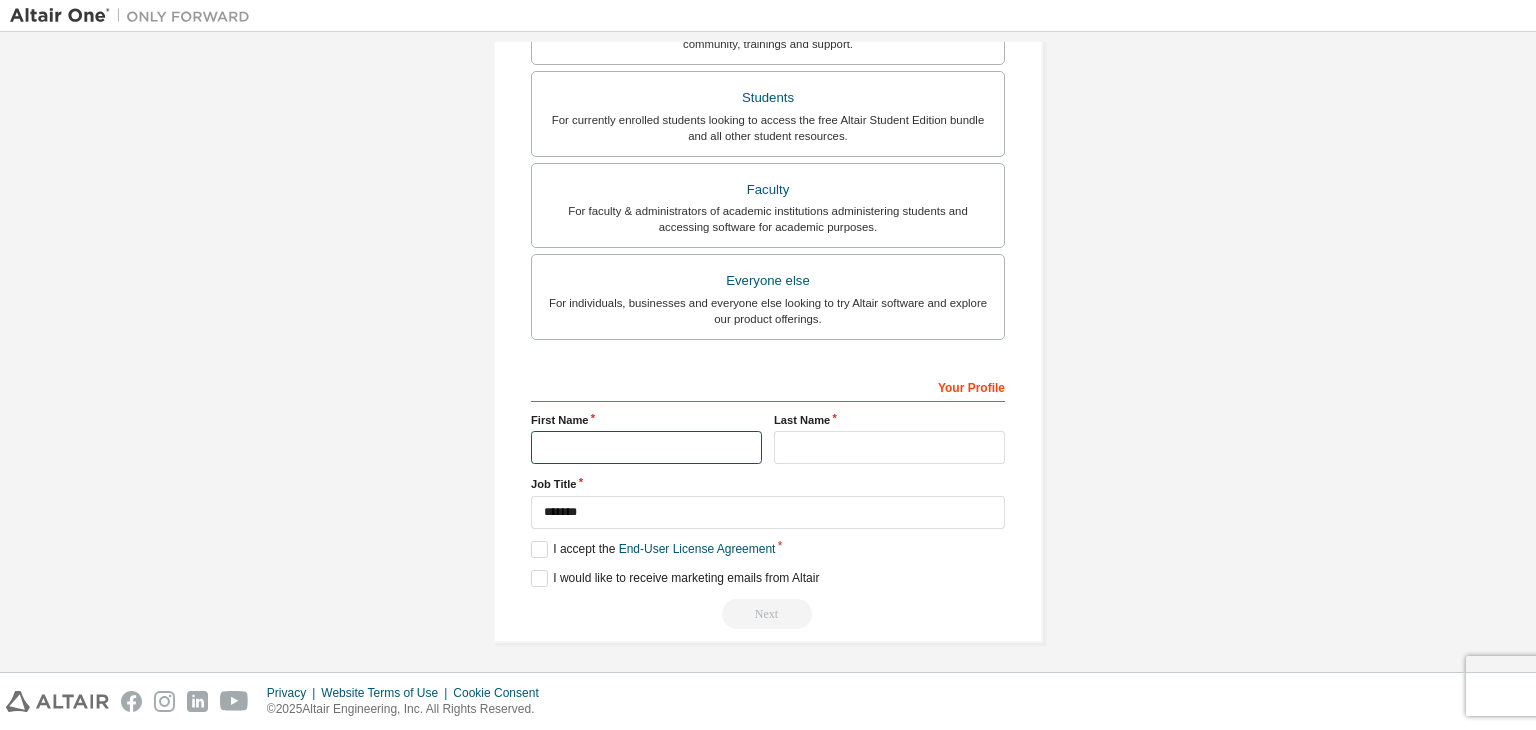 click at bounding box center [646, 447] 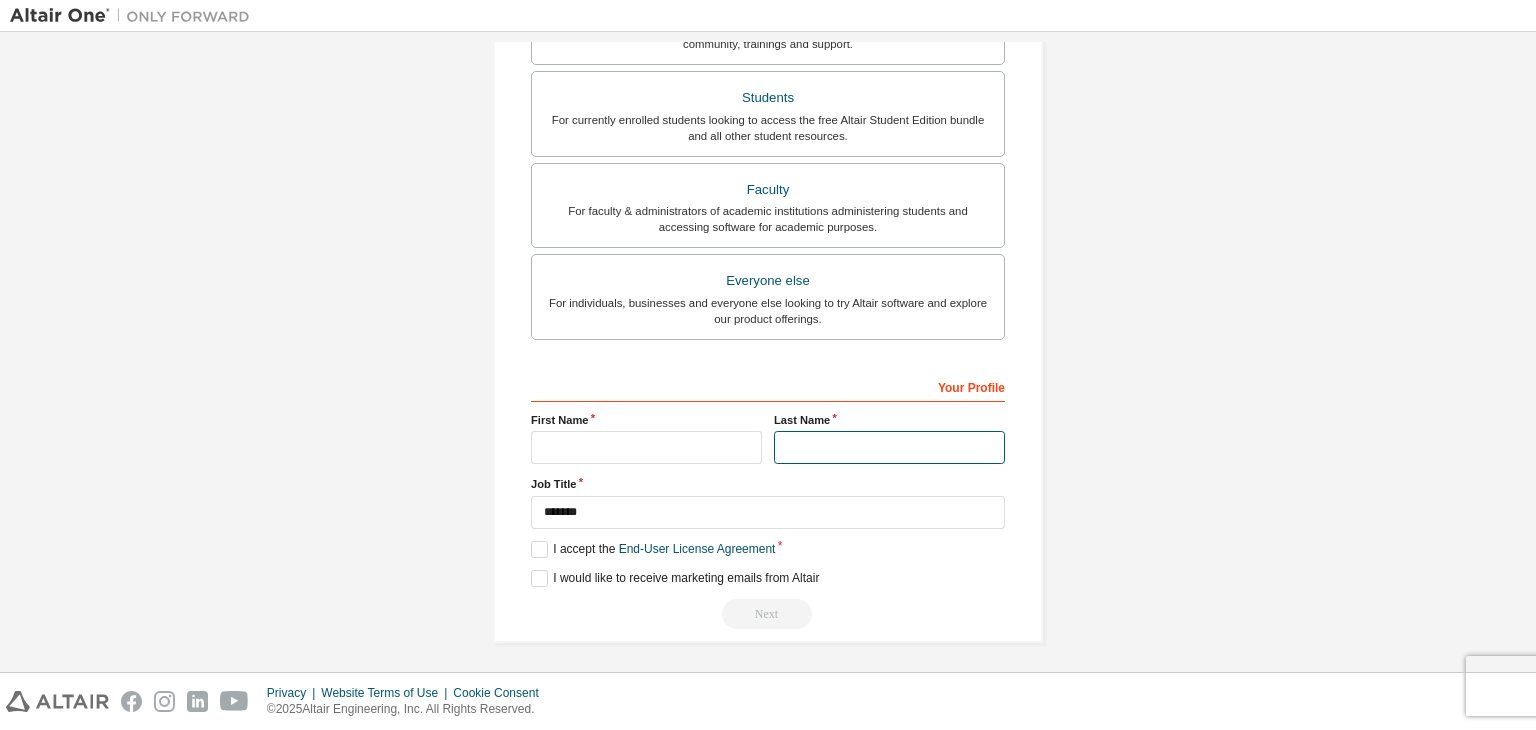 click at bounding box center [889, 447] 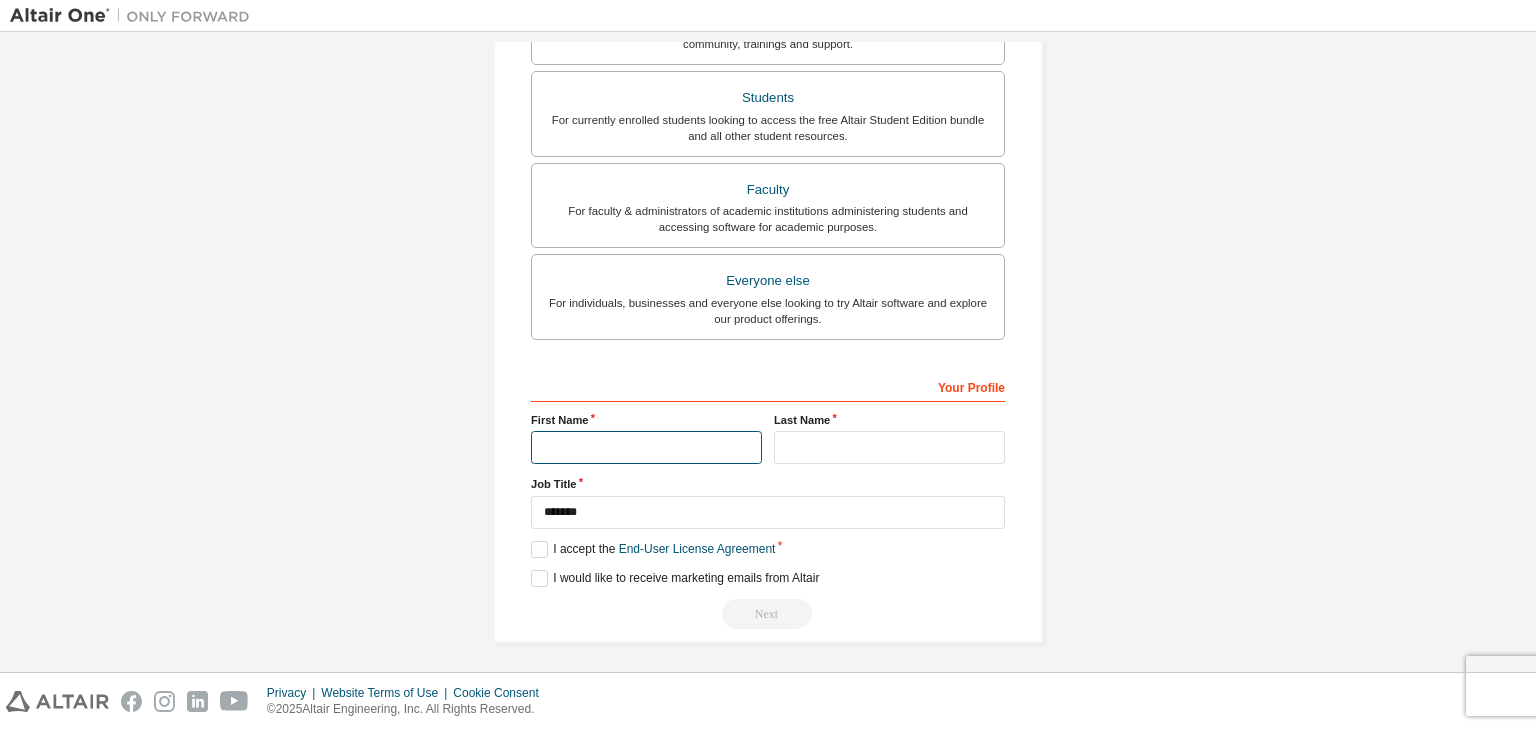 click at bounding box center (646, 447) 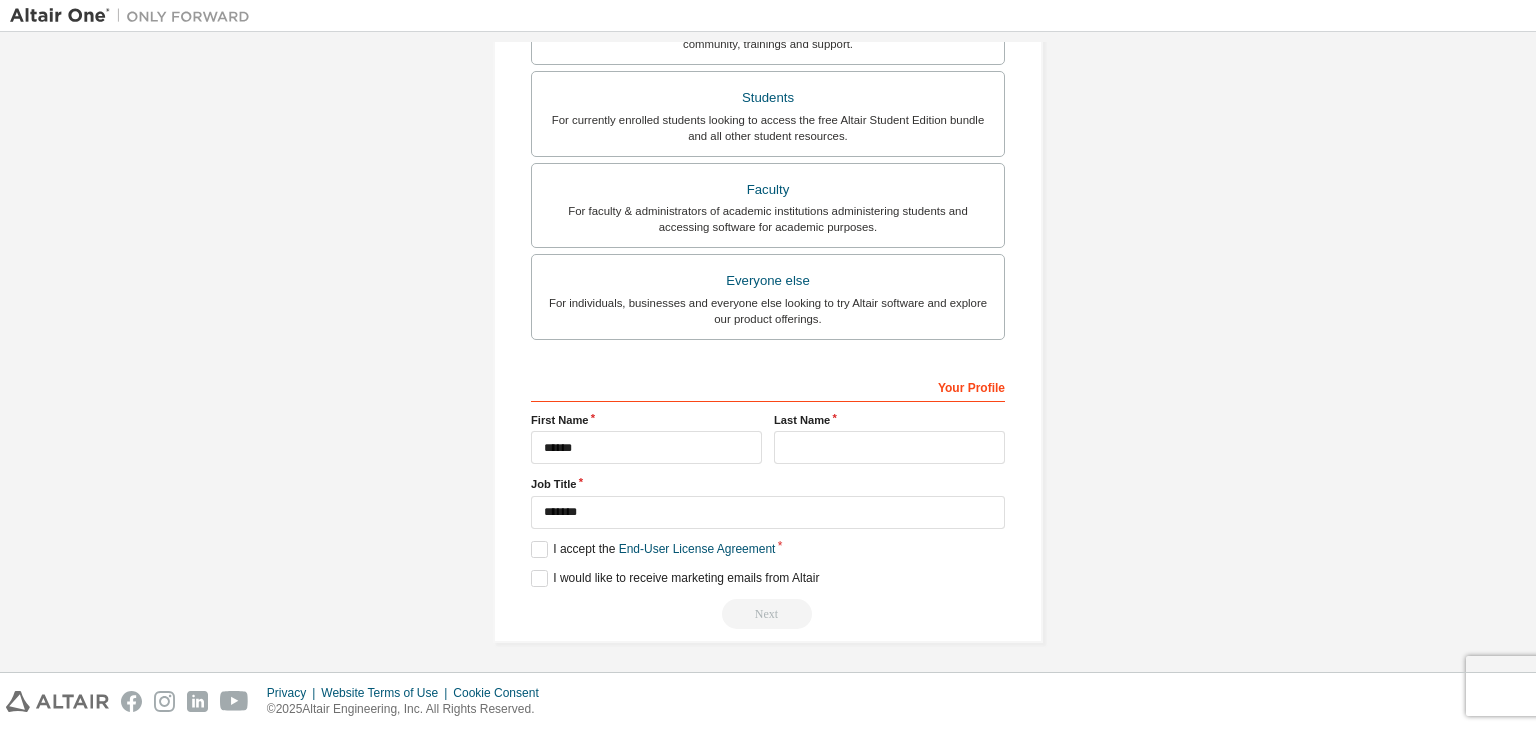 click on "Next" at bounding box center (768, 614) 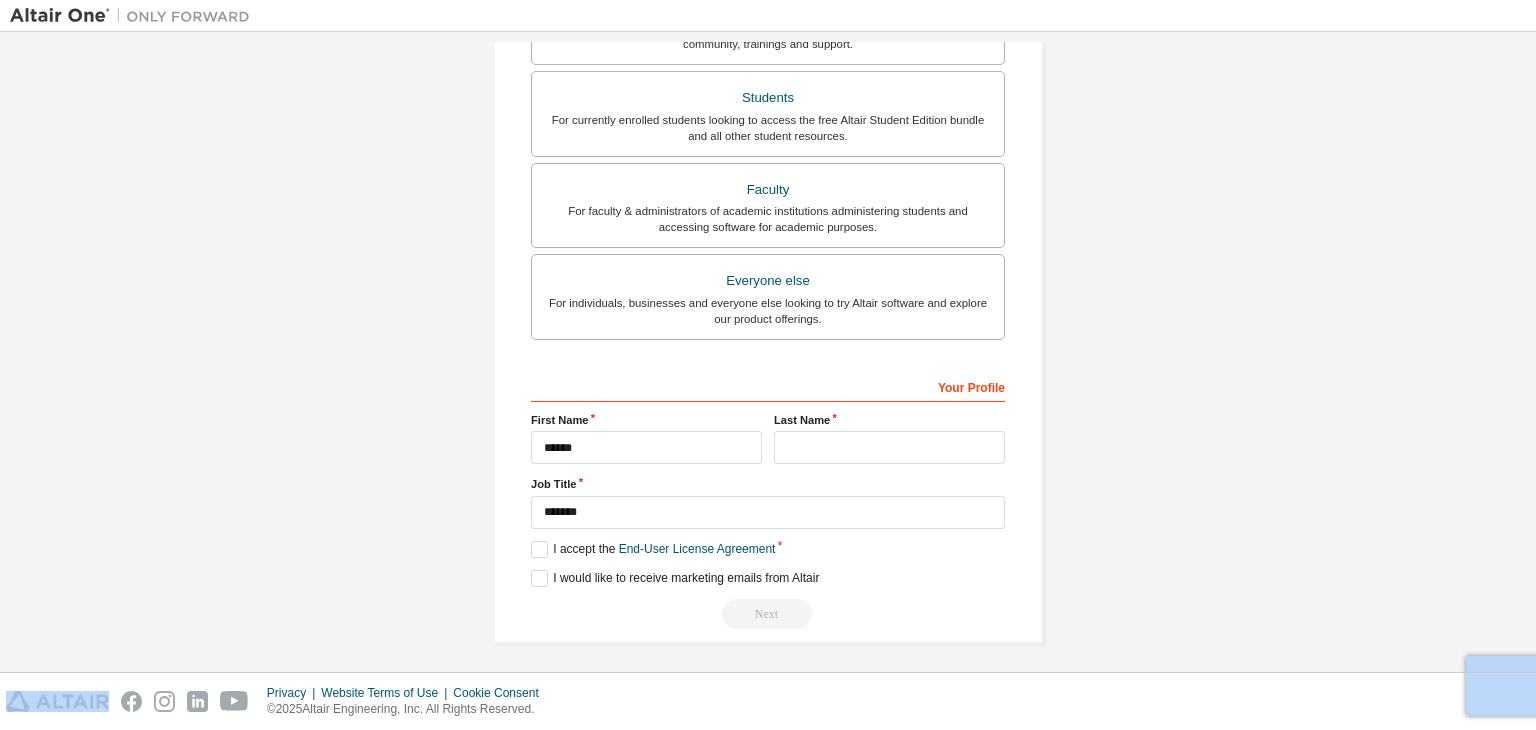 click on "Next" at bounding box center (768, 614) 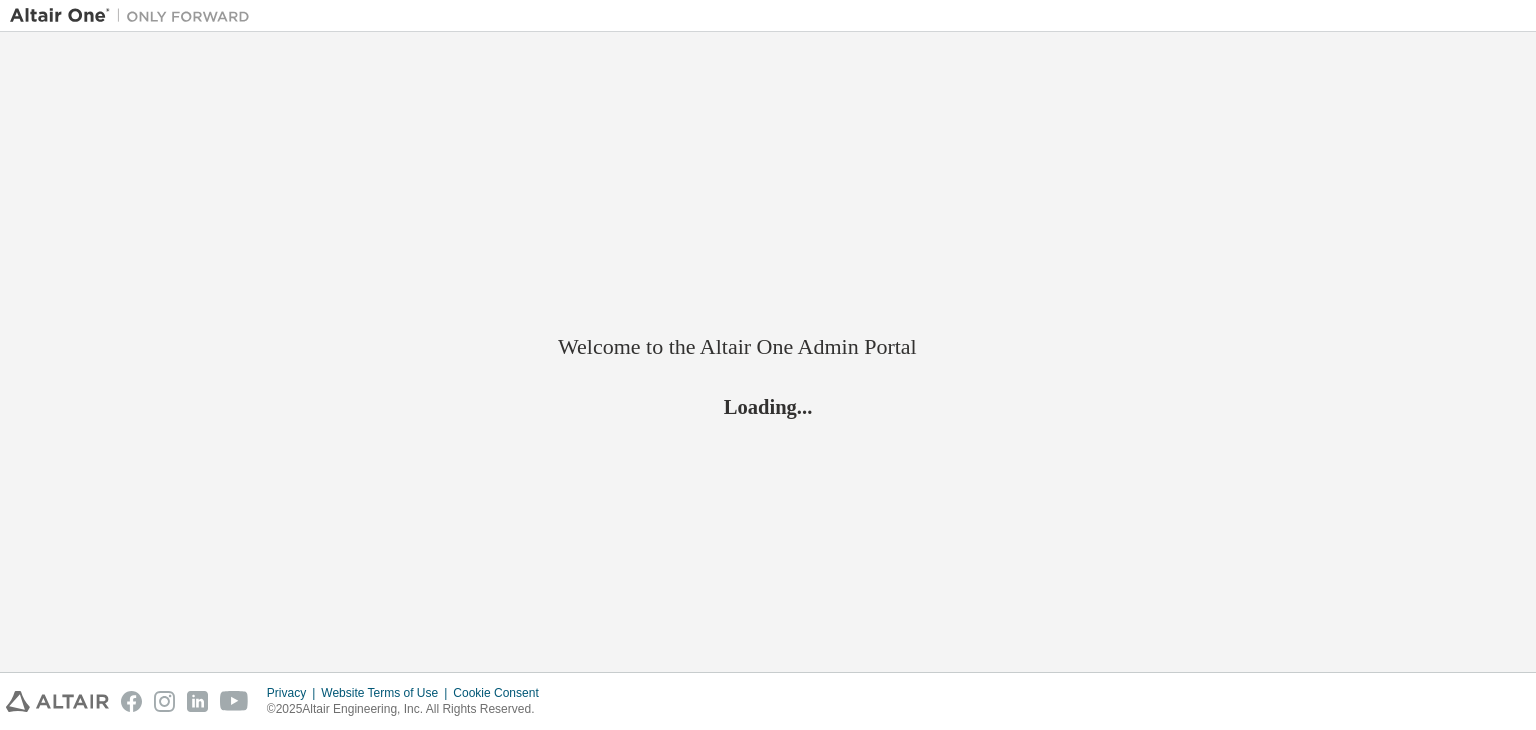 scroll, scrollTop: 0, scrollLeft: 0, axis: both 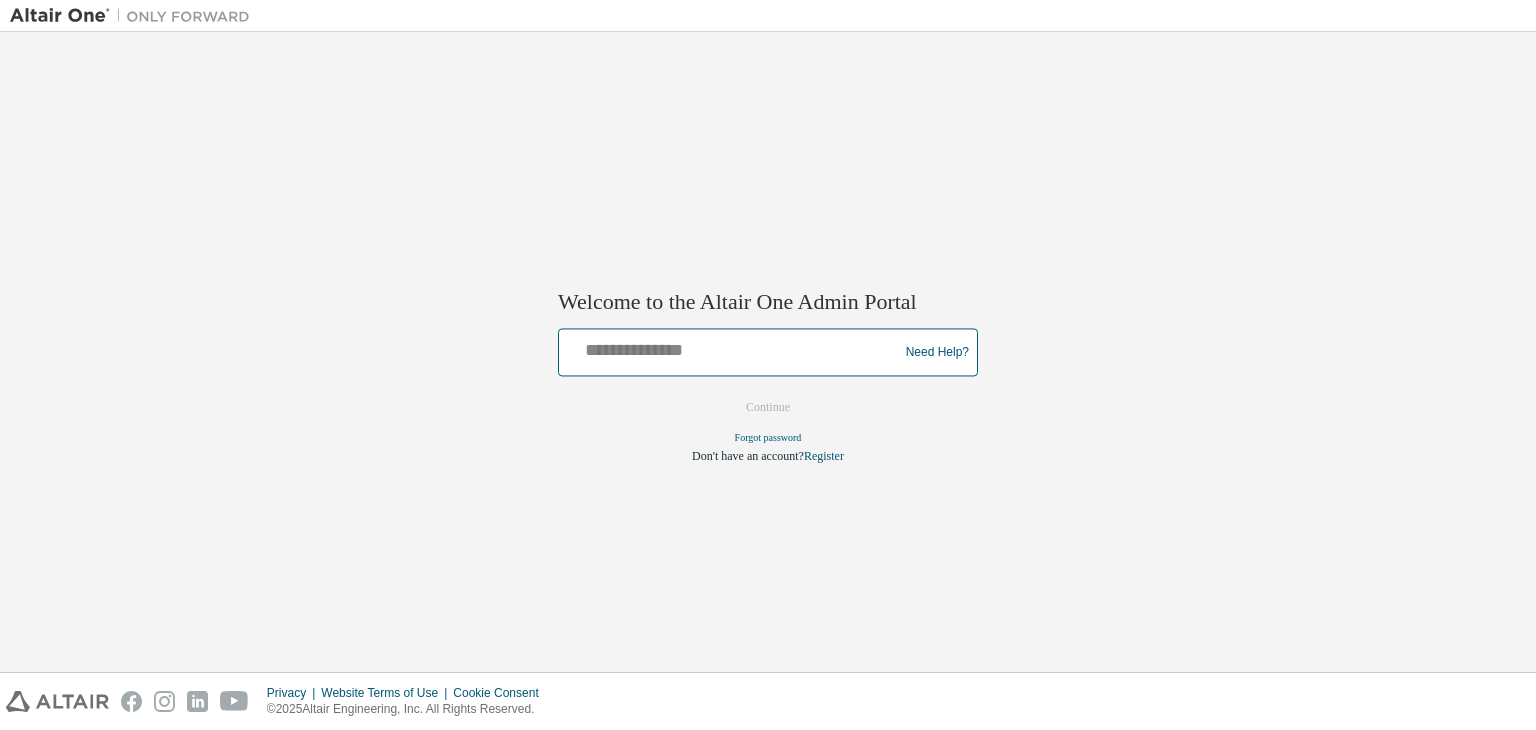 click at bounding box center (731, 348) 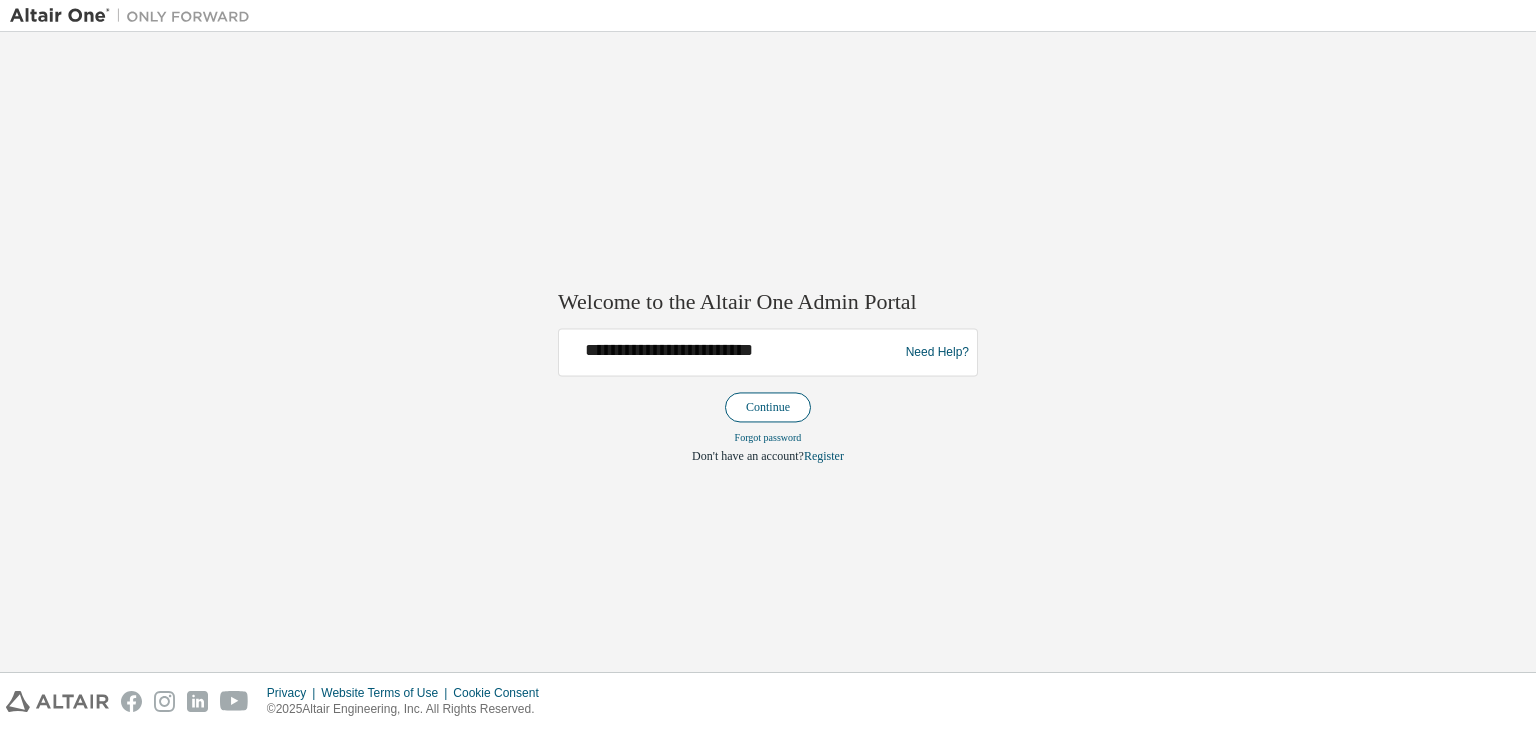 click on "Continue" at bounding box center [768, 408] 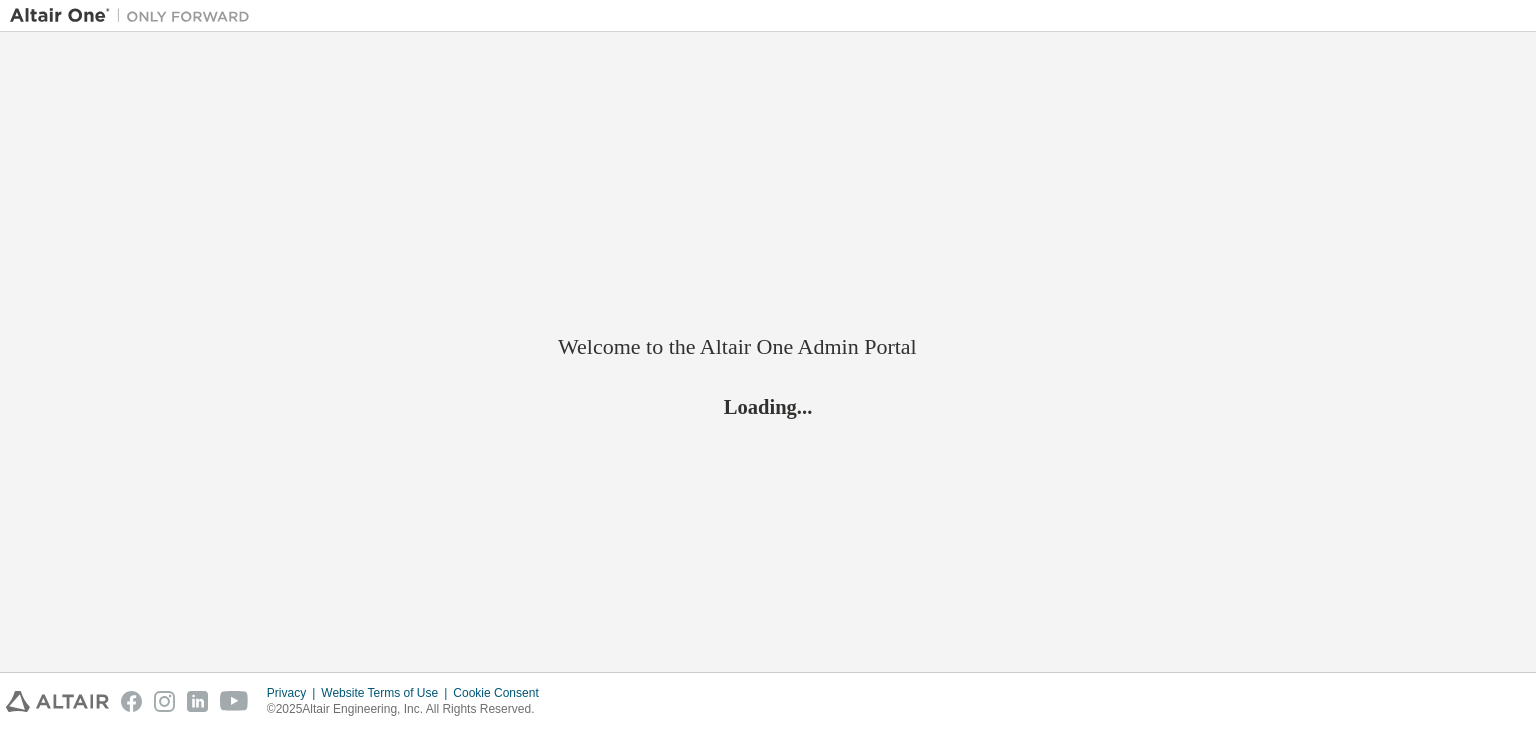 scroll, scrollTop: 0, scrollLeft: 0, axis: both 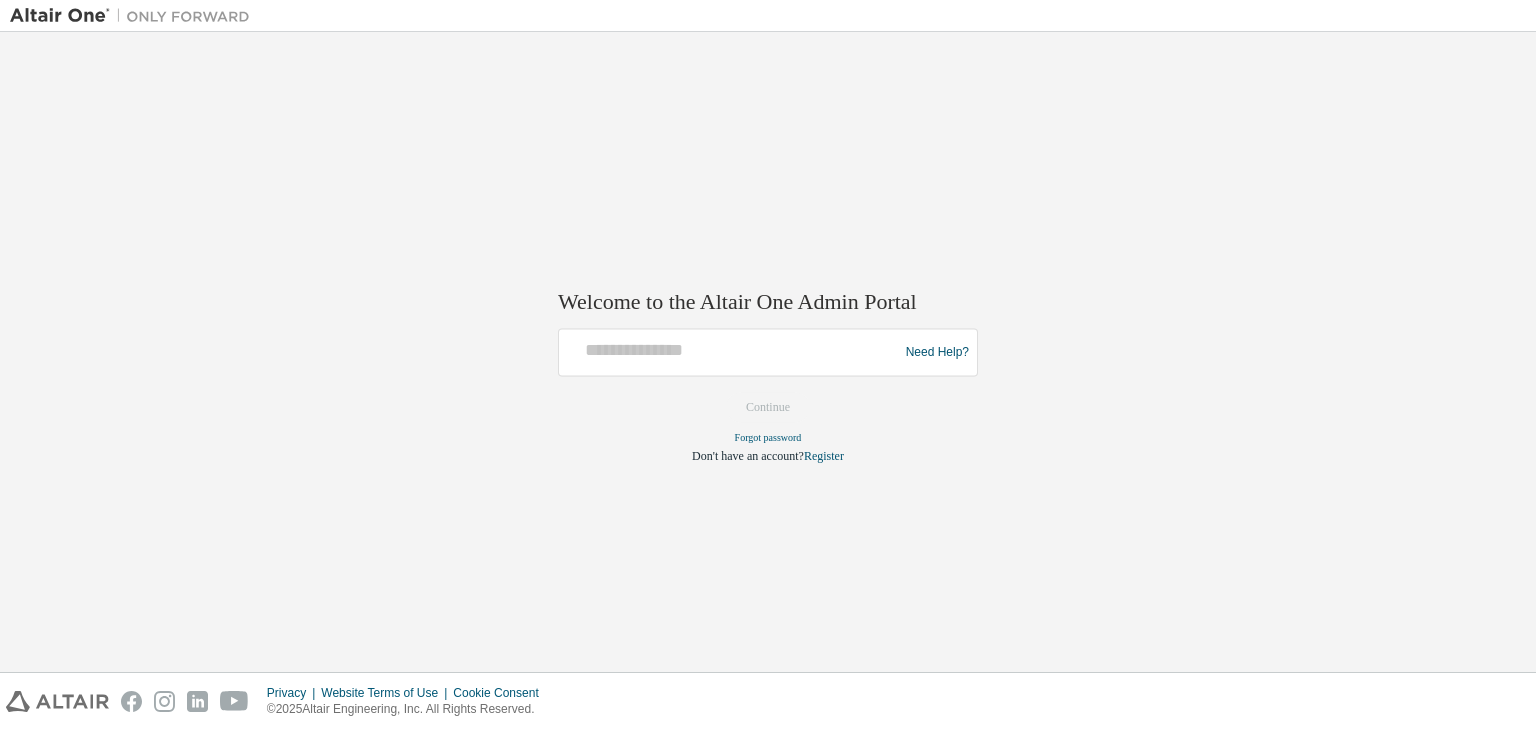 click at bounding box center [731, 353] 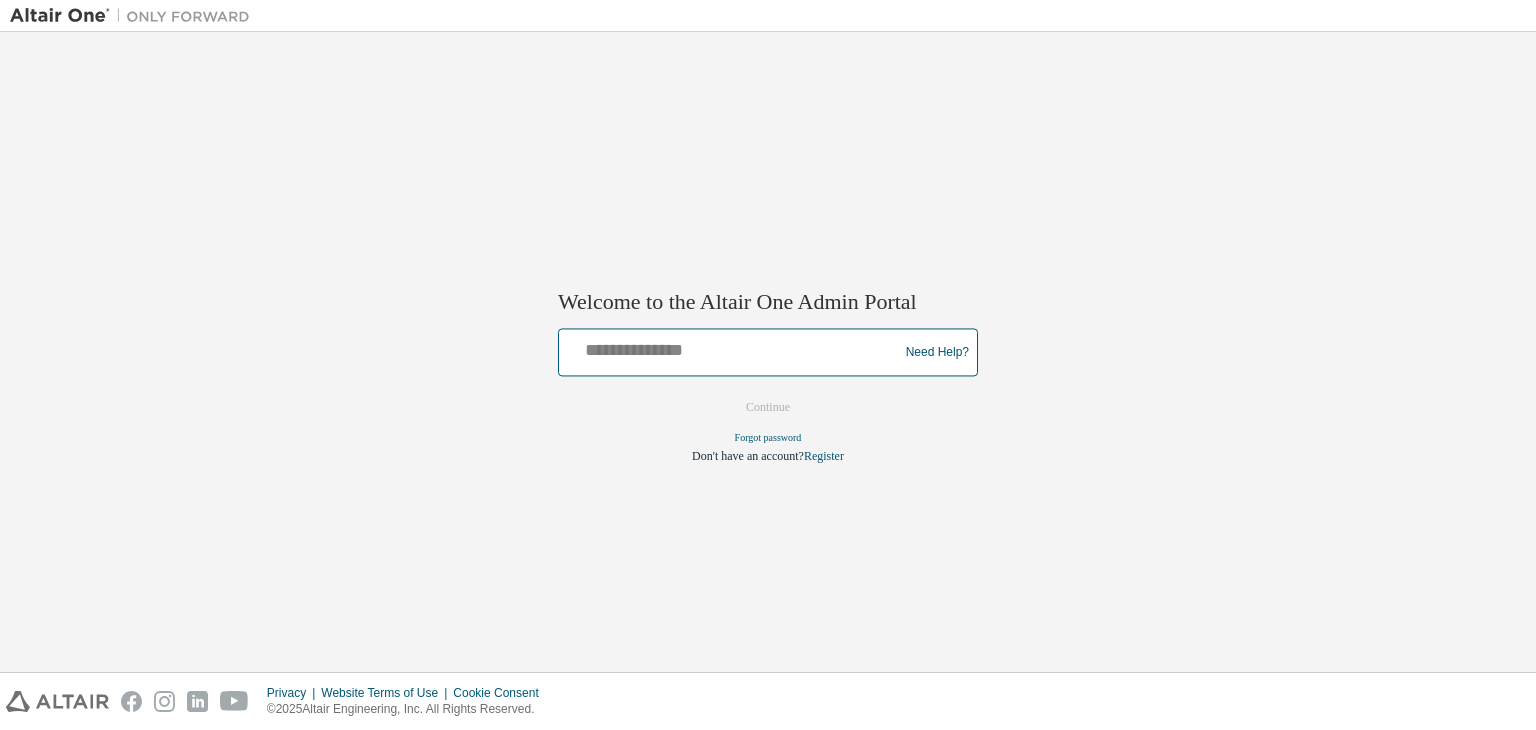 click at bounding box center (731, 348) 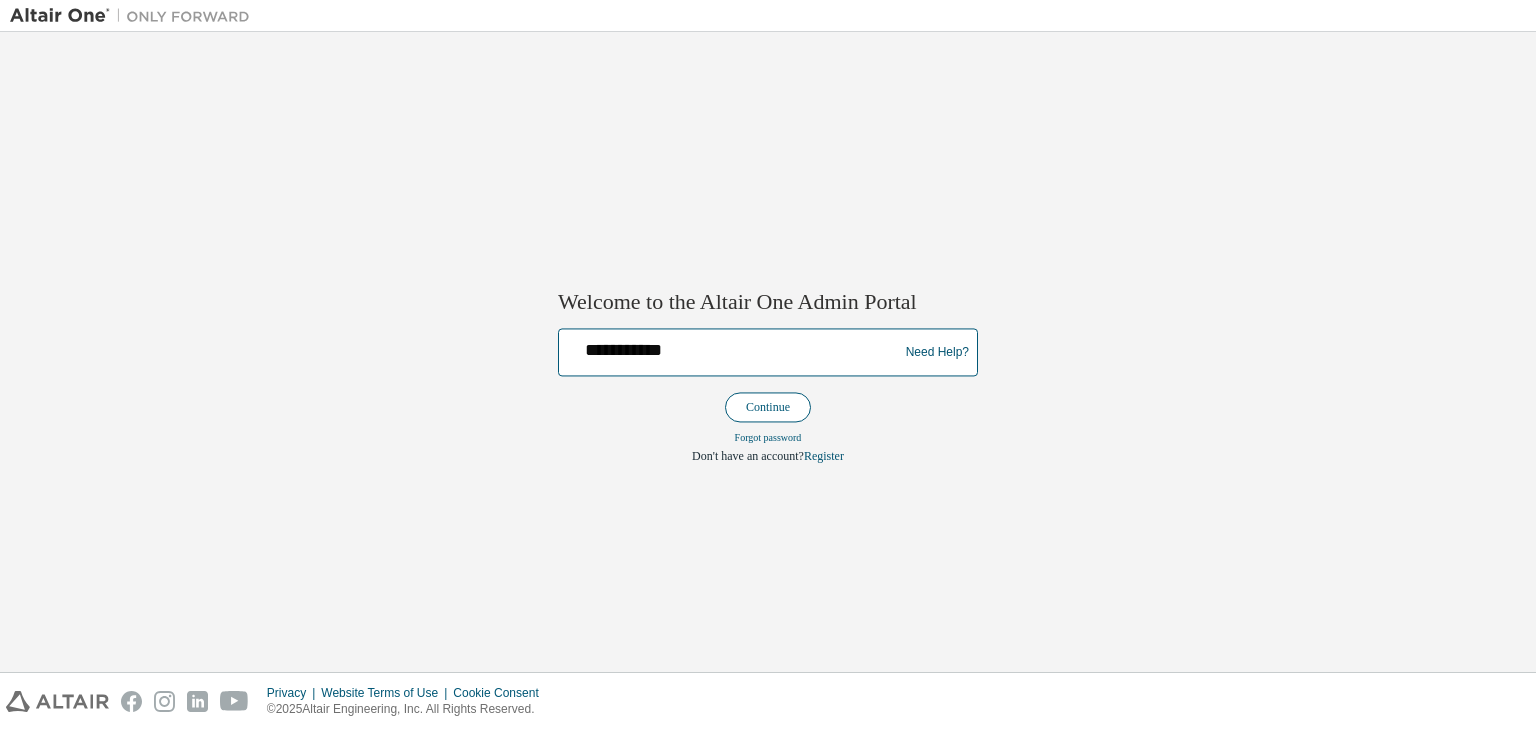 type on "**********" 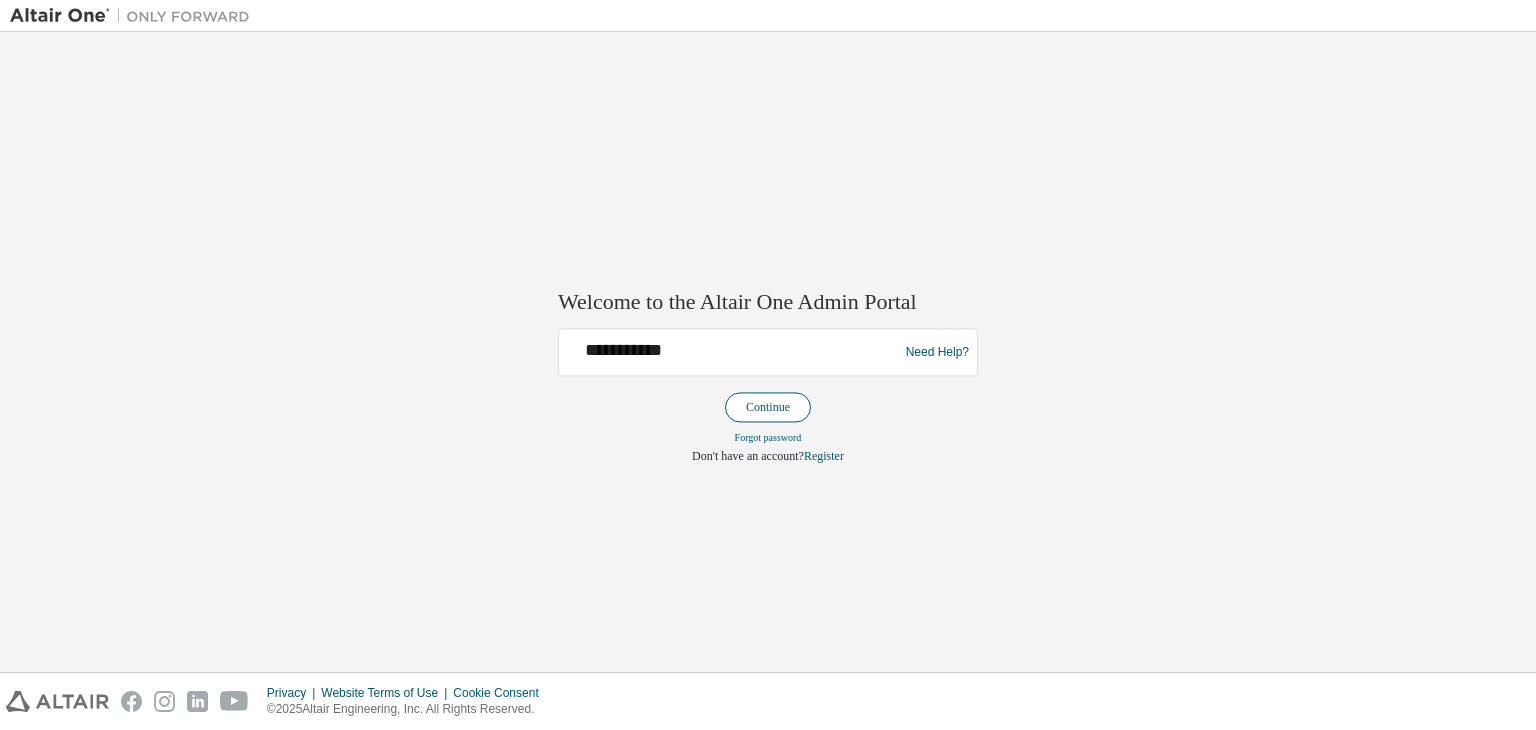 click on "Continue" at bounding box center [768, 408] 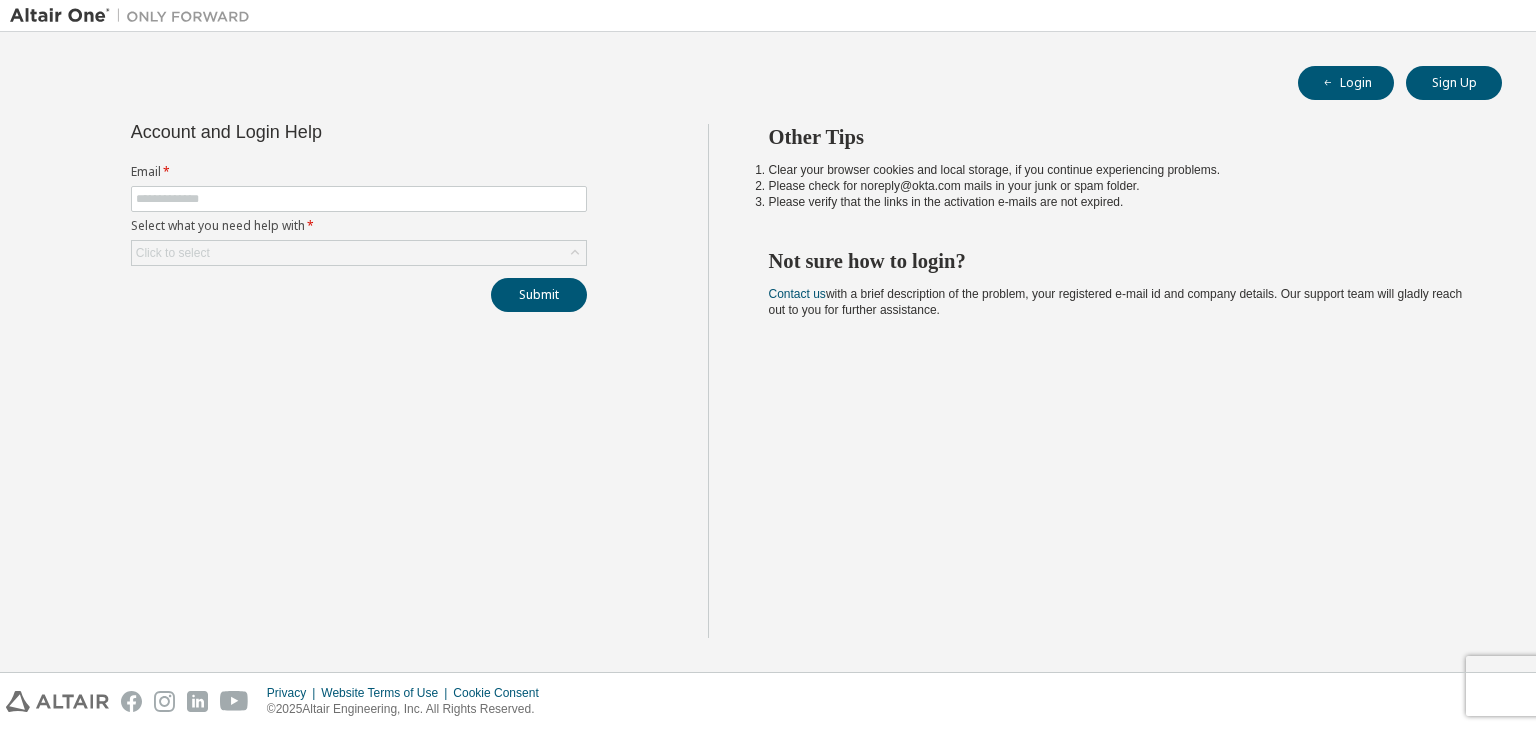 scroll, scrollTop: 0, scrollLeft: 0, axis: both 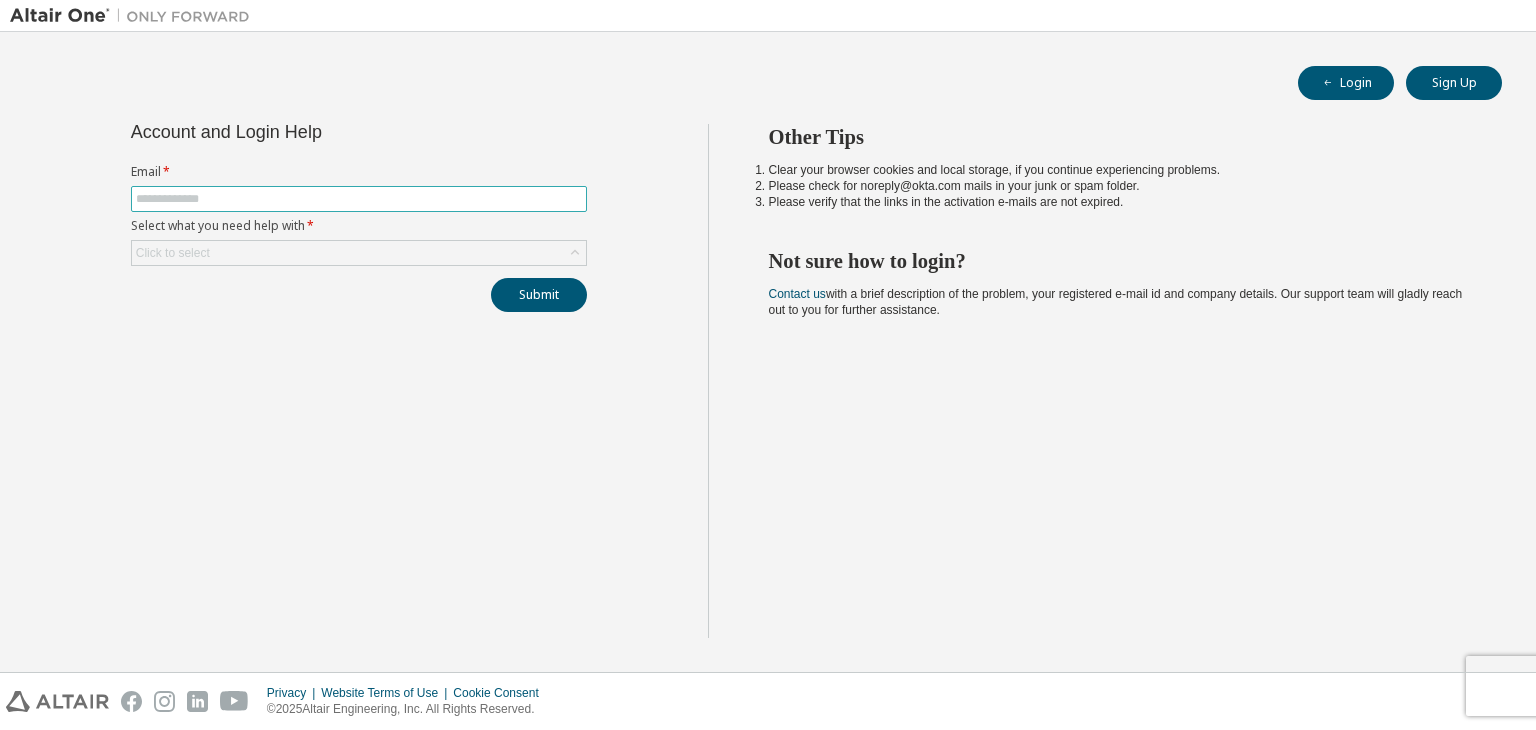click at bounding box center (359, 199) 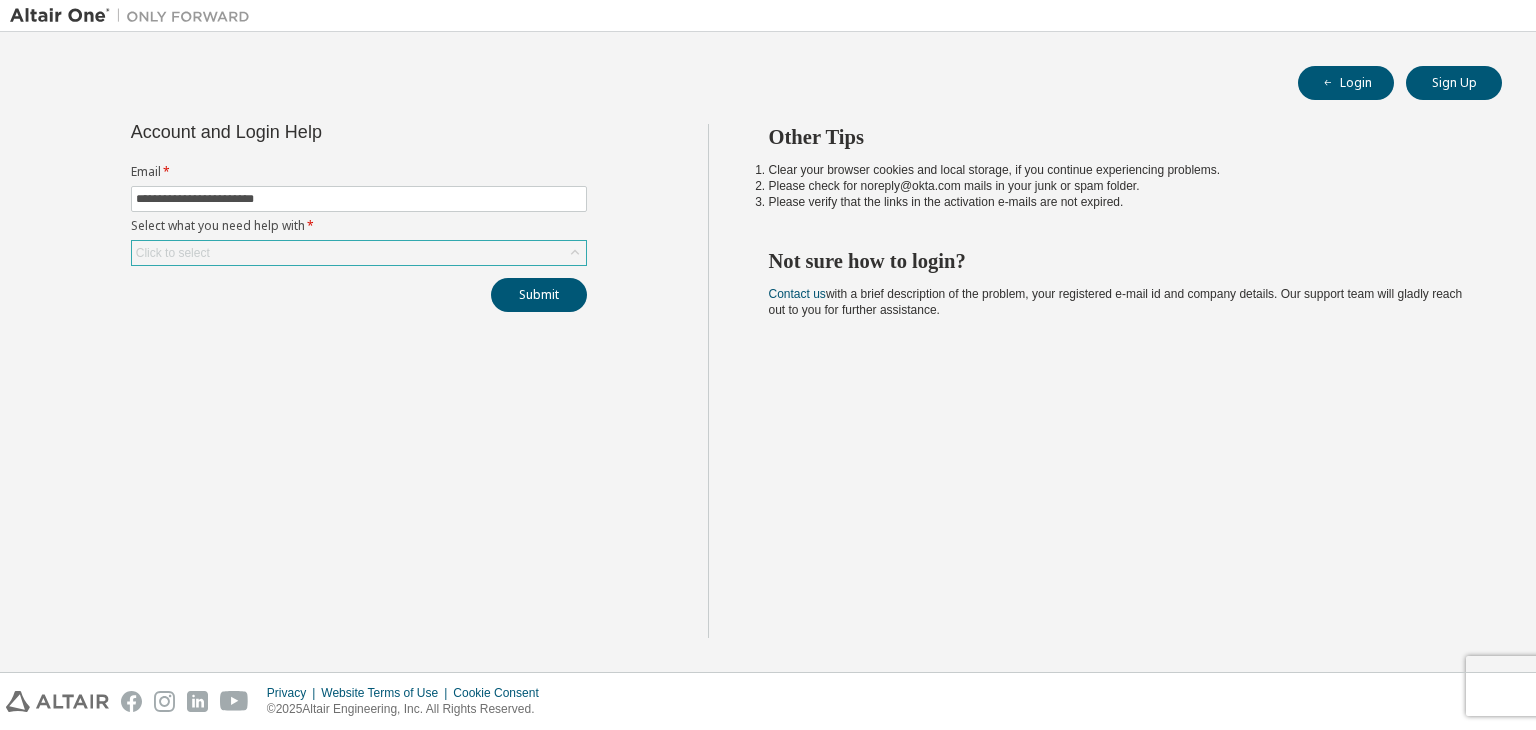 click on "Click to select" at bounding box center [359, 253] 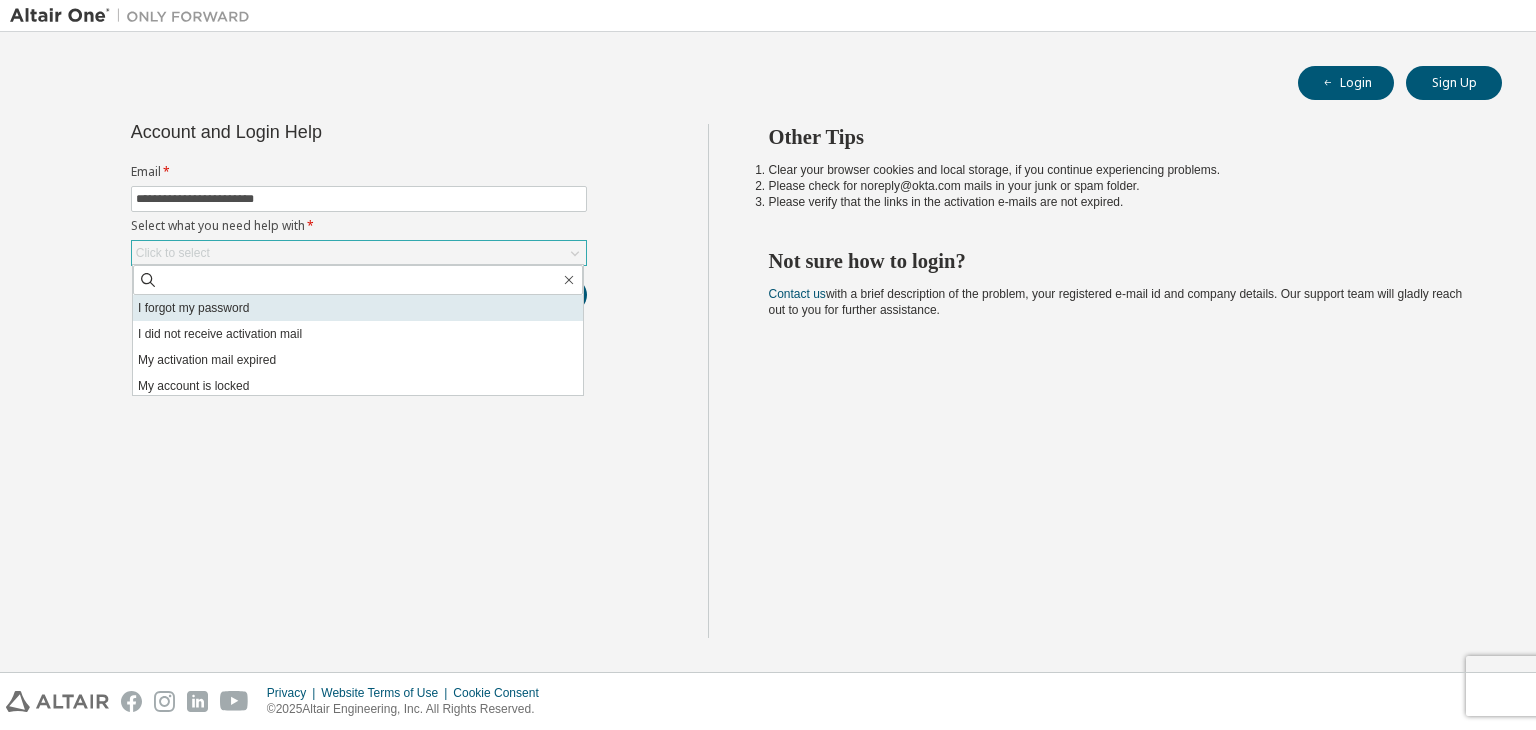 click on "I forgot my password" at bounding box center (358, 308) 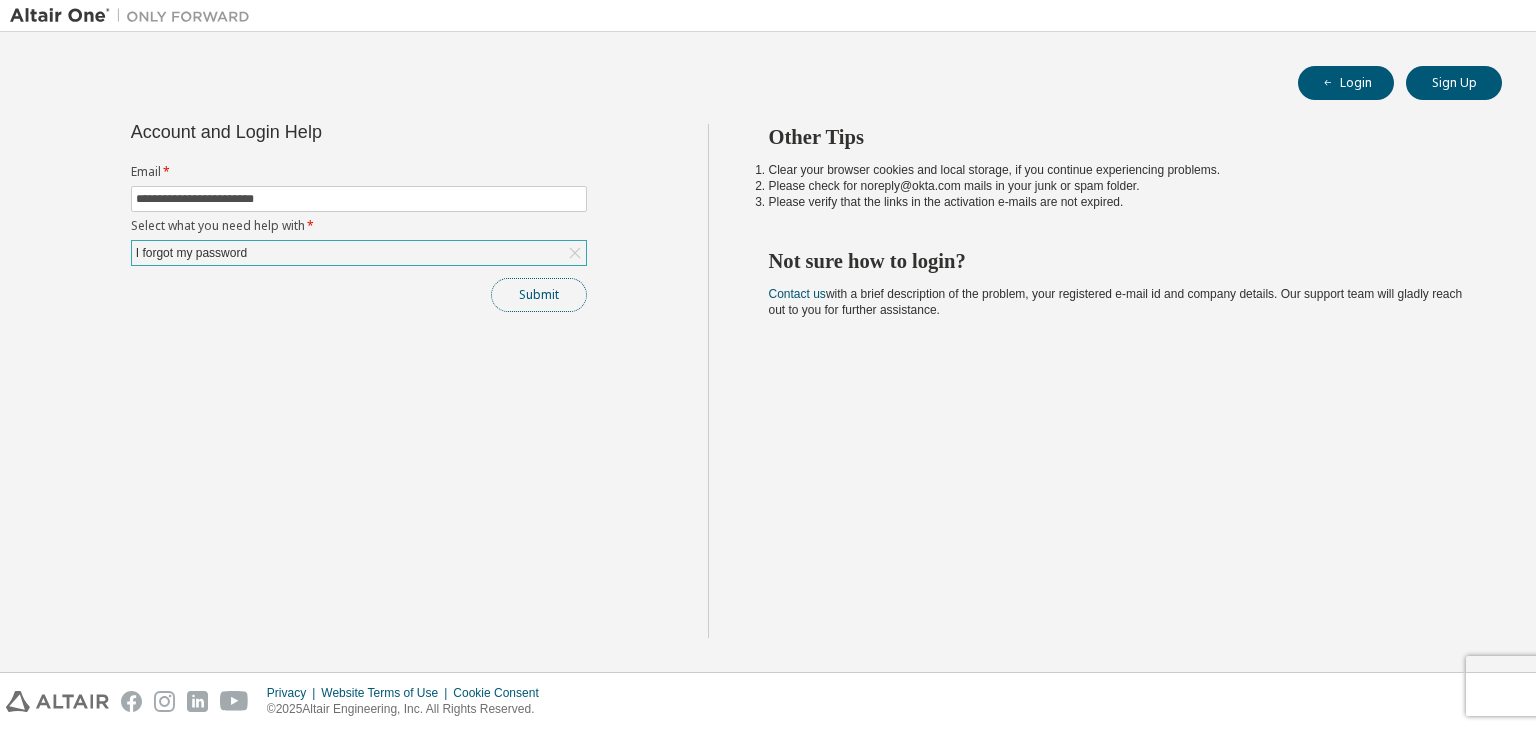 click on "Submit" at bounding box center [539, 295] 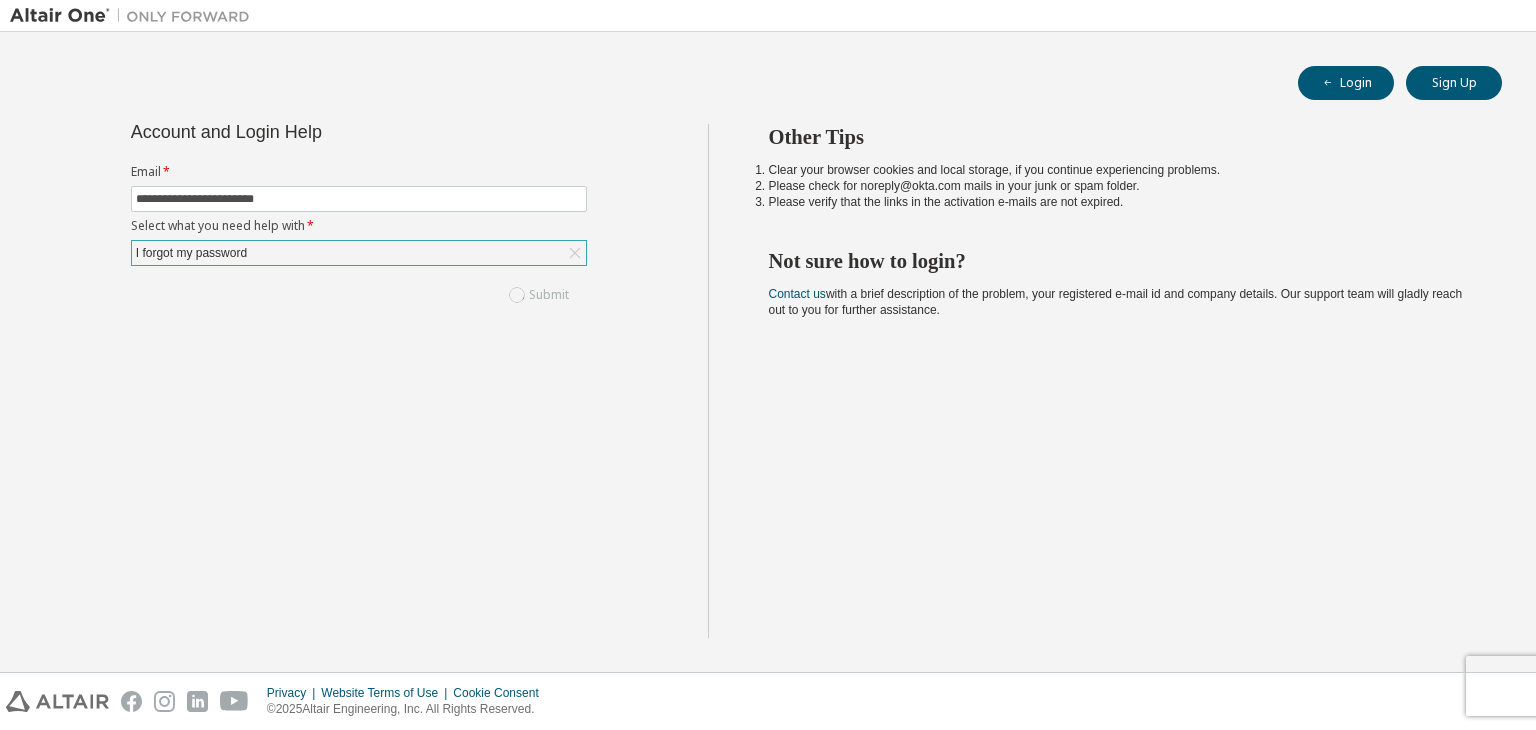 click on "Submit" at bounding box center [359, 295] 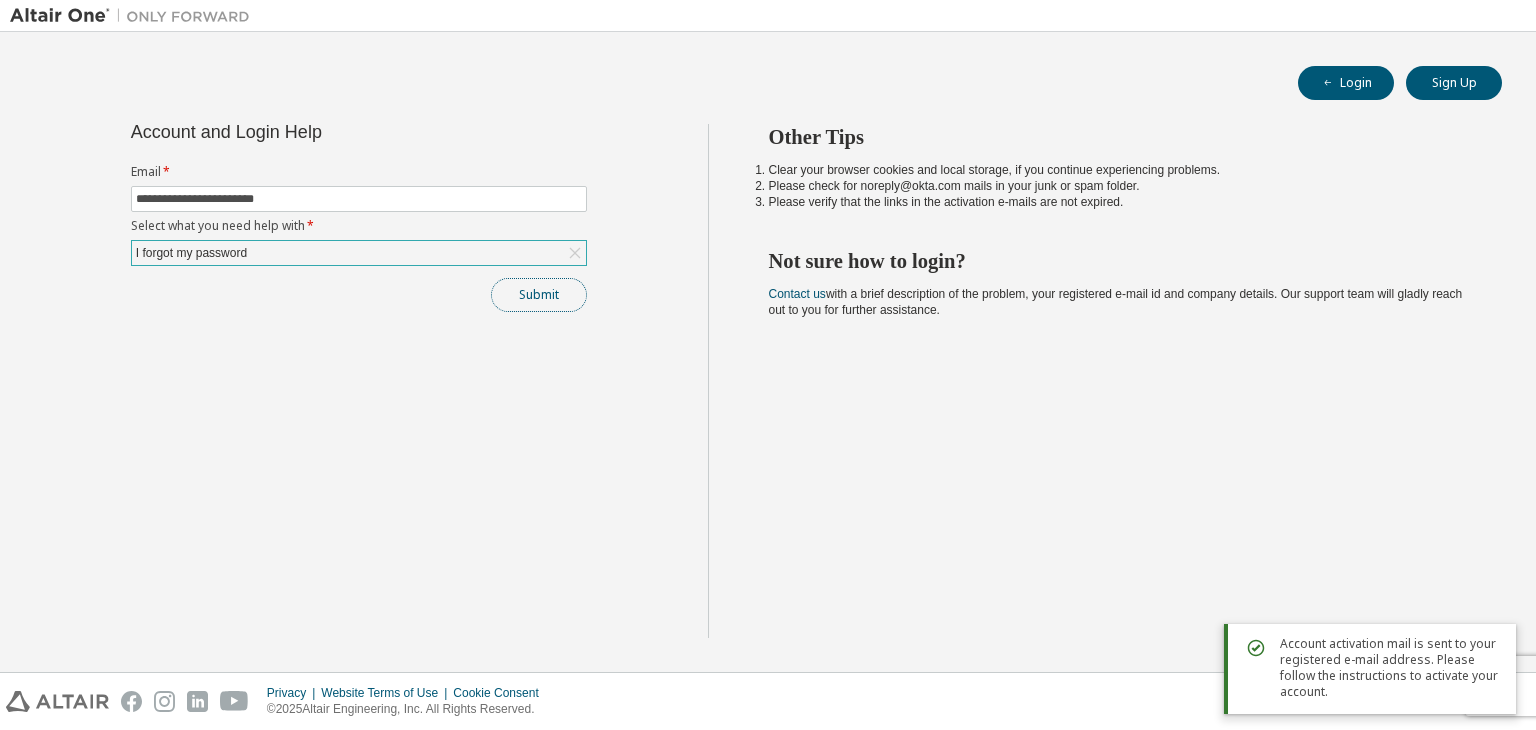 click on "Submit" at bounding box center [539, 295] 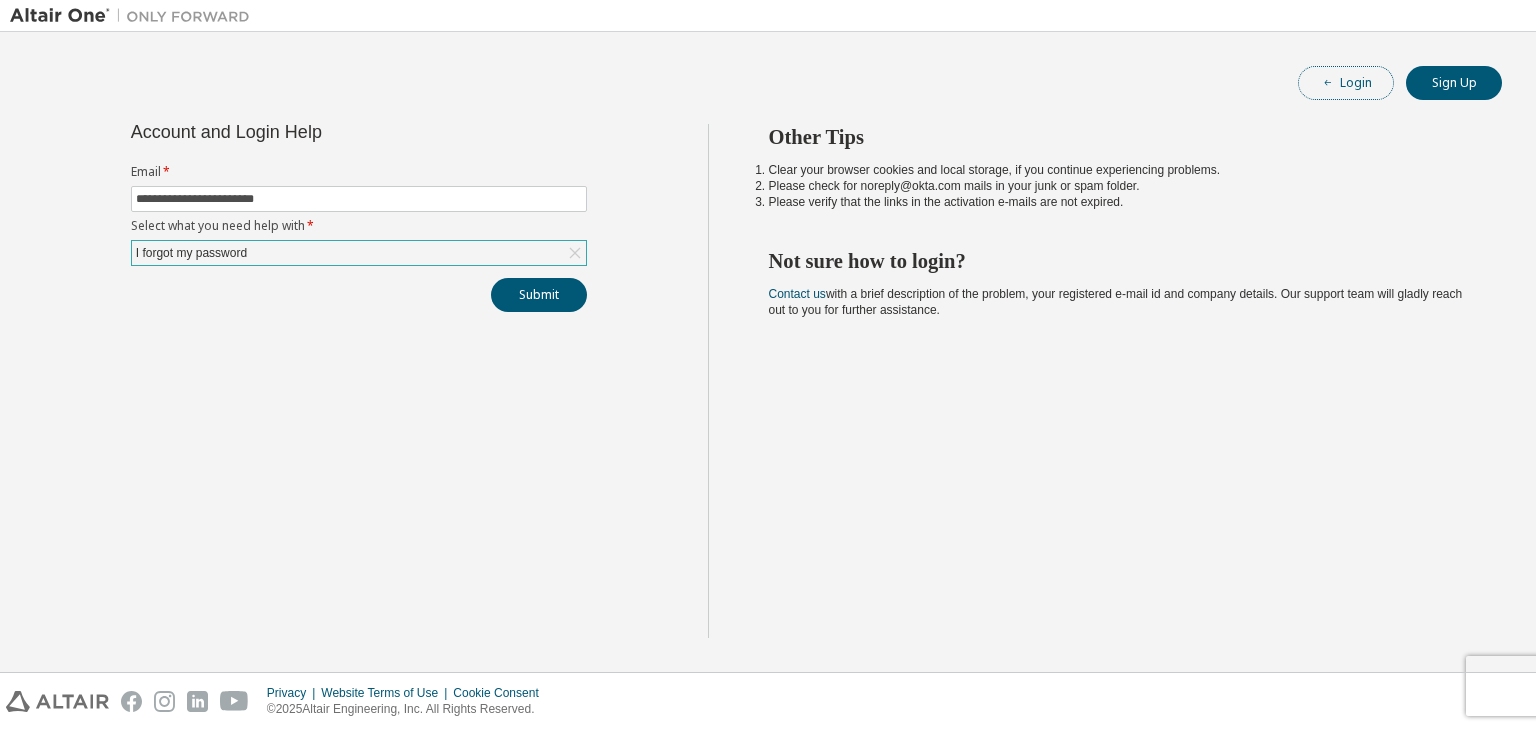 click on "Login" at bounding box center (1346, 83) 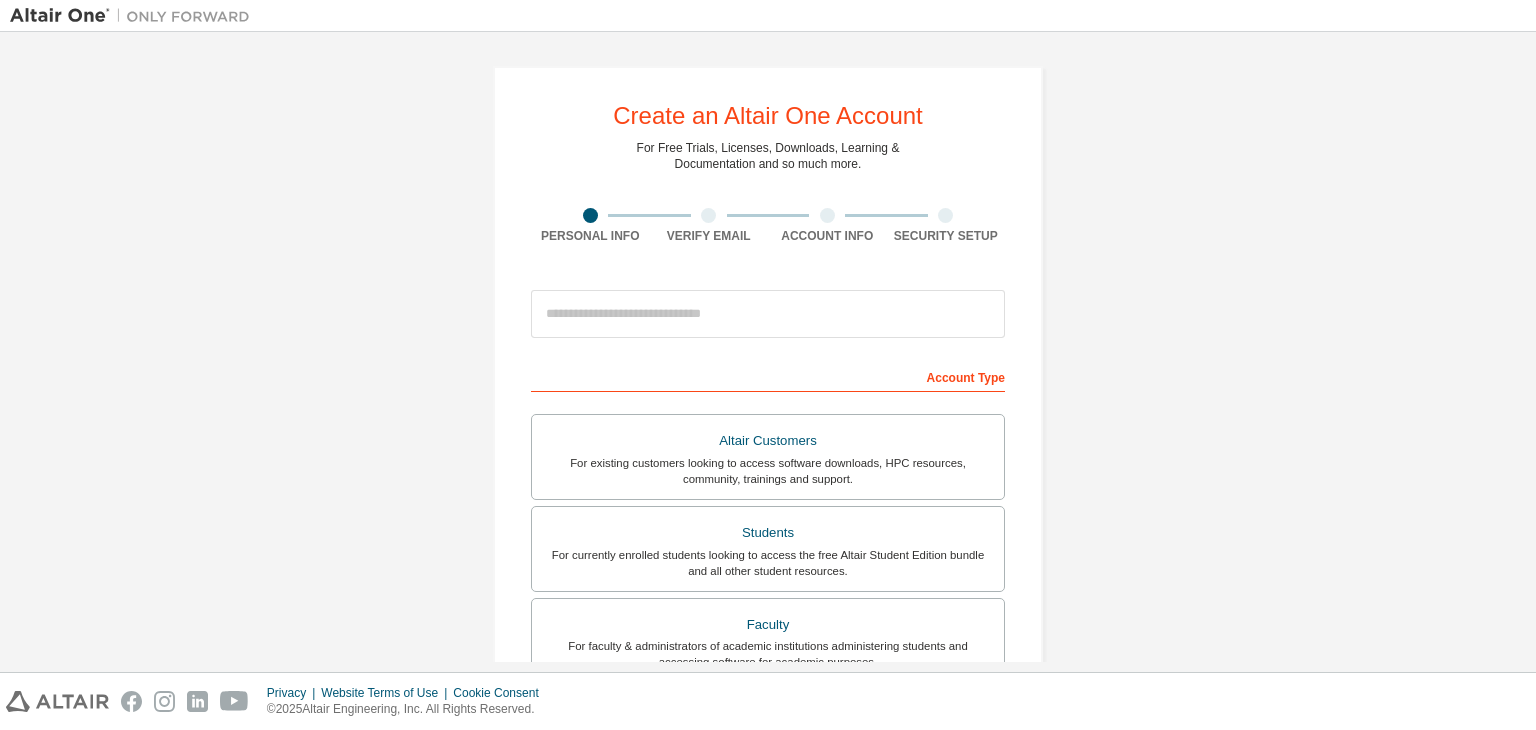 scroll, scrollTop: 0, scrollLeft: 0, axis: both 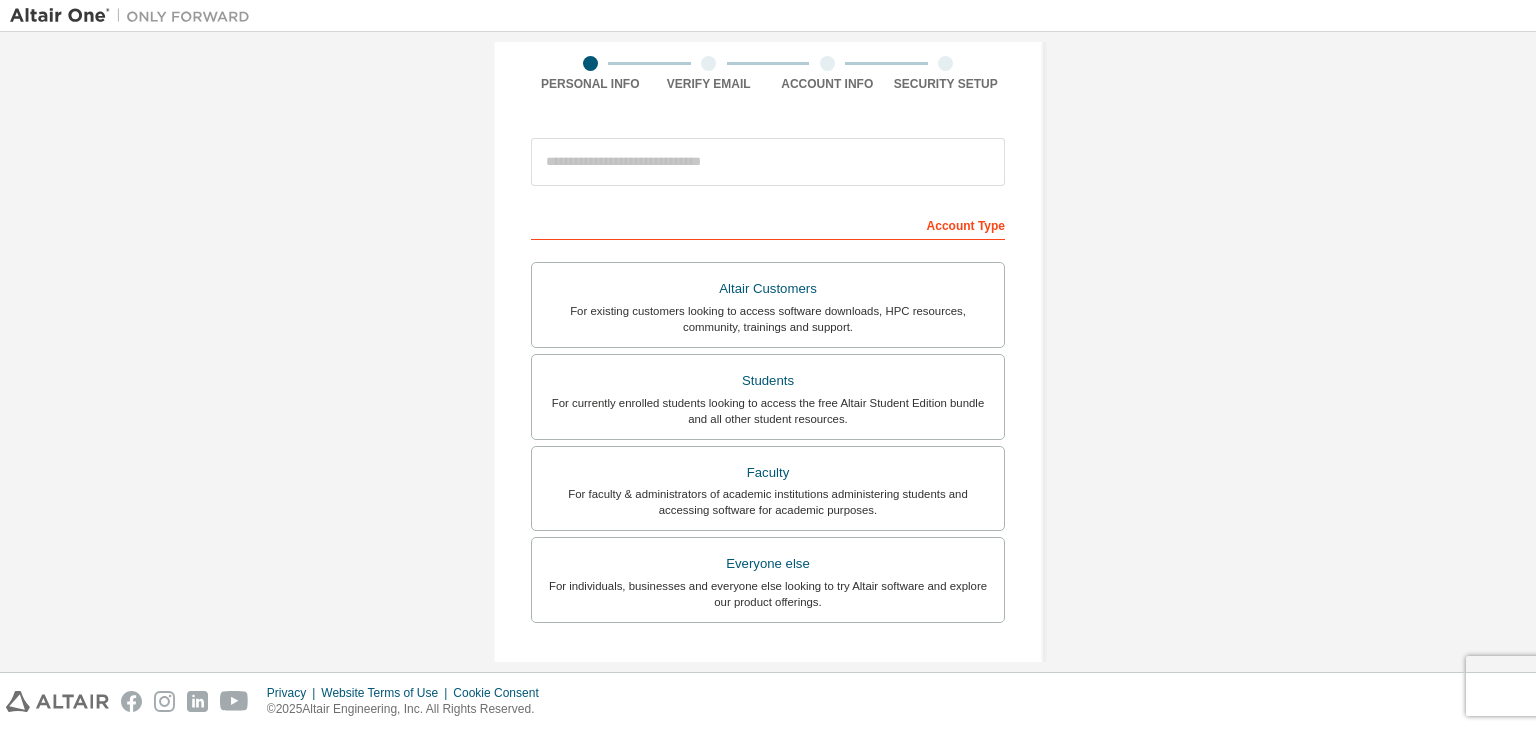 click on "Everyone else For individuals, businesses and everyone else looking to try Altair software and explore our product offerings." at bounding box center [768, 580] 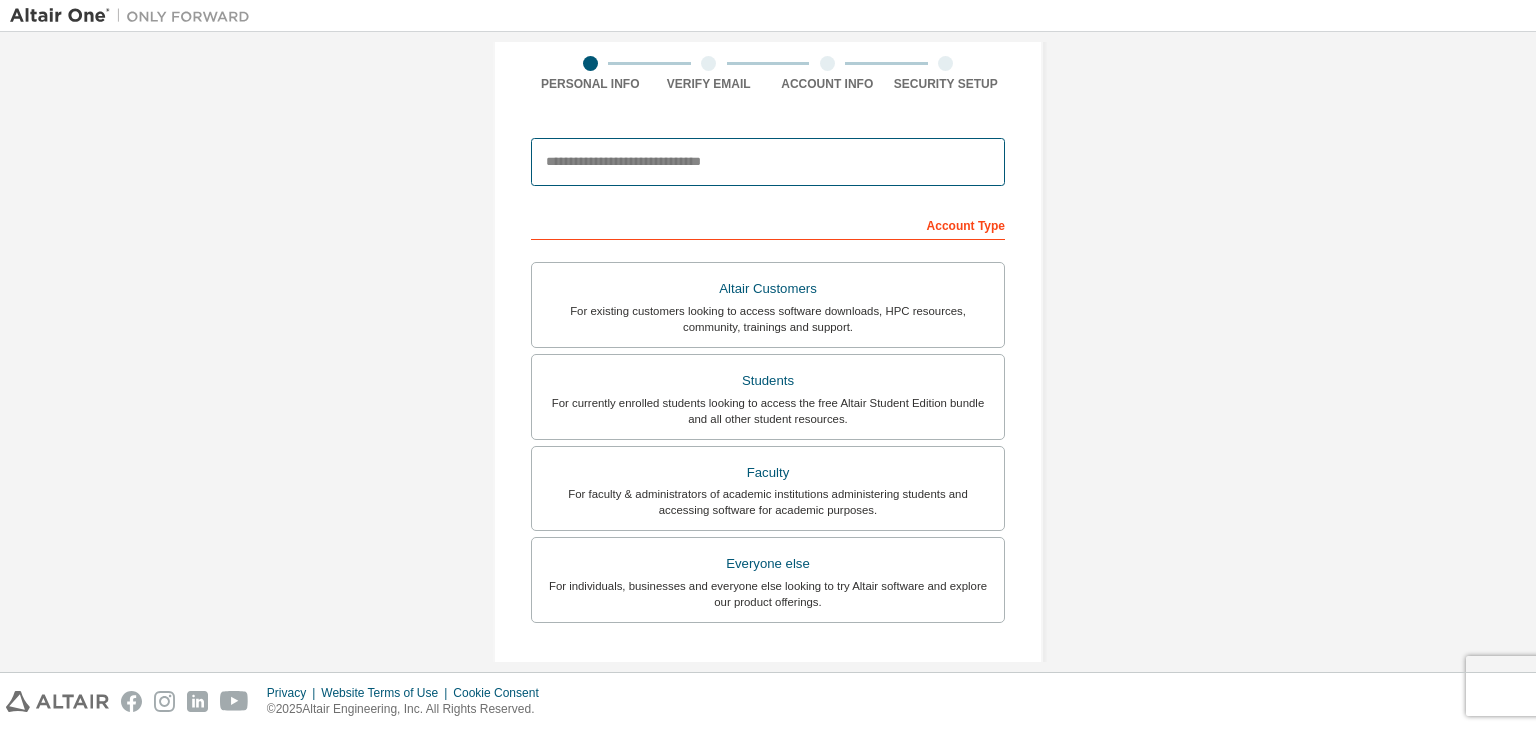 click at bounding box center (768, 162) 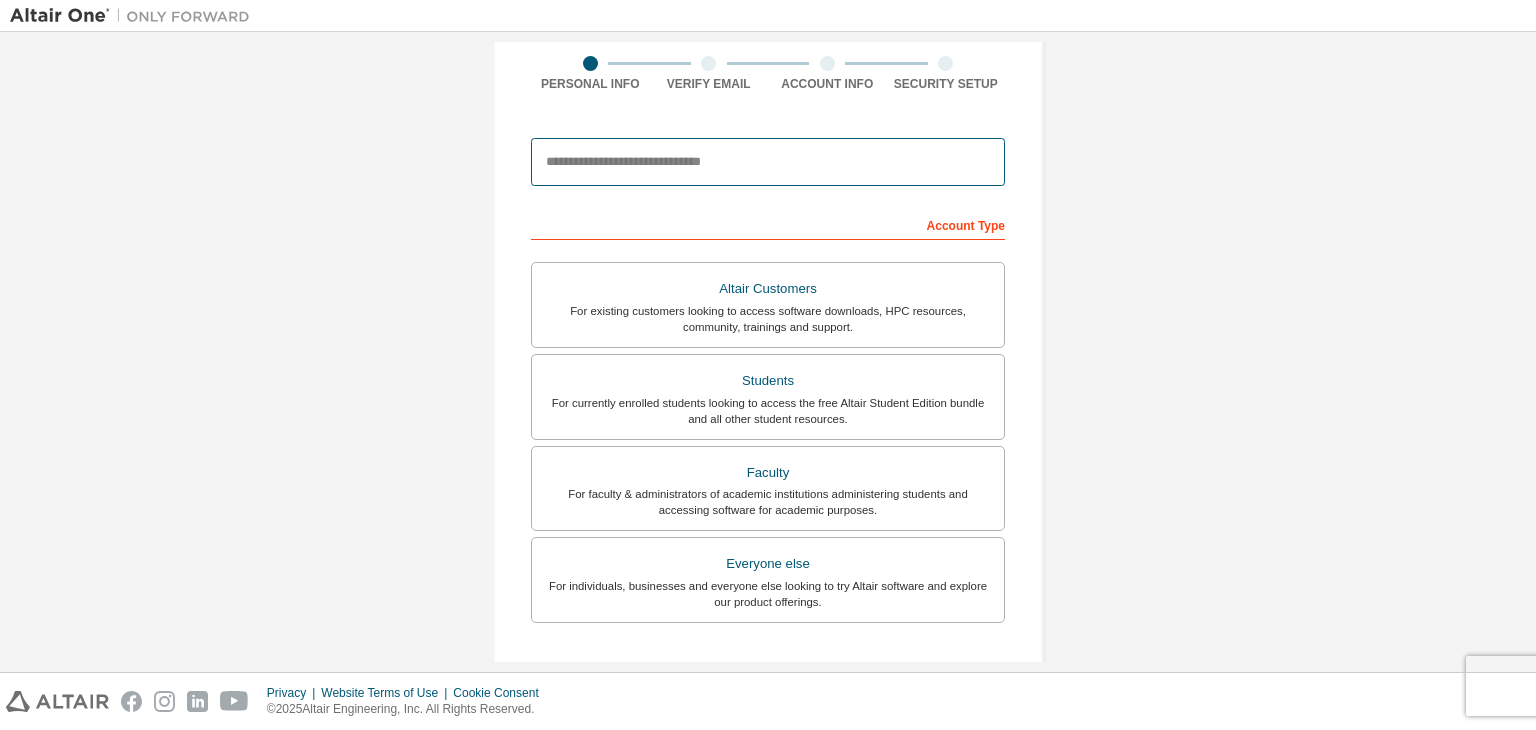 type on "**********" 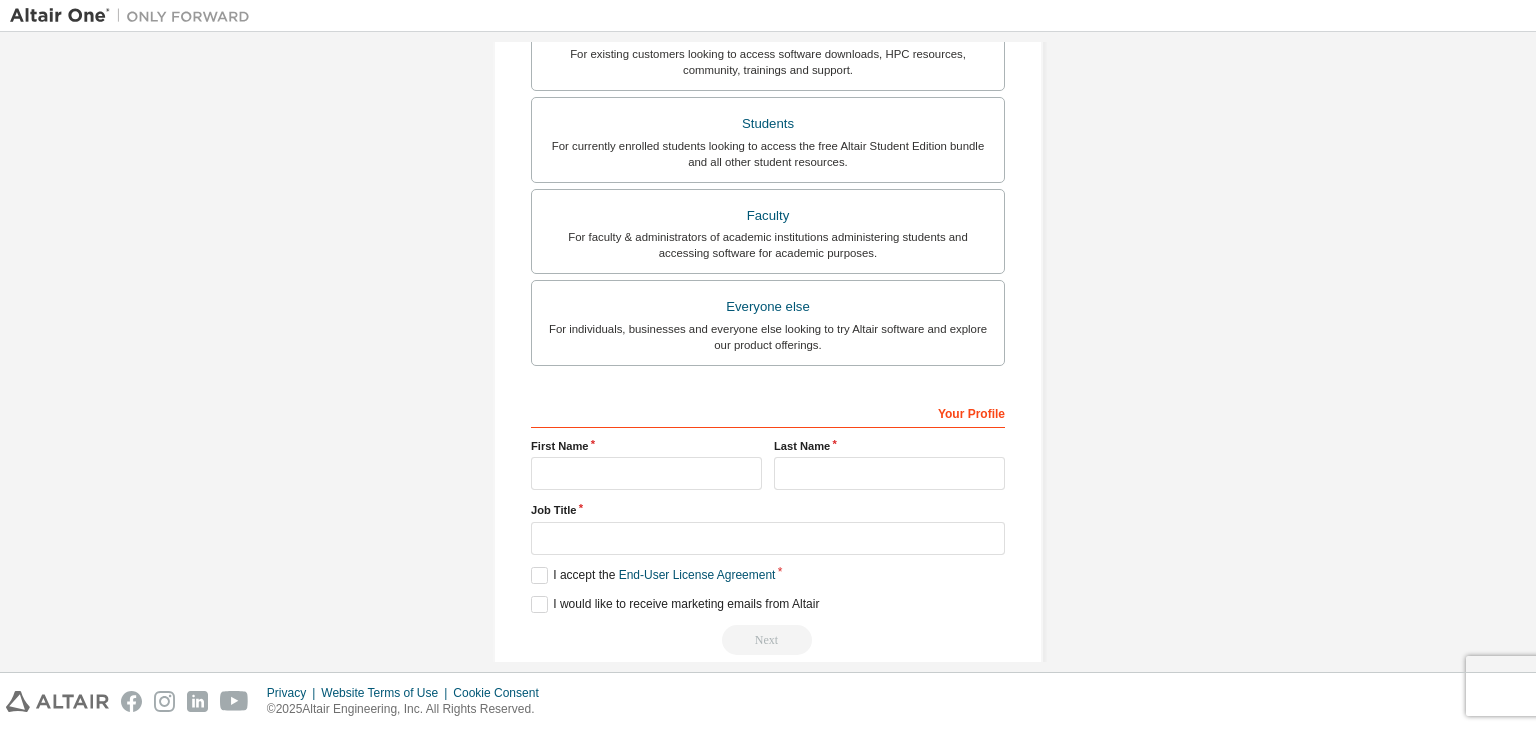 scroll, scrollTop: 498, scrollLeft: 0, axis: vertical 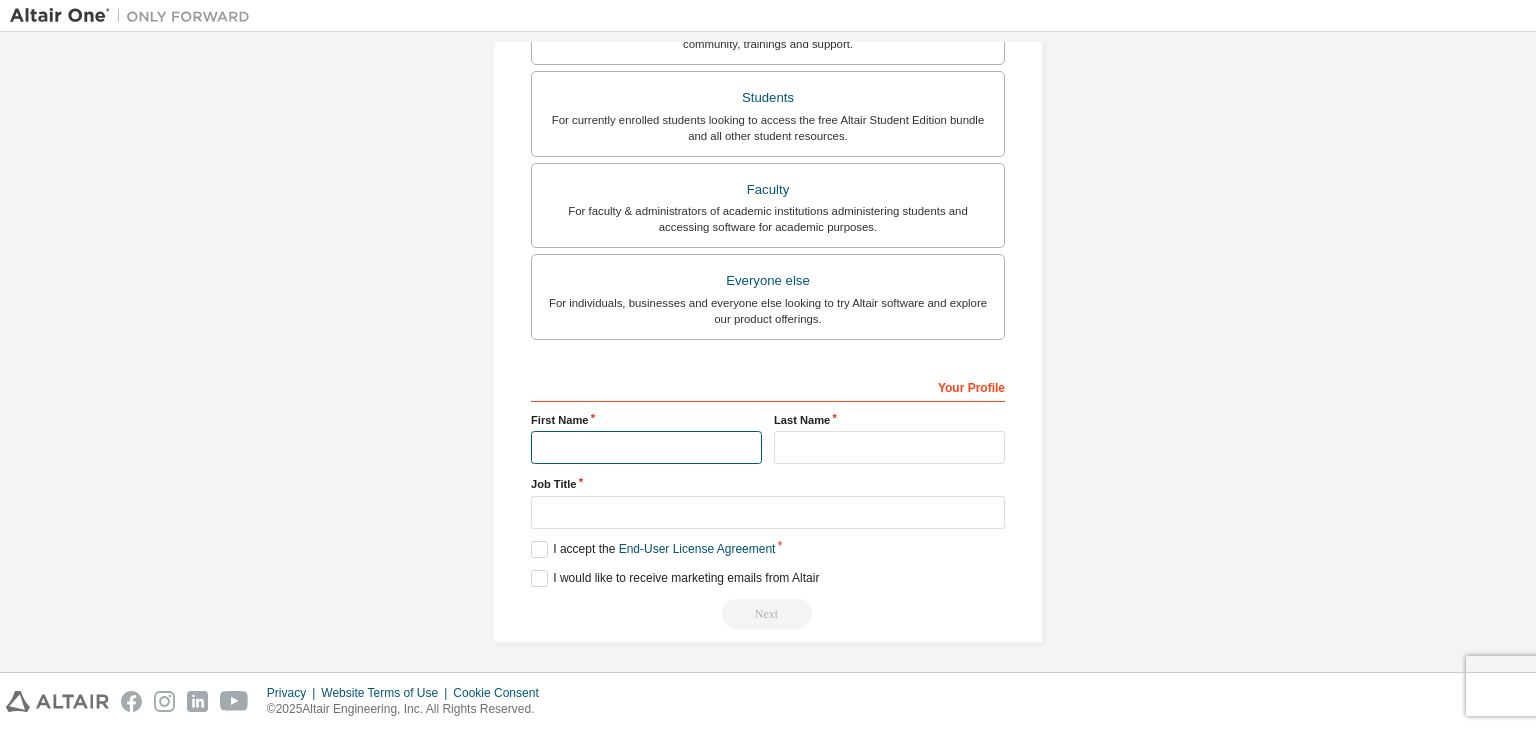 click at bounding box center [646, 447] 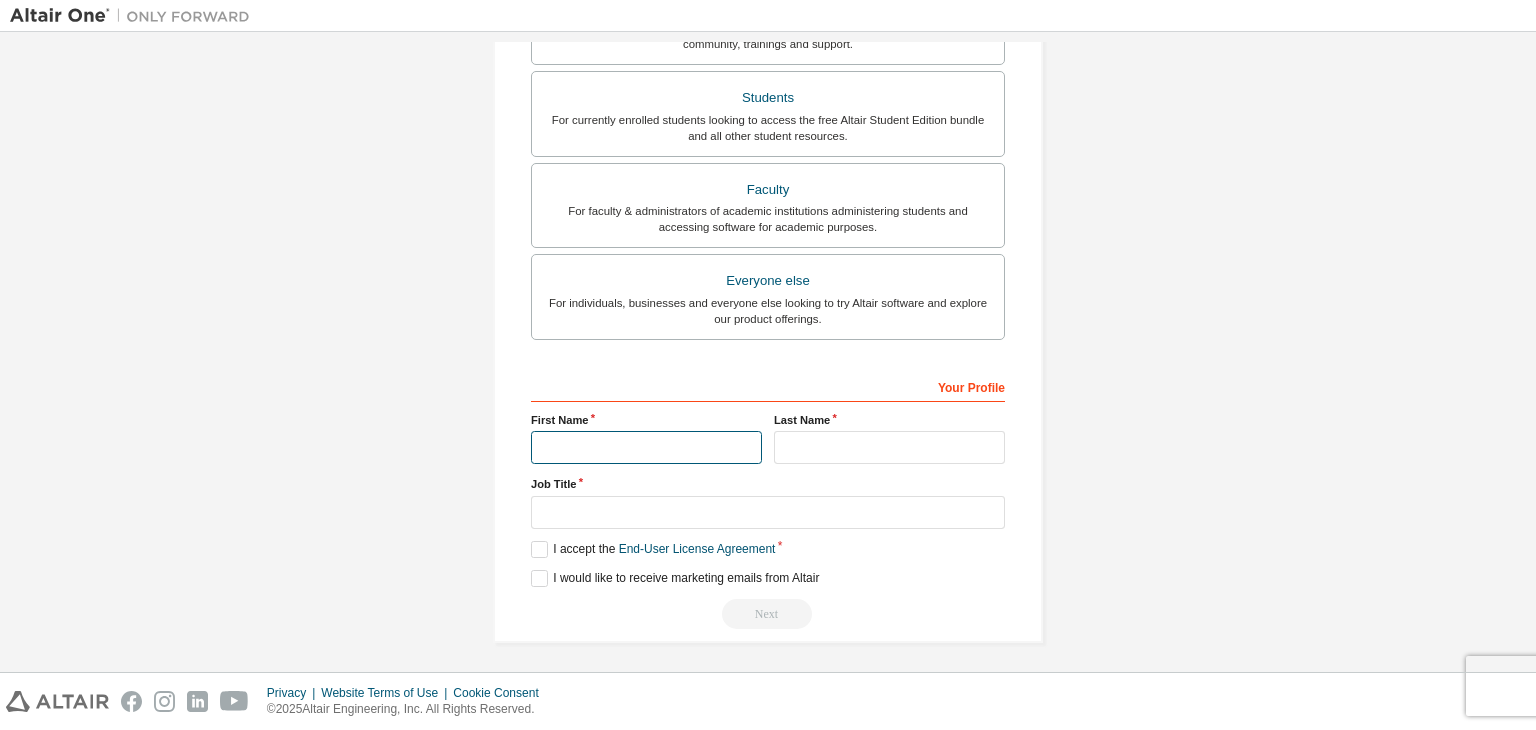 type on "******" 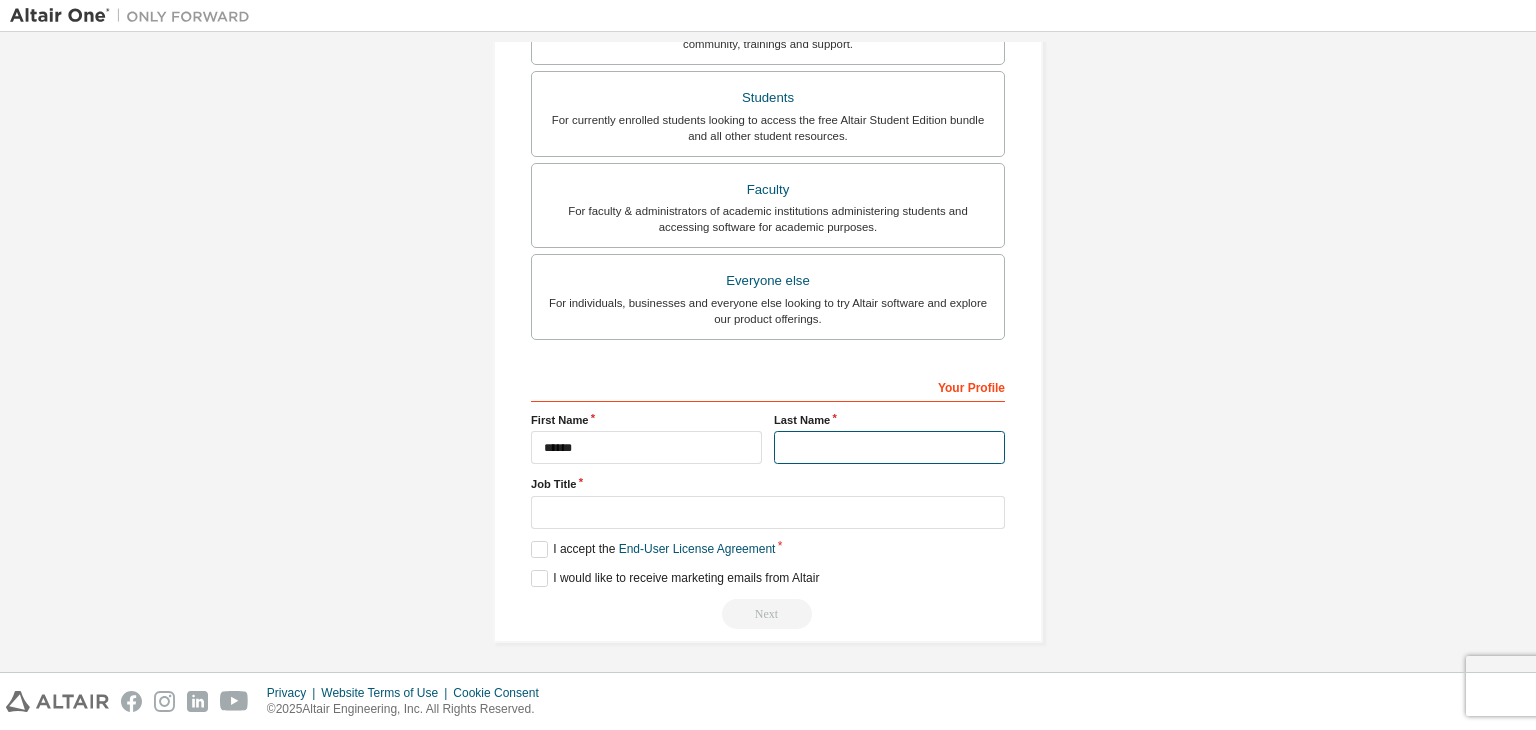 click at bounding box center (889, 447) 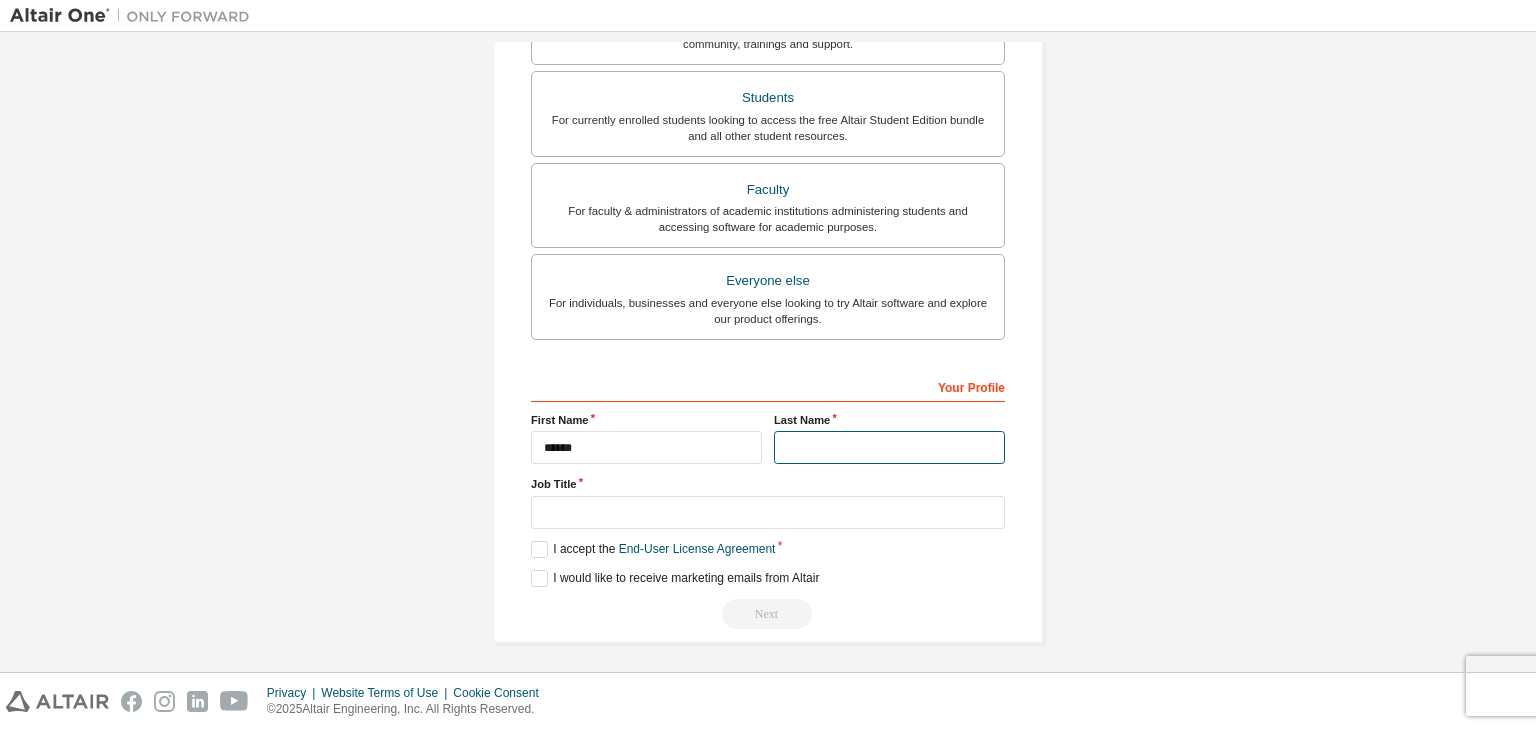 type on "*****" 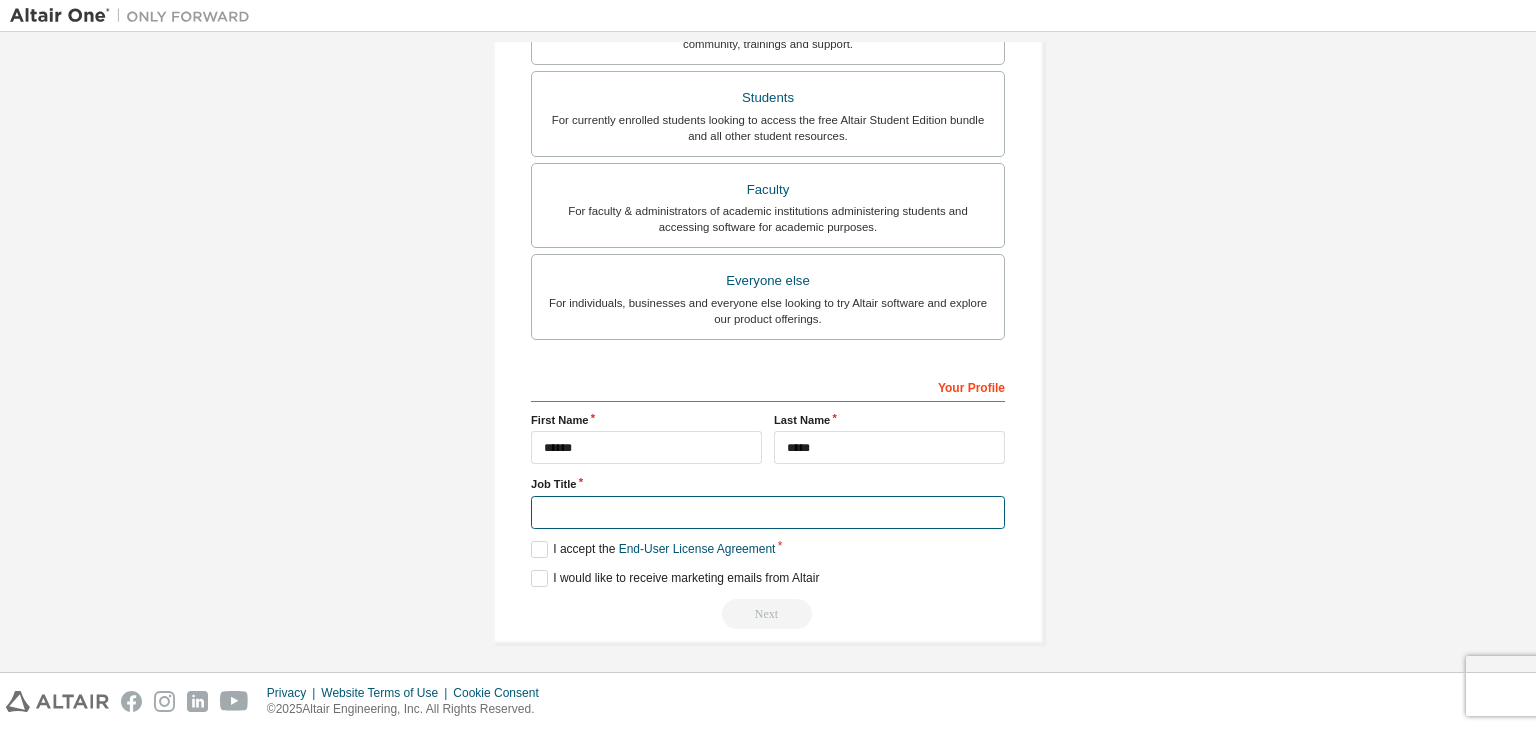 click at bounding box center [768, 512] 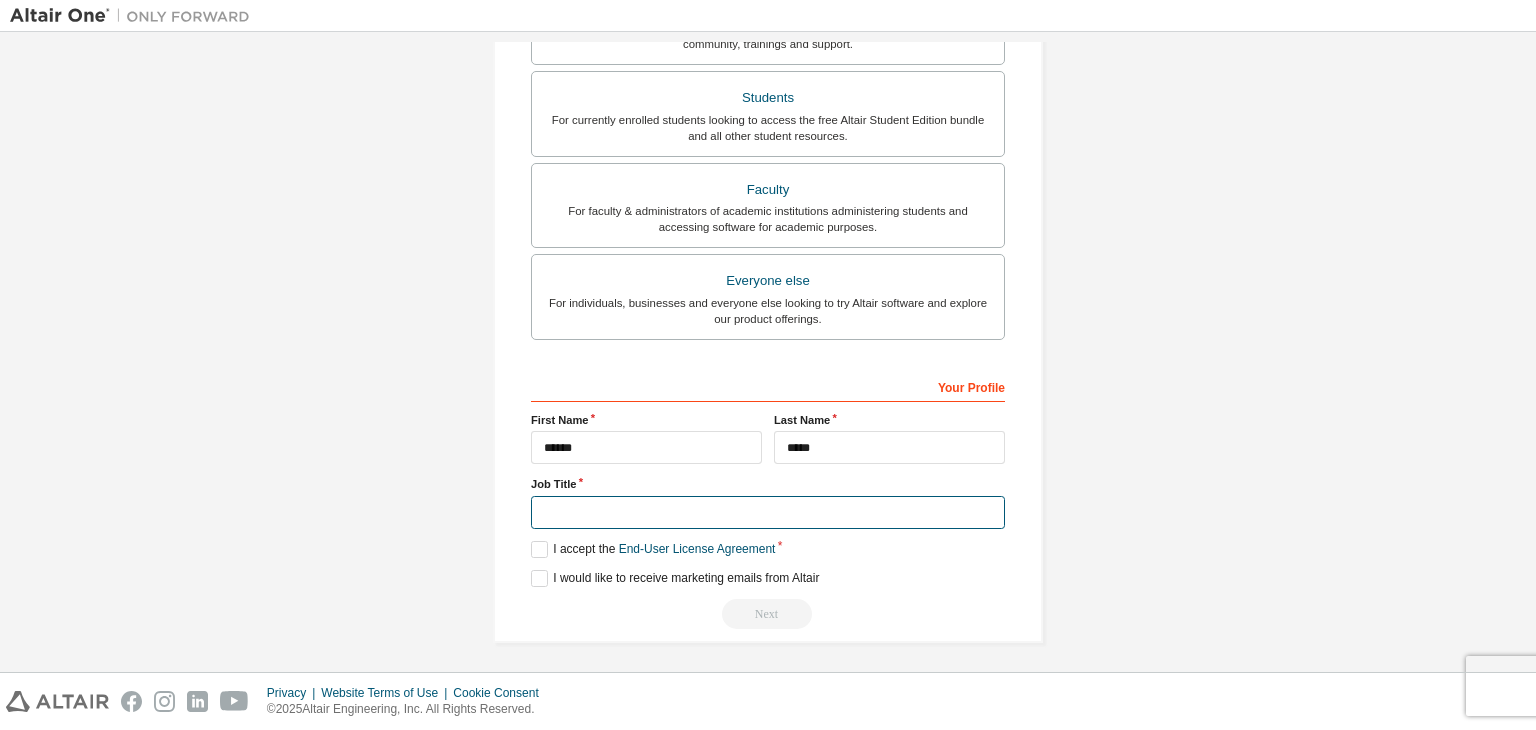 type on "*******" 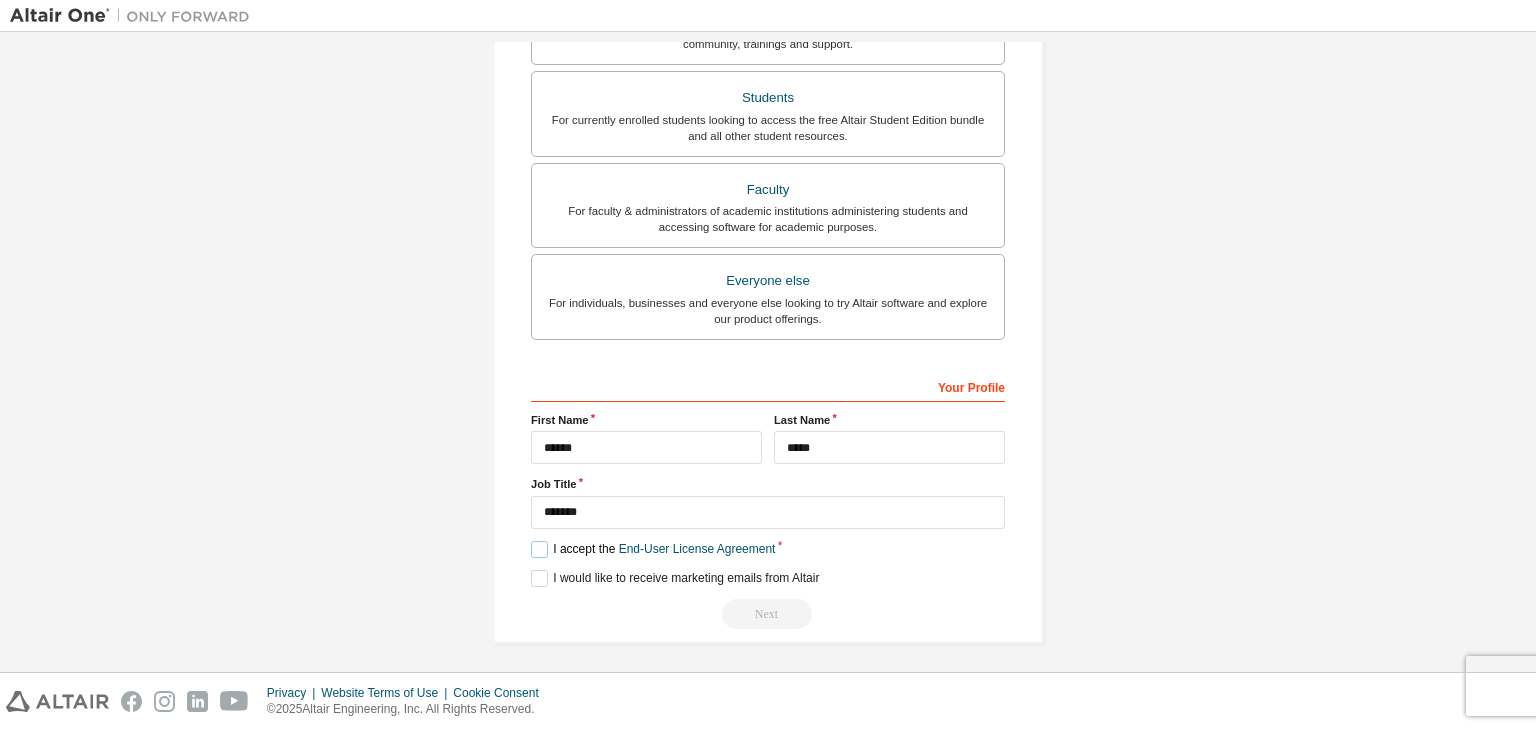 click on "I accept the    End-User License Agreement" at bounding box center (653, 549) 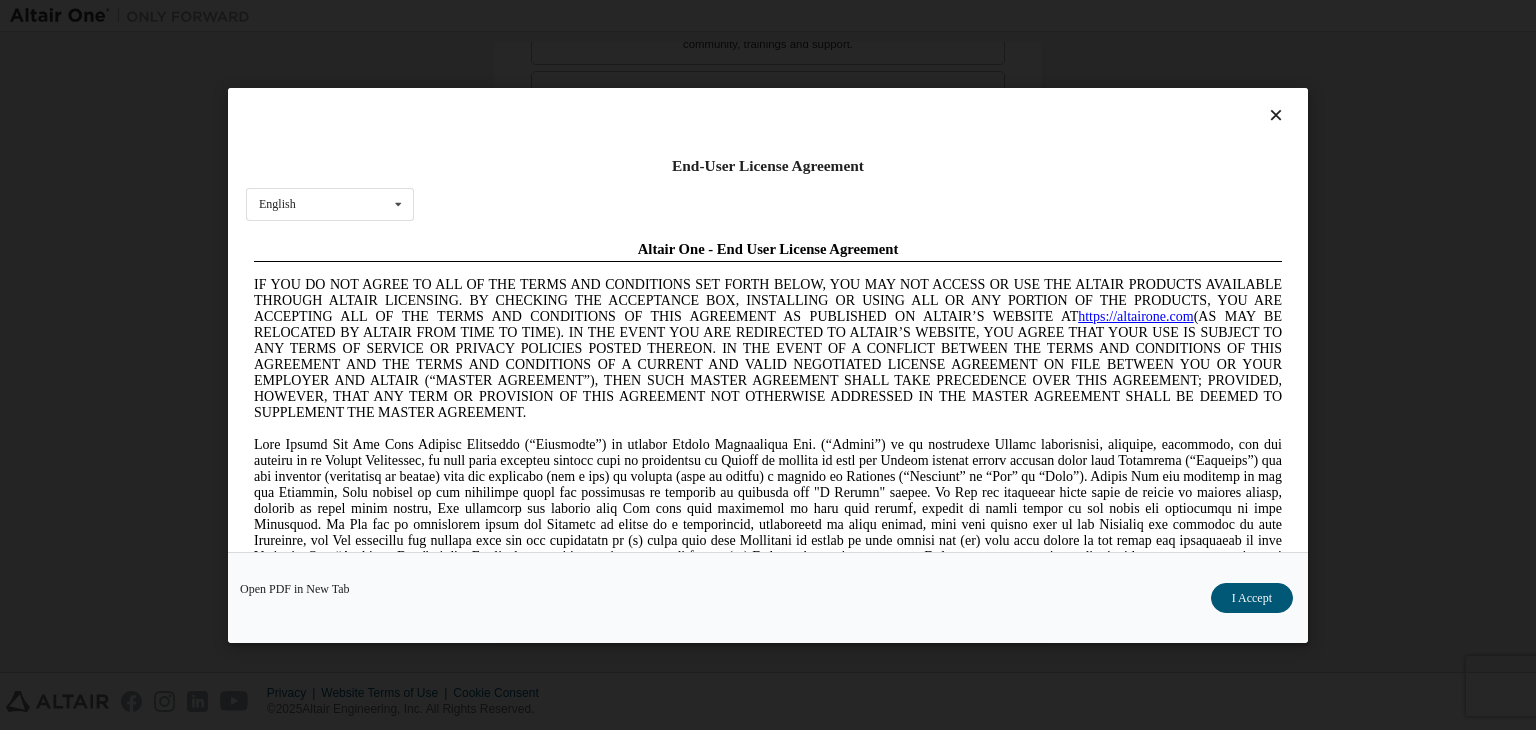 scroll, scrollTop: 0, scrollLeft: 0, axis: both 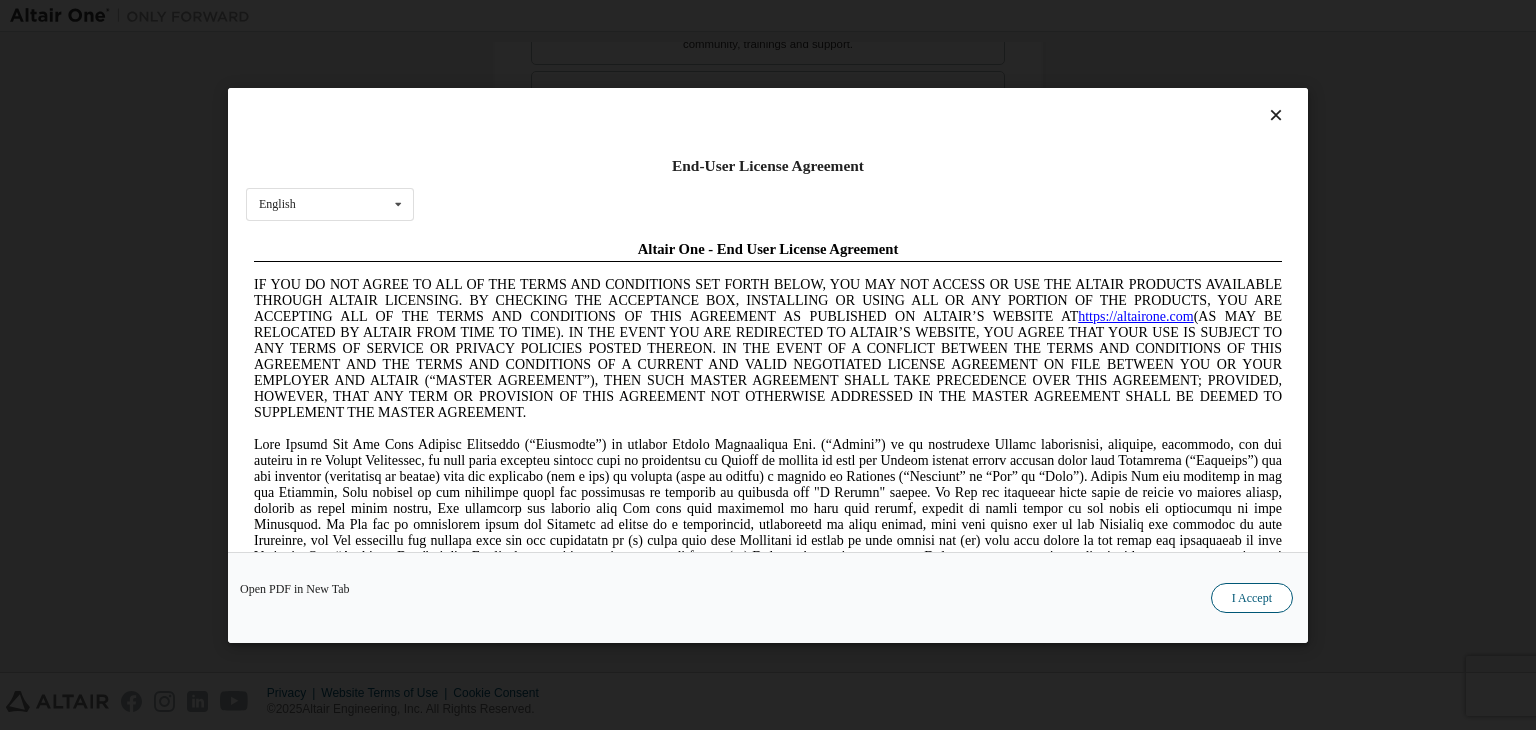 click on "I Accept" at bounding box center [1252, 598] 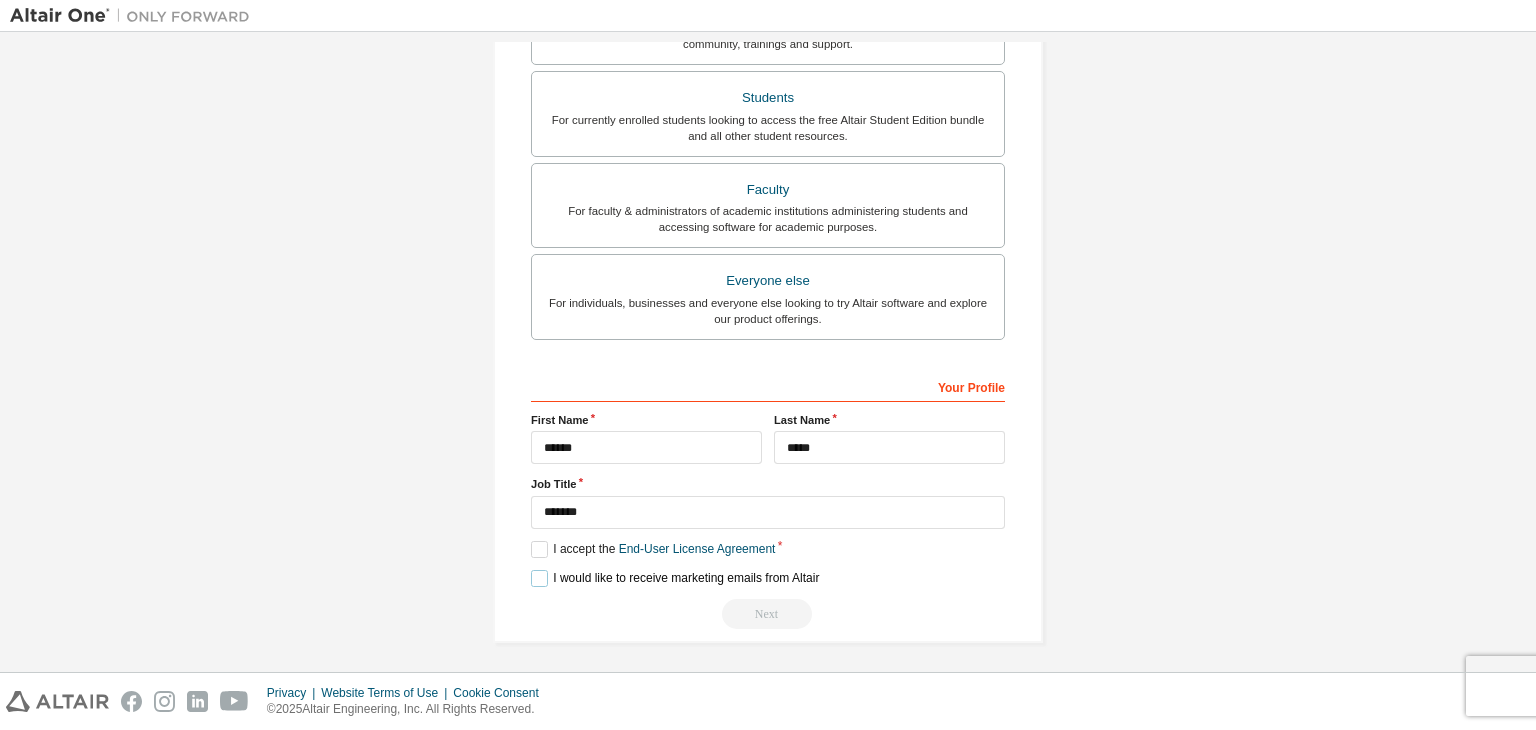 click on "I would like to receive marketing emails from Altair" at bounding box center [675, 578] 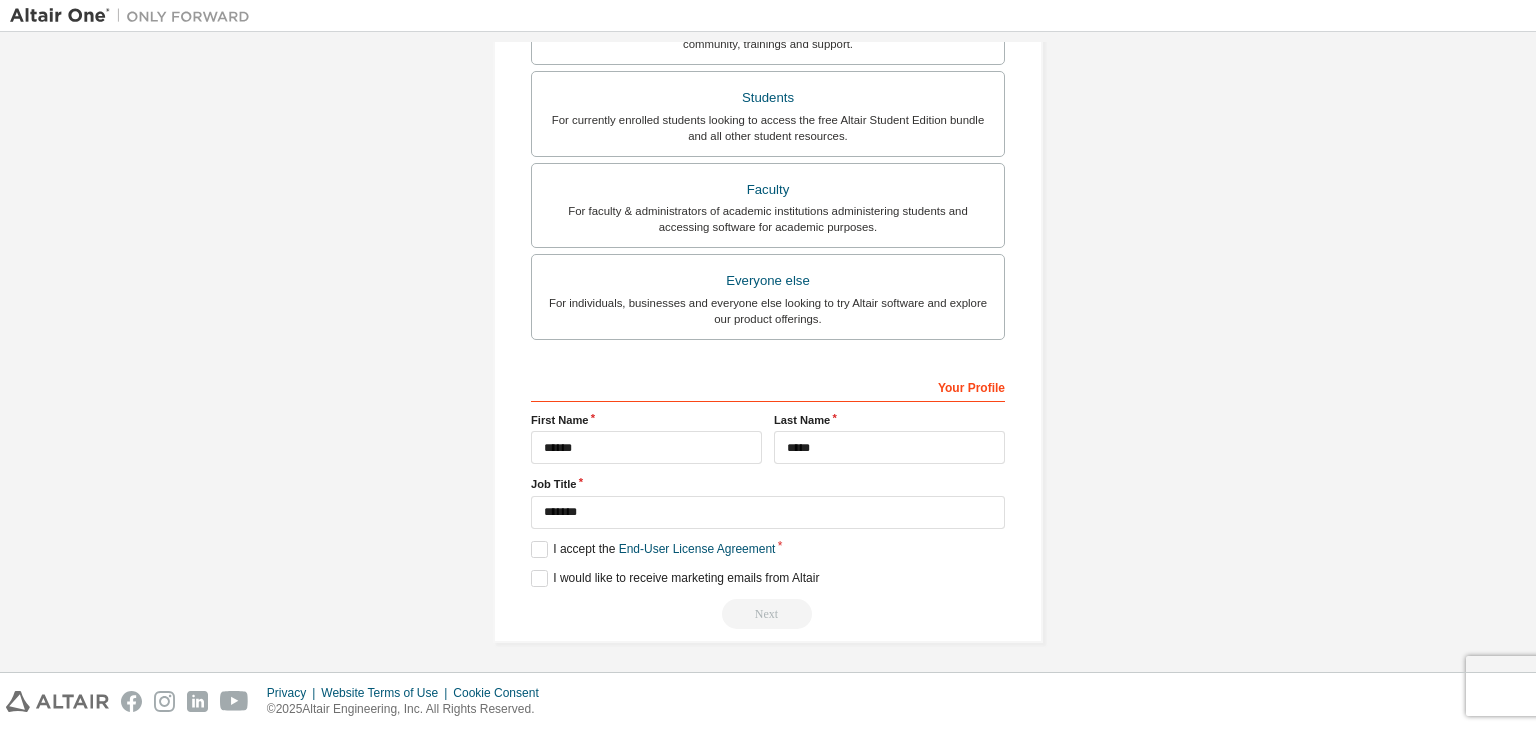 click on "Next" at bounding box center [768, 614] 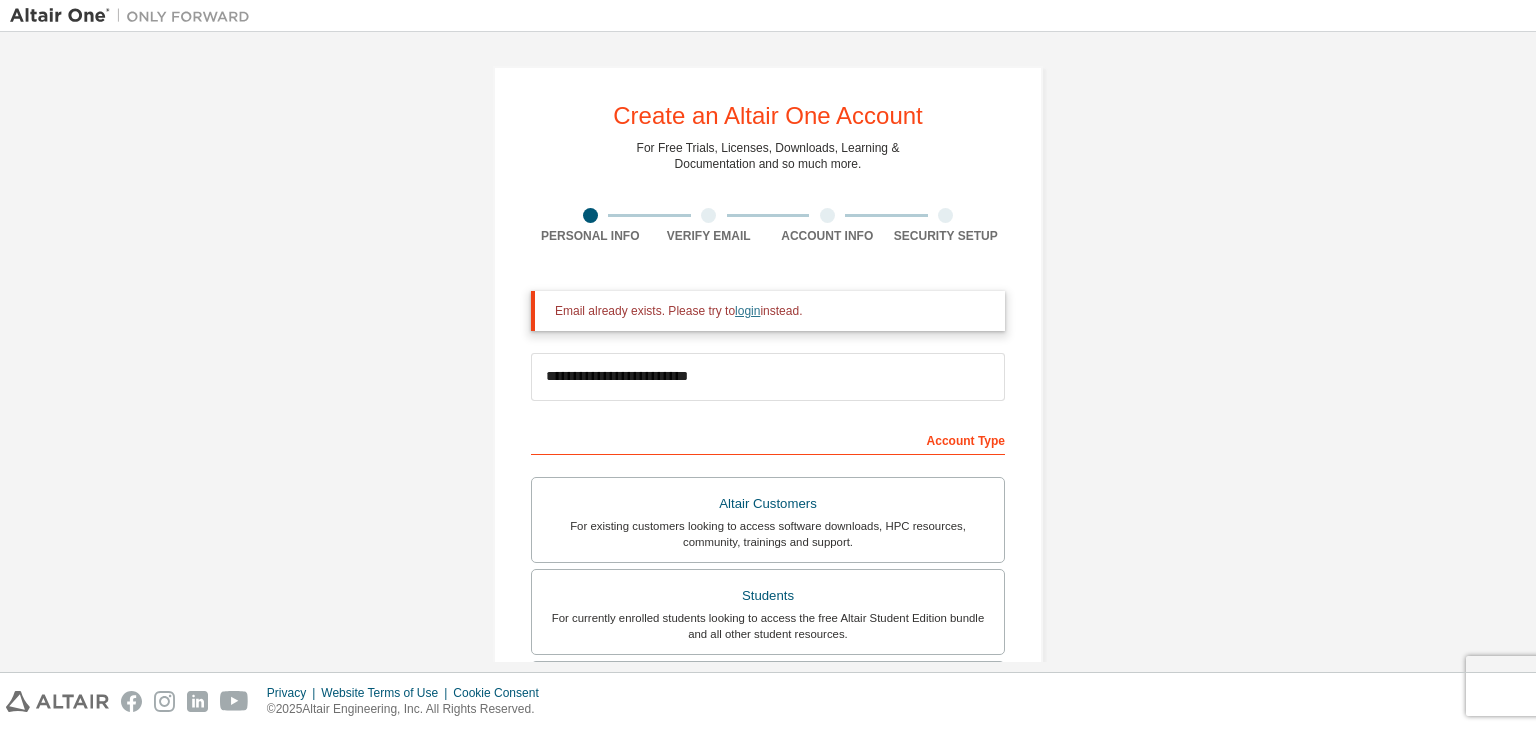 click on "login" at bounding box center (747, 311) 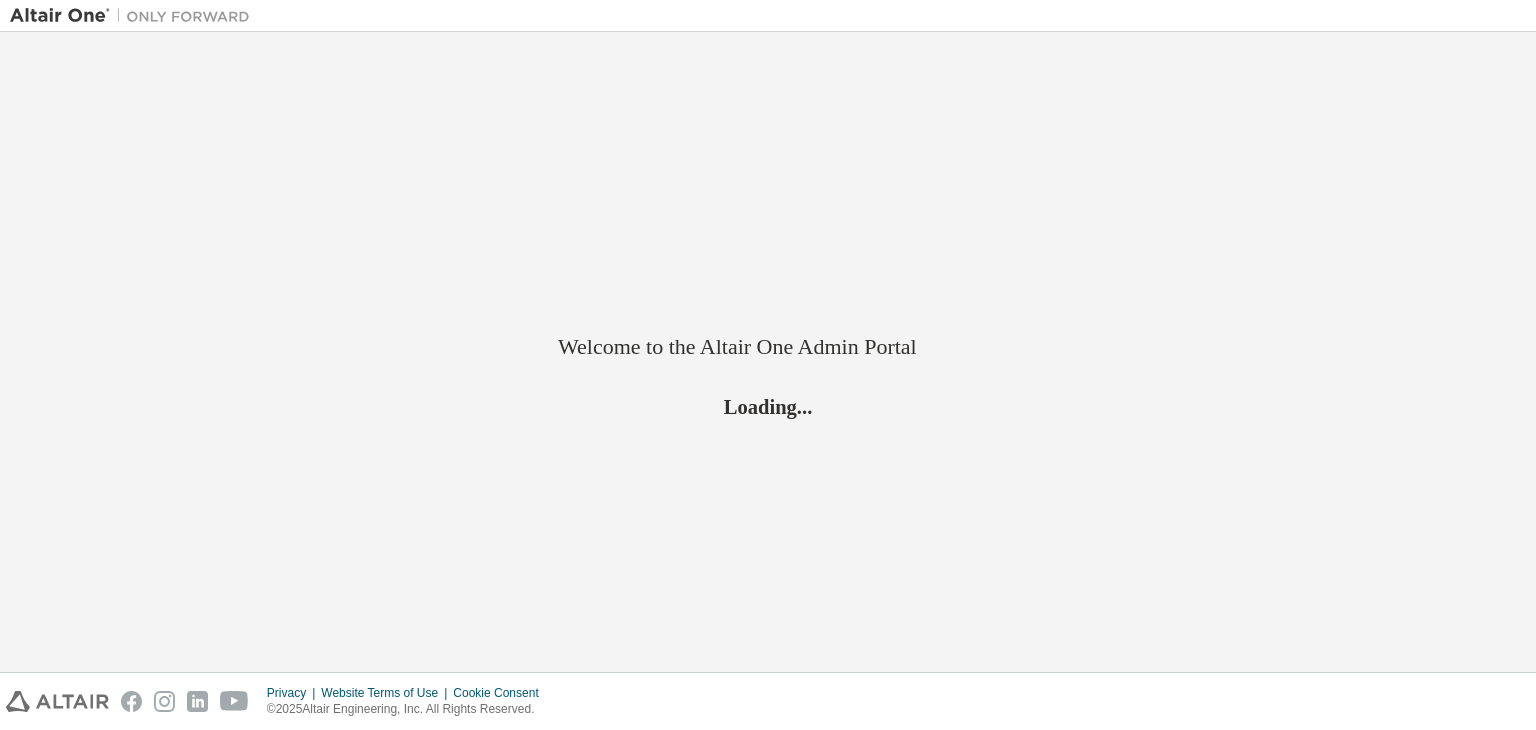 scroll, scrollTop: 0, scrollLeft: 0, axis: both 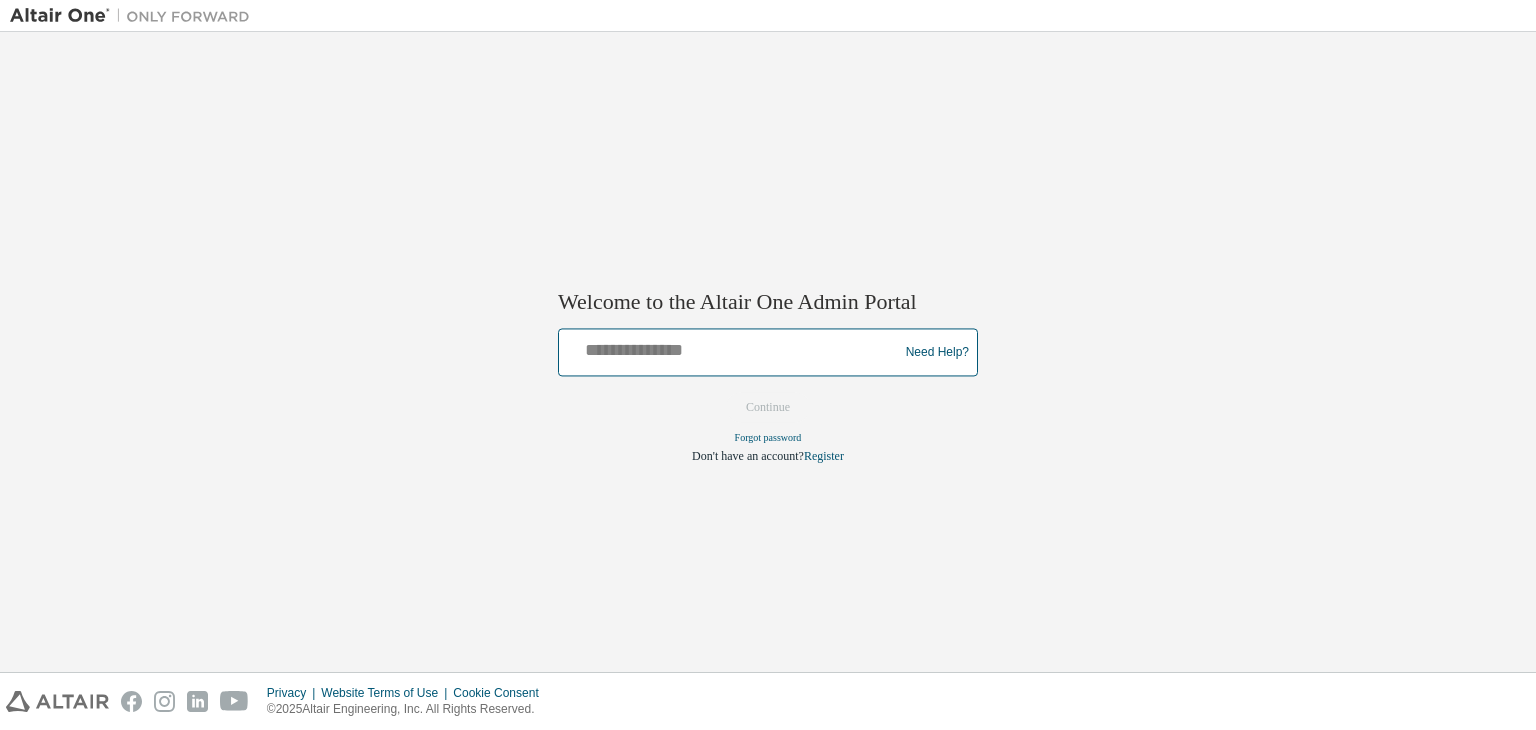 click at bounding box center [731, 348] 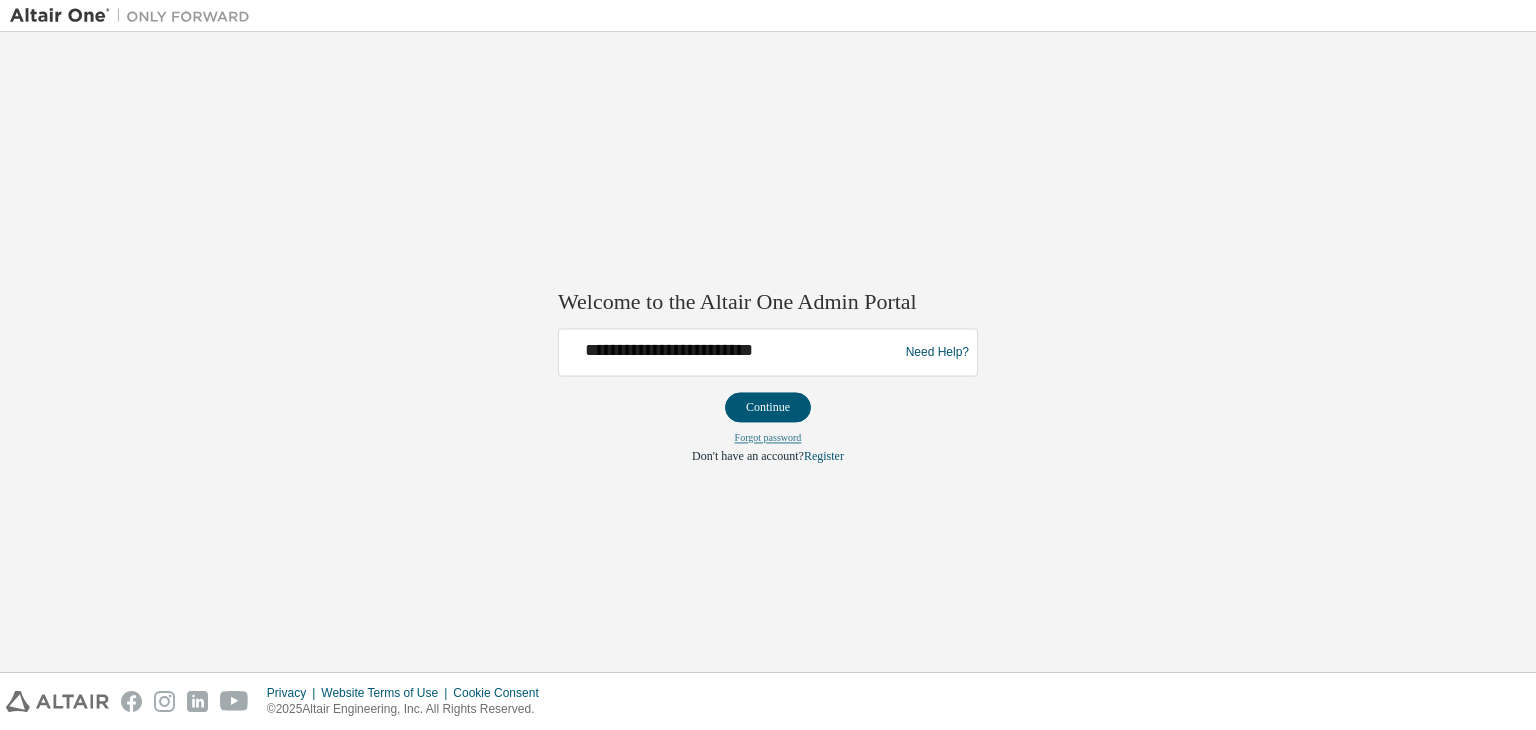 click on "Forgot password" at bounding box center (768, 438) 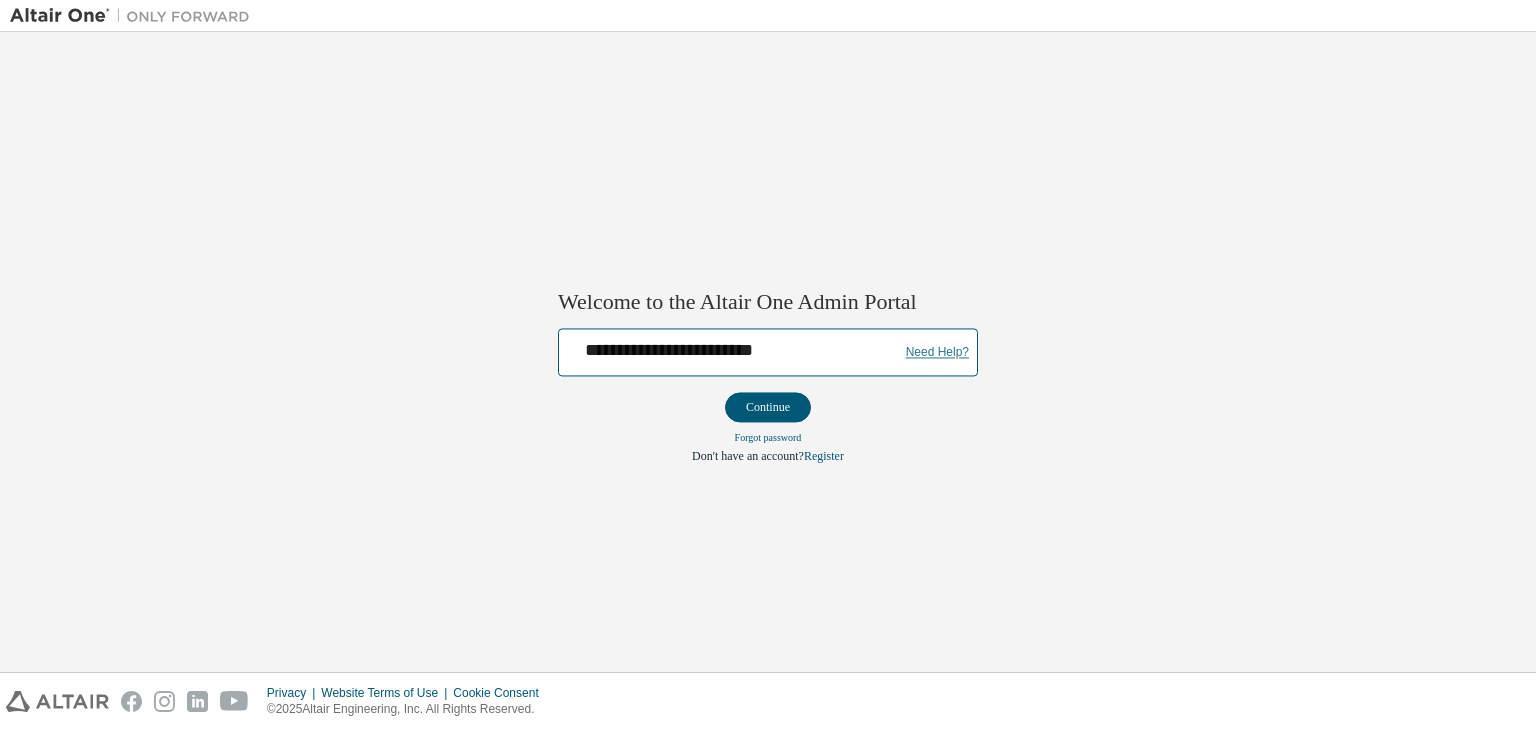 click on "Need Help?" at bounding box center [937, 352] 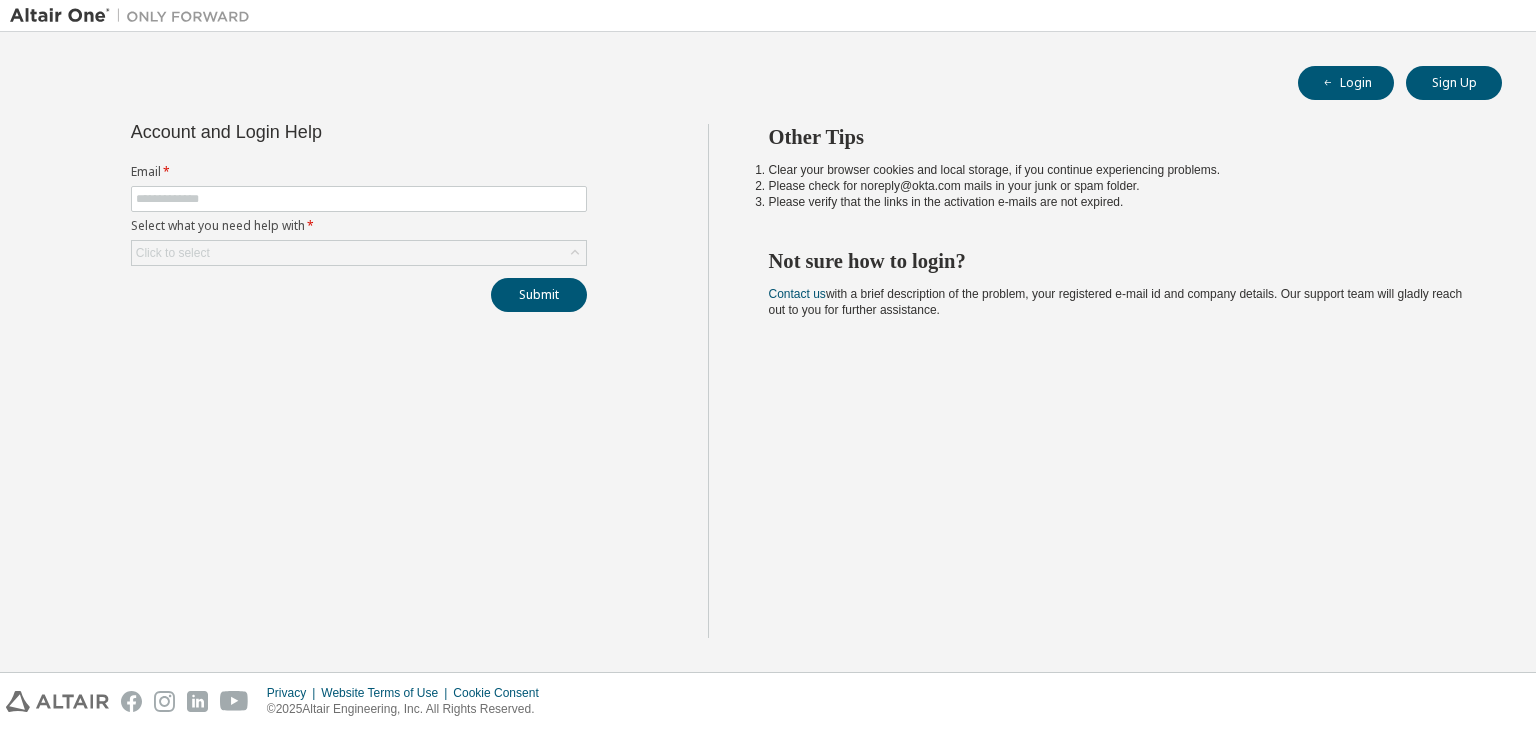 scroll, scrollTop: 0, scrollLeft: 0, axis: both 